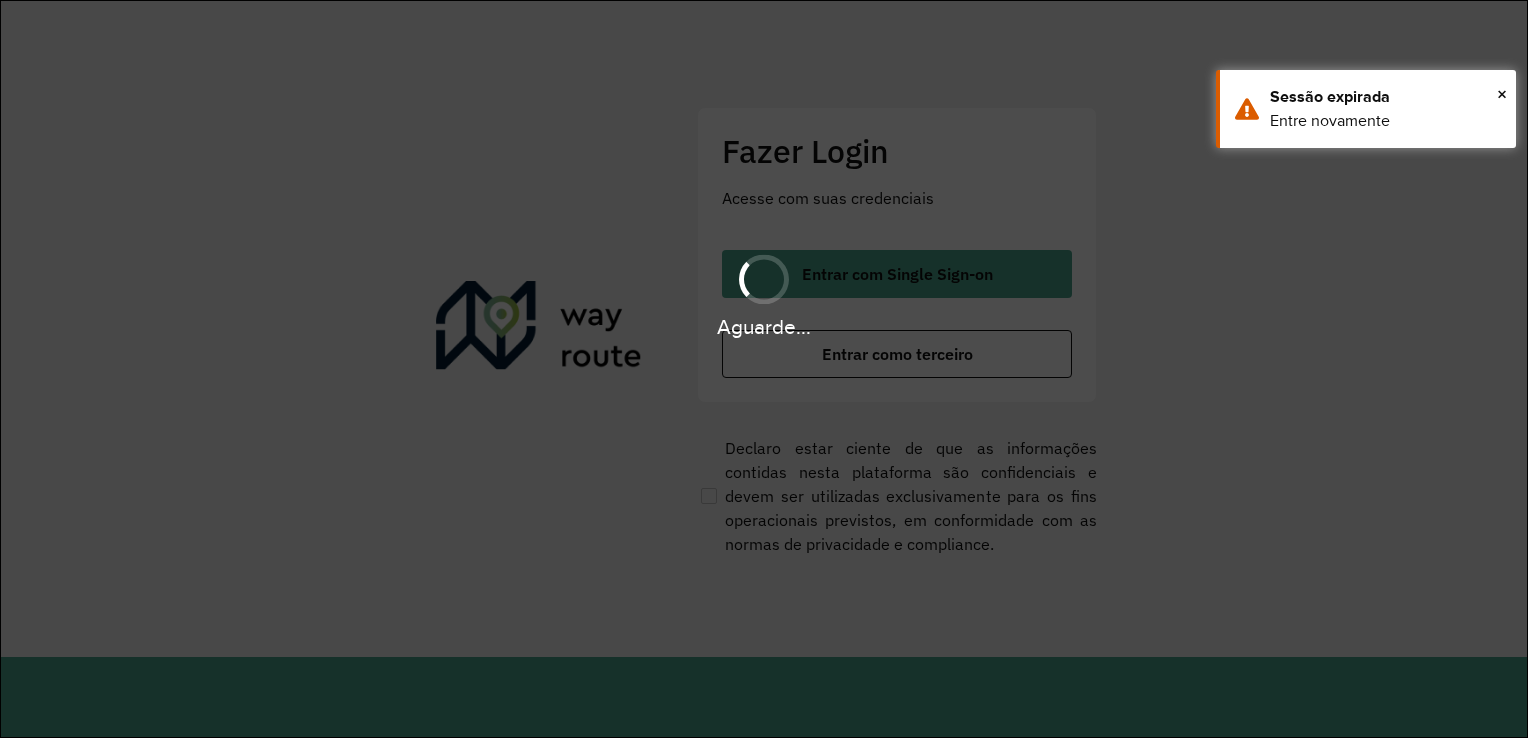 scroll, scrollTop: 0, scrollLeft: 0, axis: both 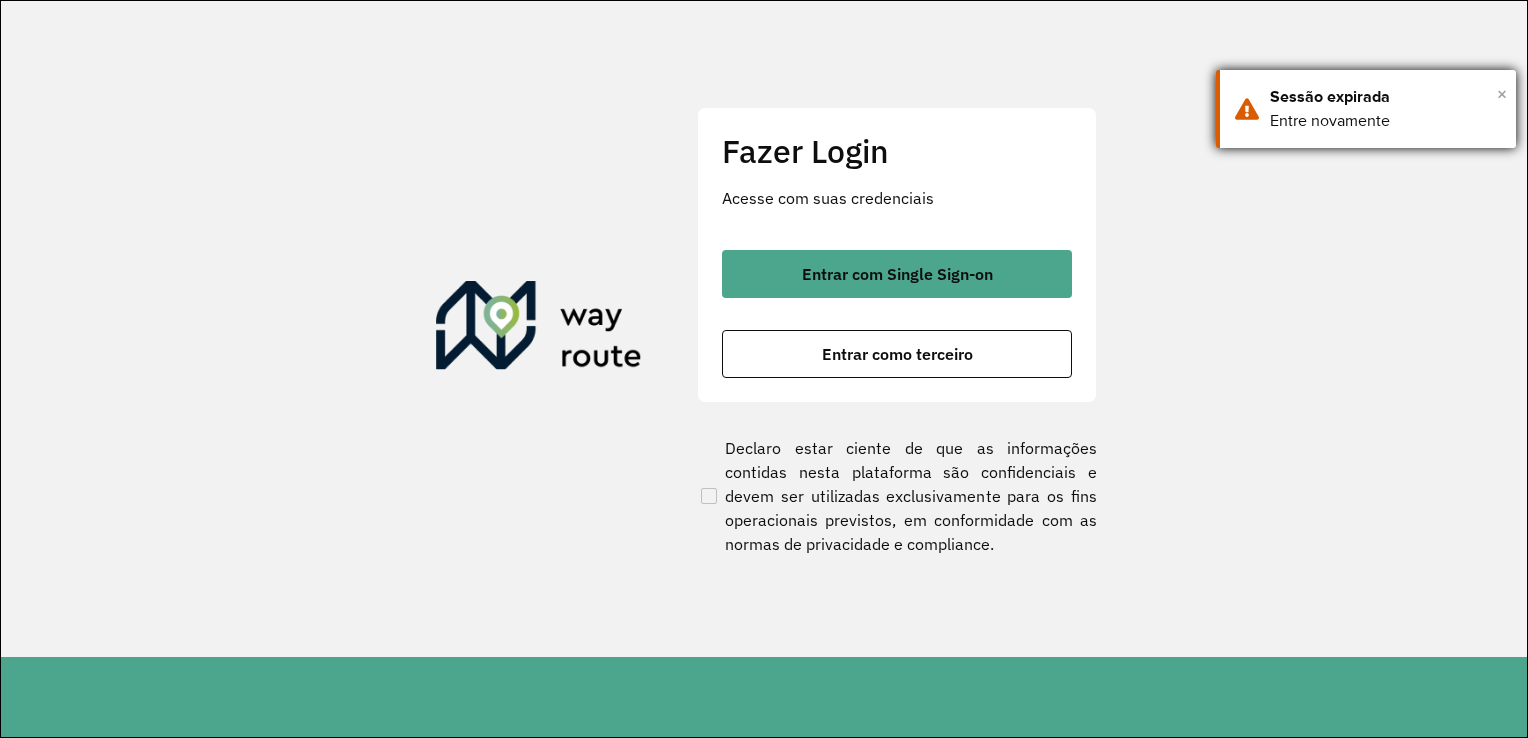 click on "×" at bounding box center [1502, 94] 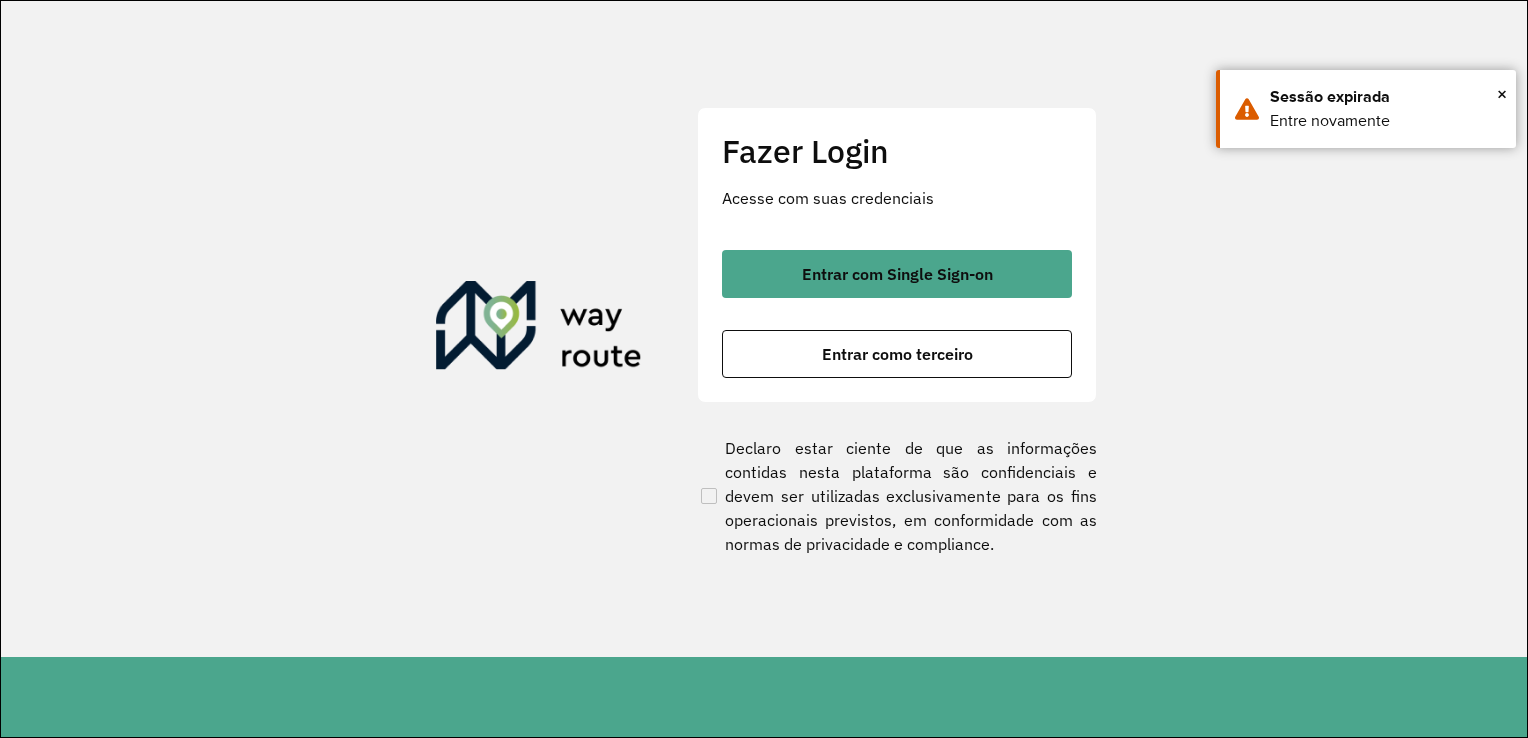 click on "Fazer Login Acesse com suas credenciais    Entrar com Single Sign-on    Entrar como terceiro  Declaro estar ciente de que as informações contidas nesta plataforma são confidenciais e devem ser utilizadas exclusivamente para os fins operacionais previstos, em conformidade com as normas de privacidade e compliance." 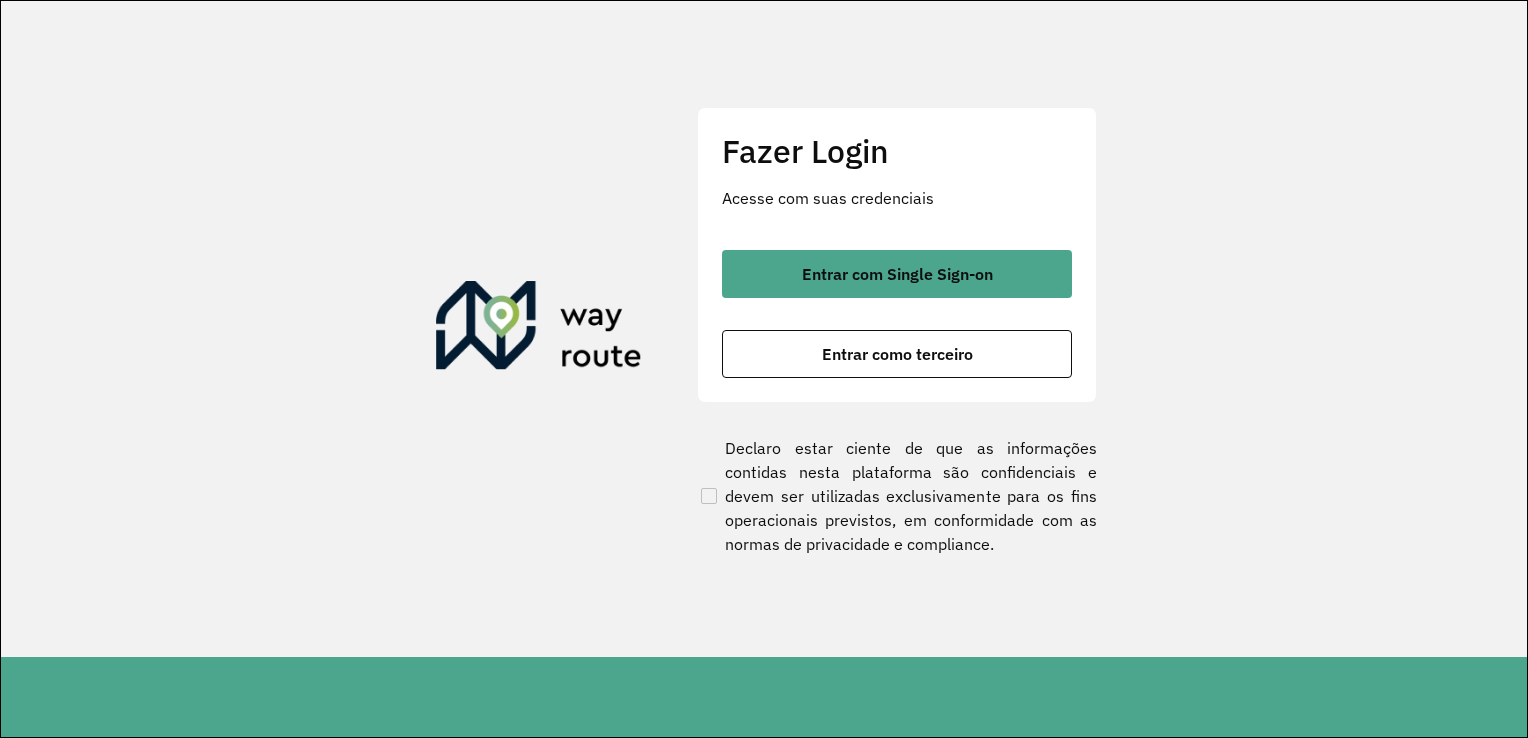 click on "Fazer Login Acesse com suas credenciais    Entrar com Single Sign-on    Entrar como terceiro  Declaro estar ciente de que as informações contidas nesta plataforma são confidenciais e devem ser utilizadas exclusivamente para os fins operacionais previstos, em conformidade com as normas de privacidade e compliance." 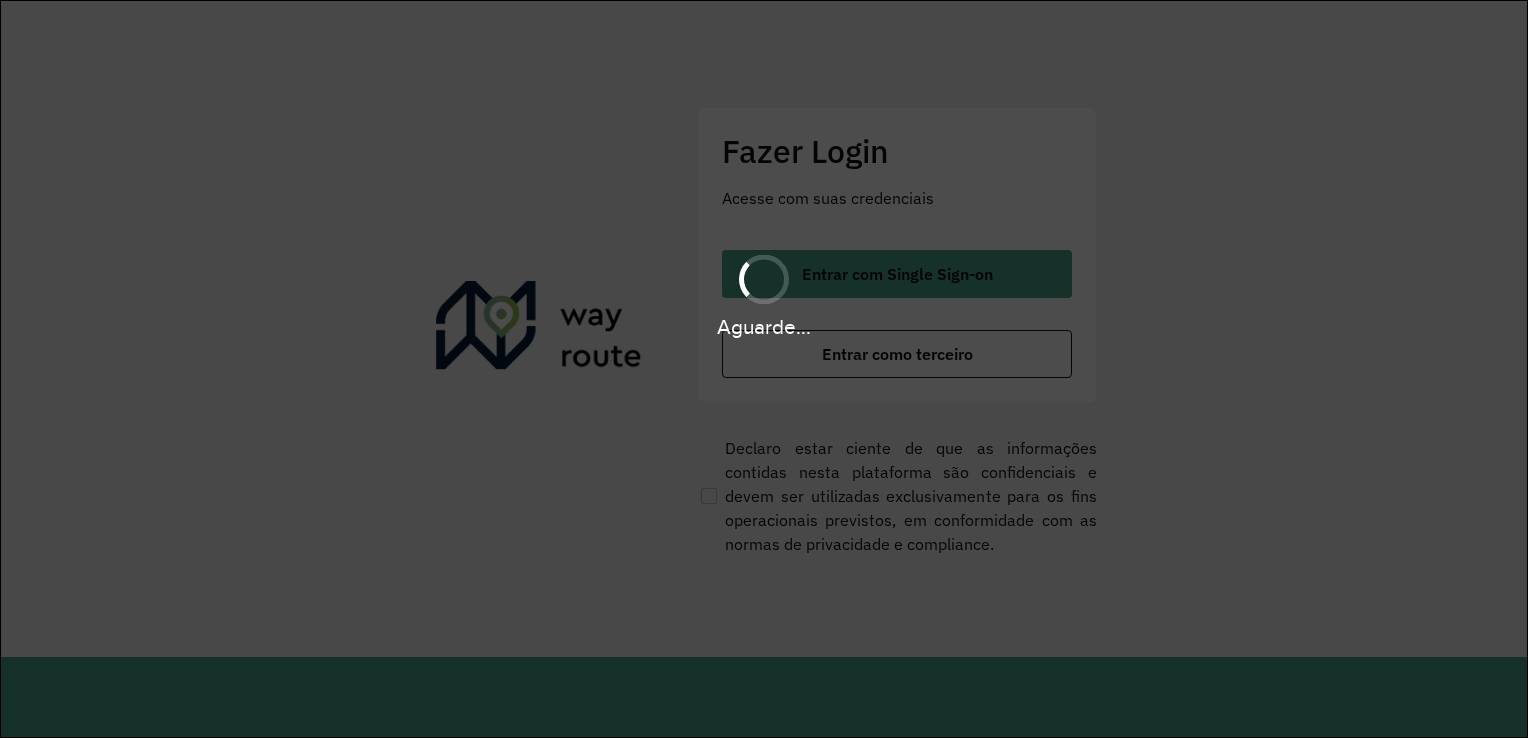 scroll, scrollTop: 0, scrollLeft: 0, axis: both 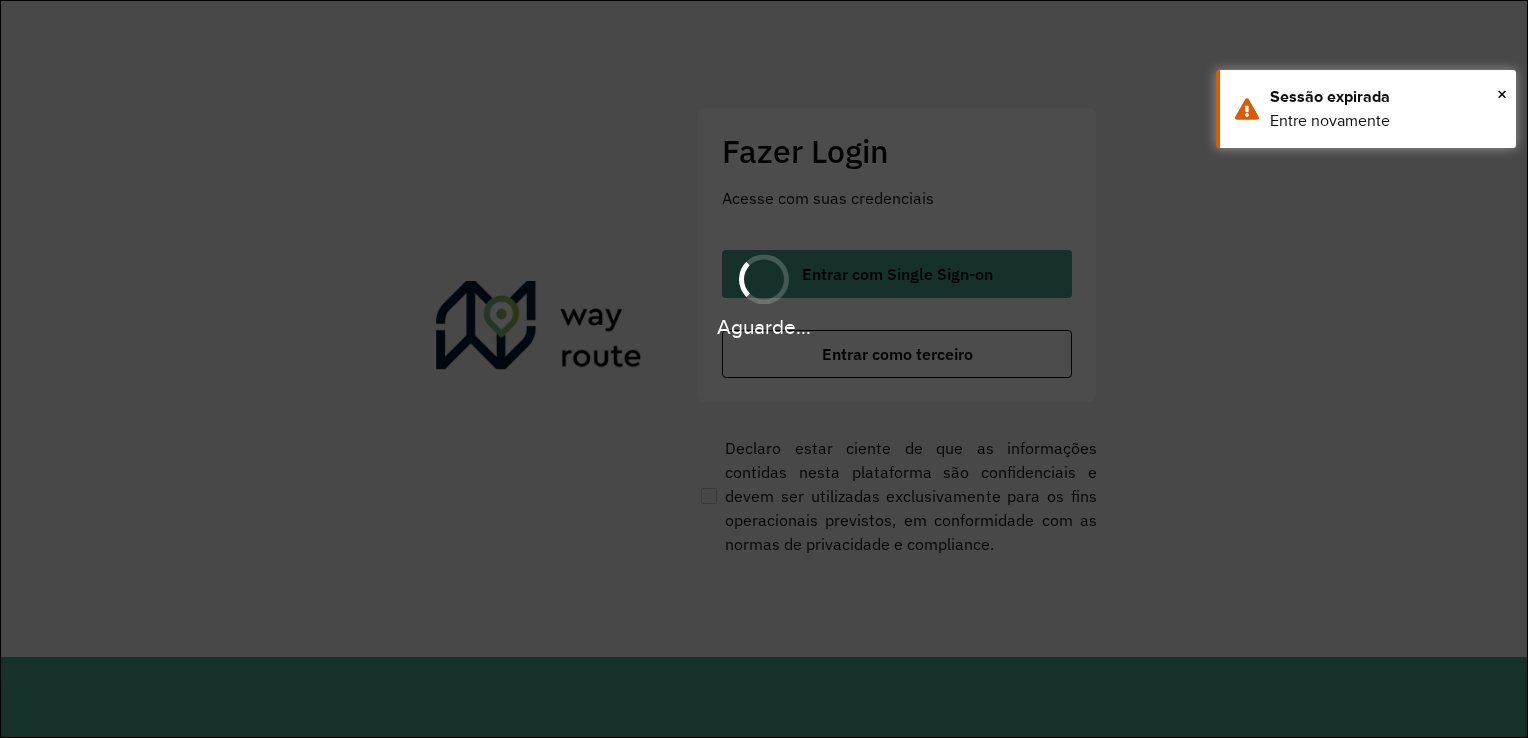 click on "Acesse com suas credenciais" 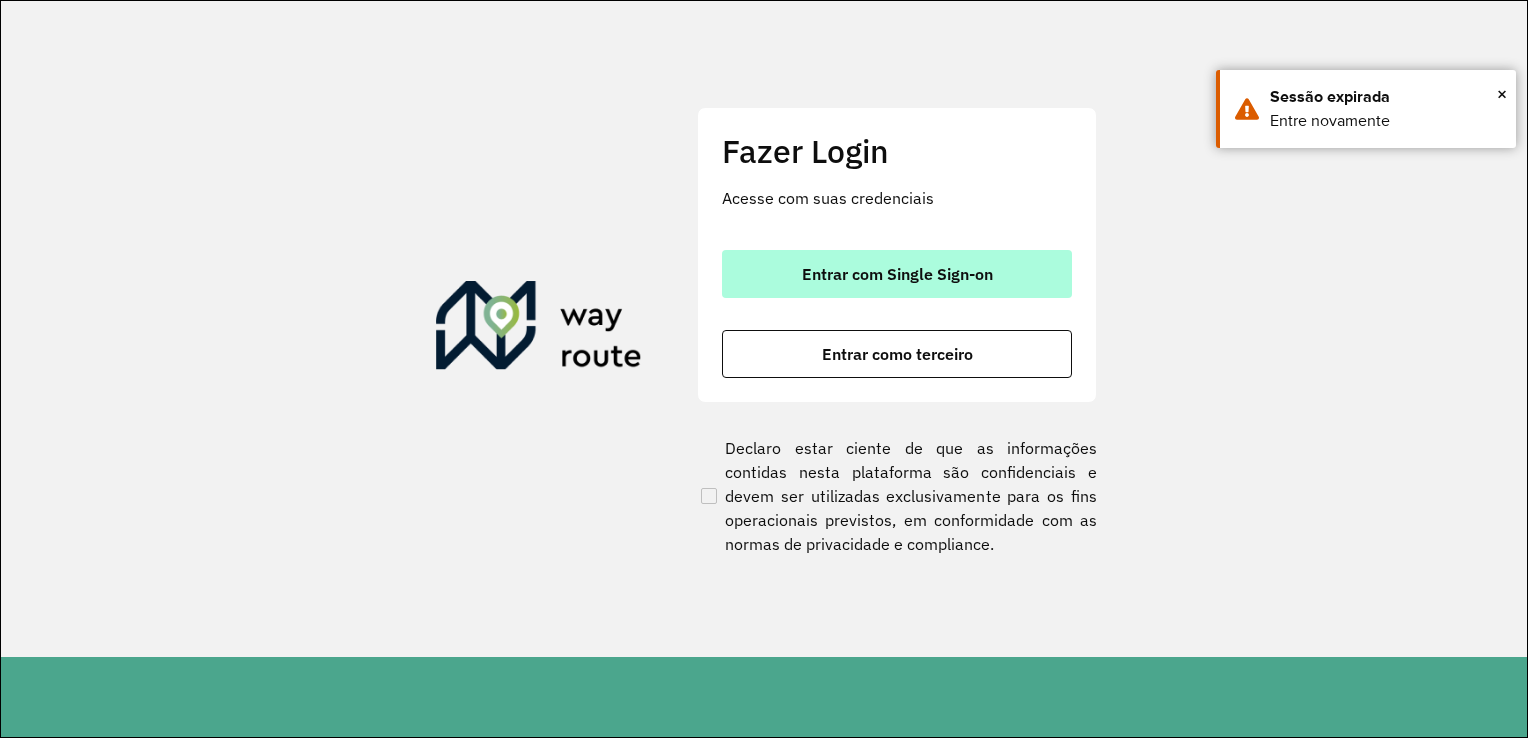 click on "Entrar com Single Sign-on" at bounding box center [897, 274] 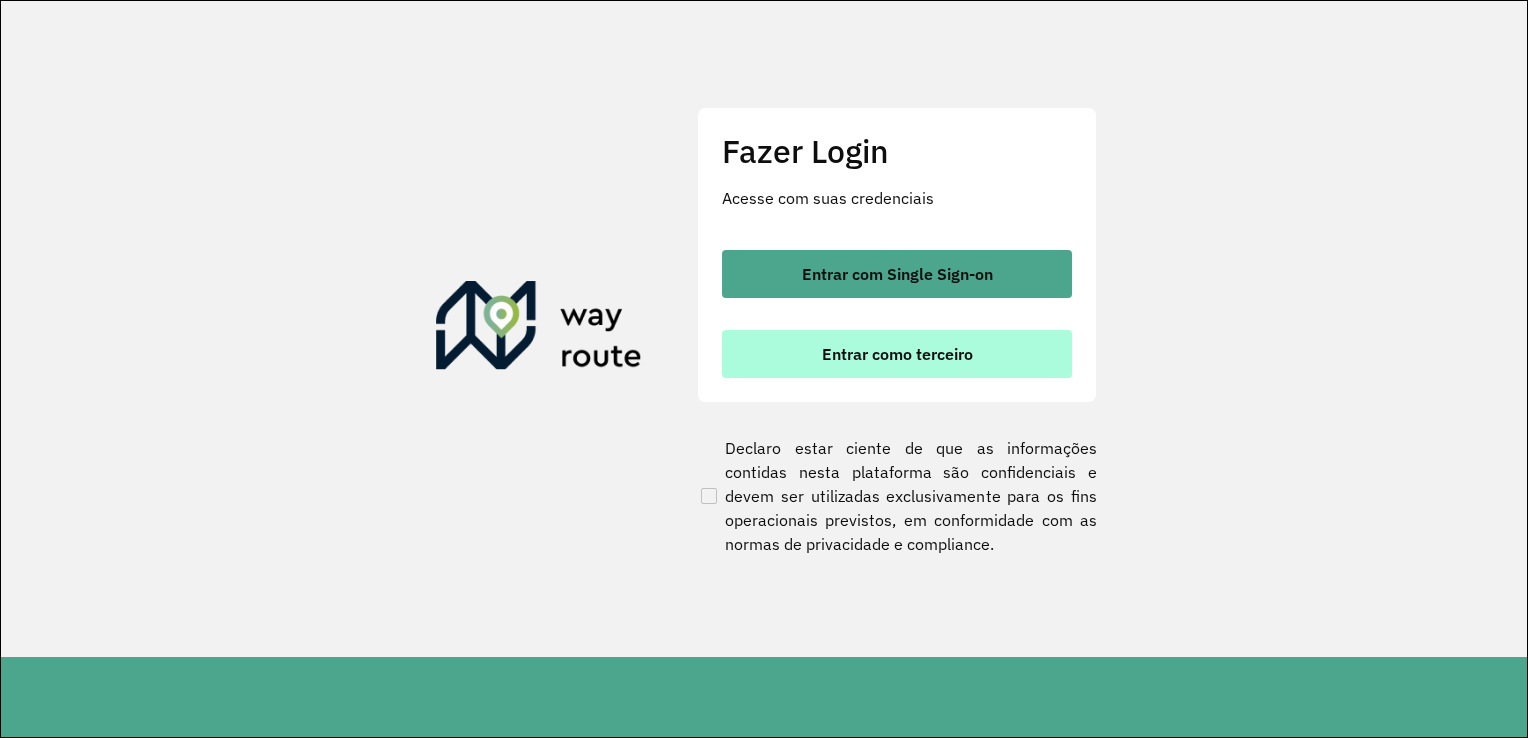 click on "Entrar como terceiro" at bounding box center [897, 354] 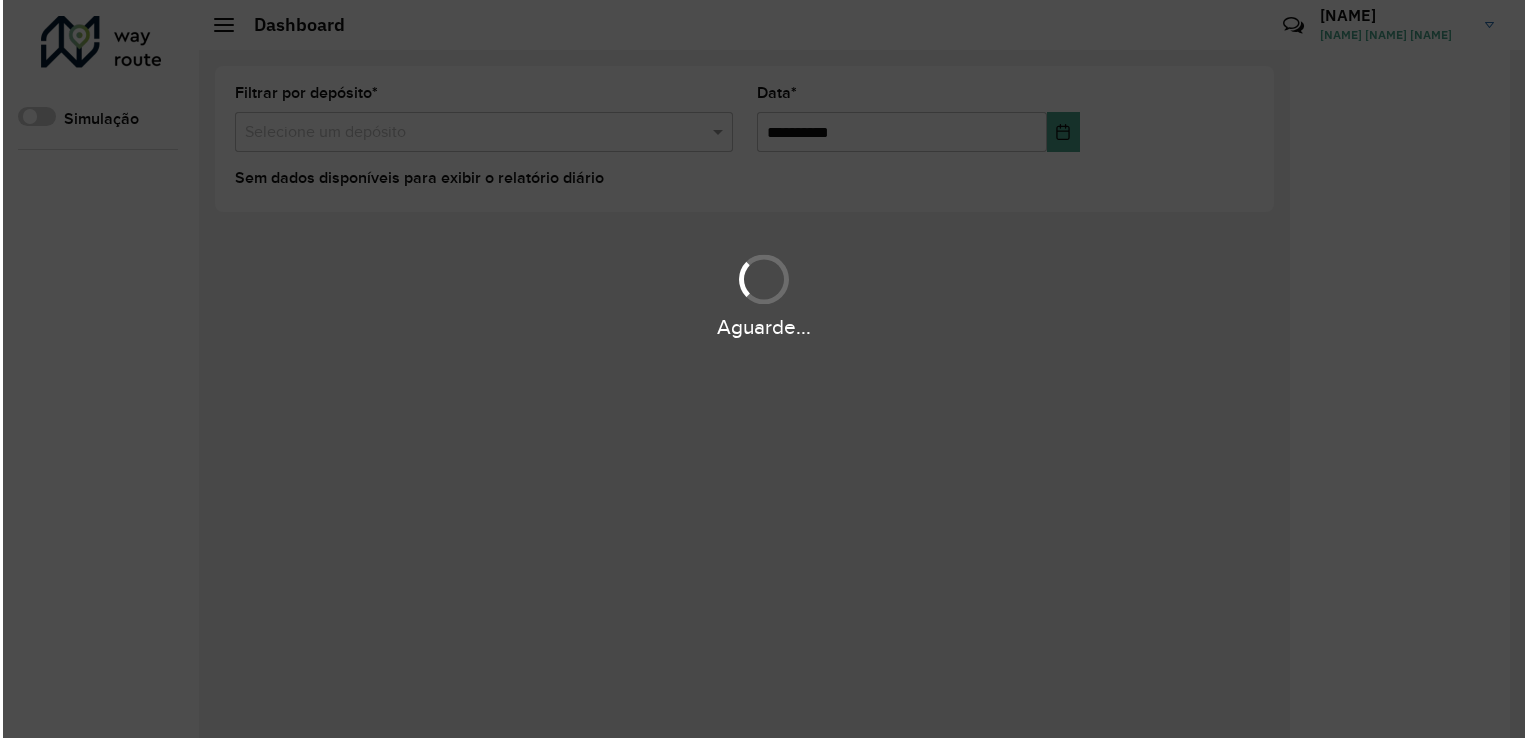 scroll, scrollTop: 0, scrollLeft: 0, axis: both 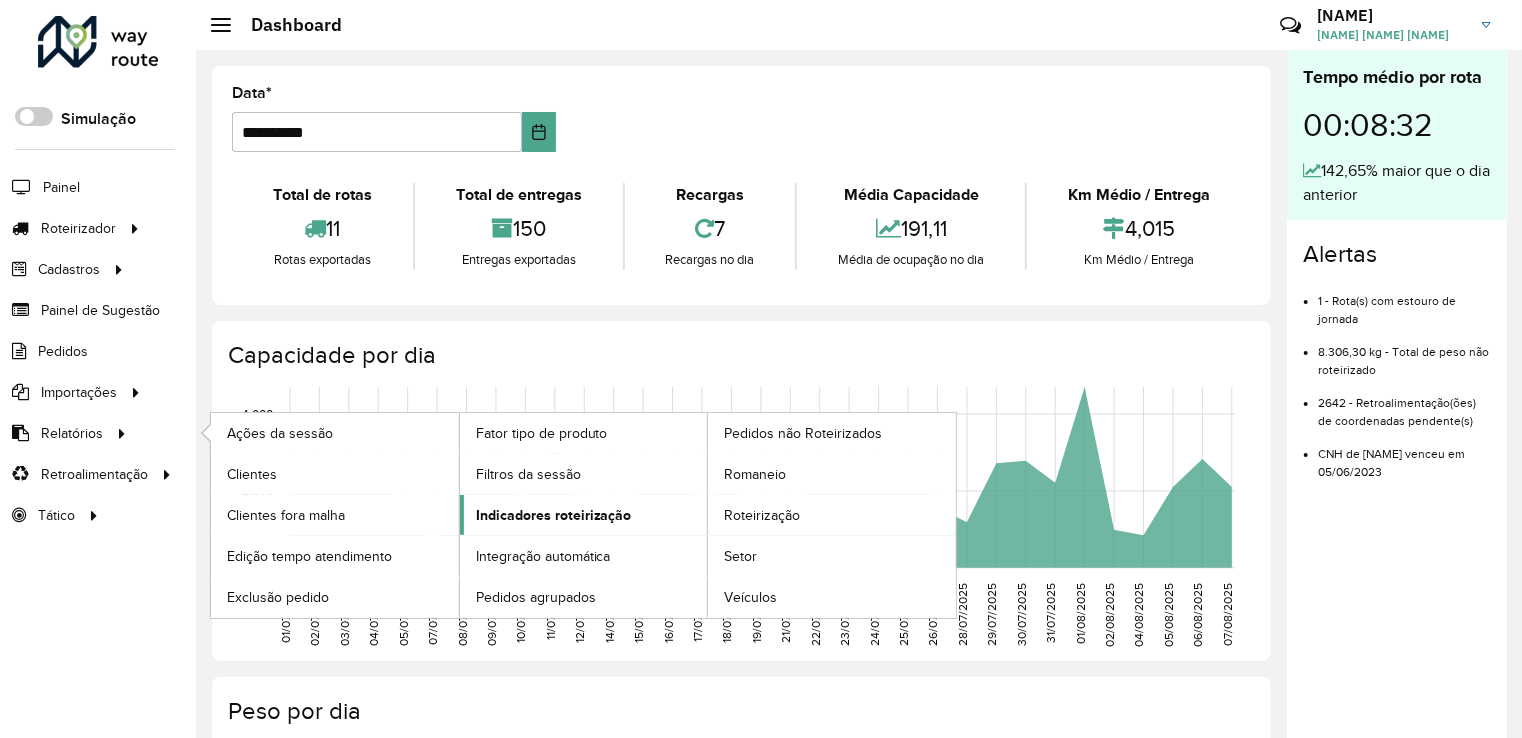 click on "Indicadores roteirização" 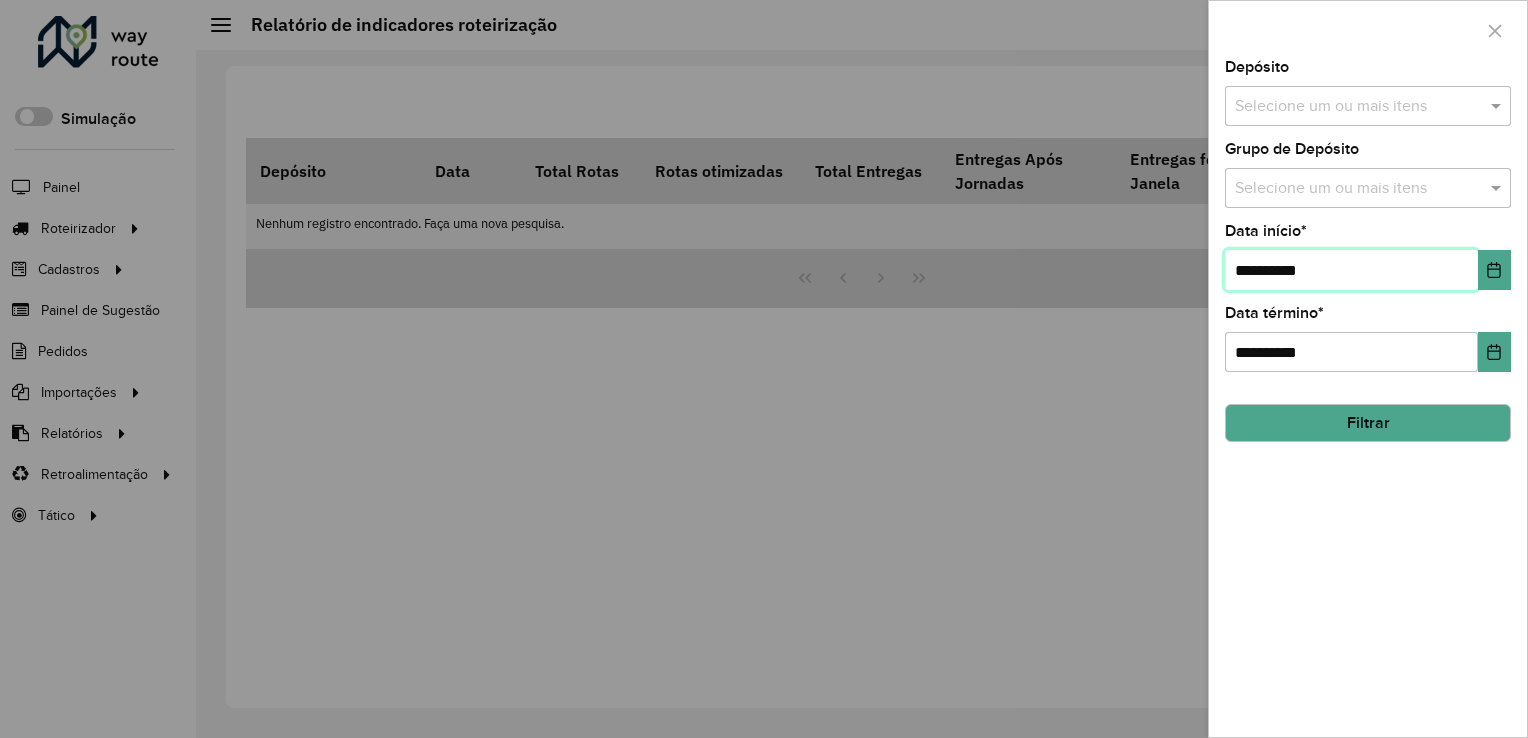 click on "**********" at bounding box center [1351, 270] 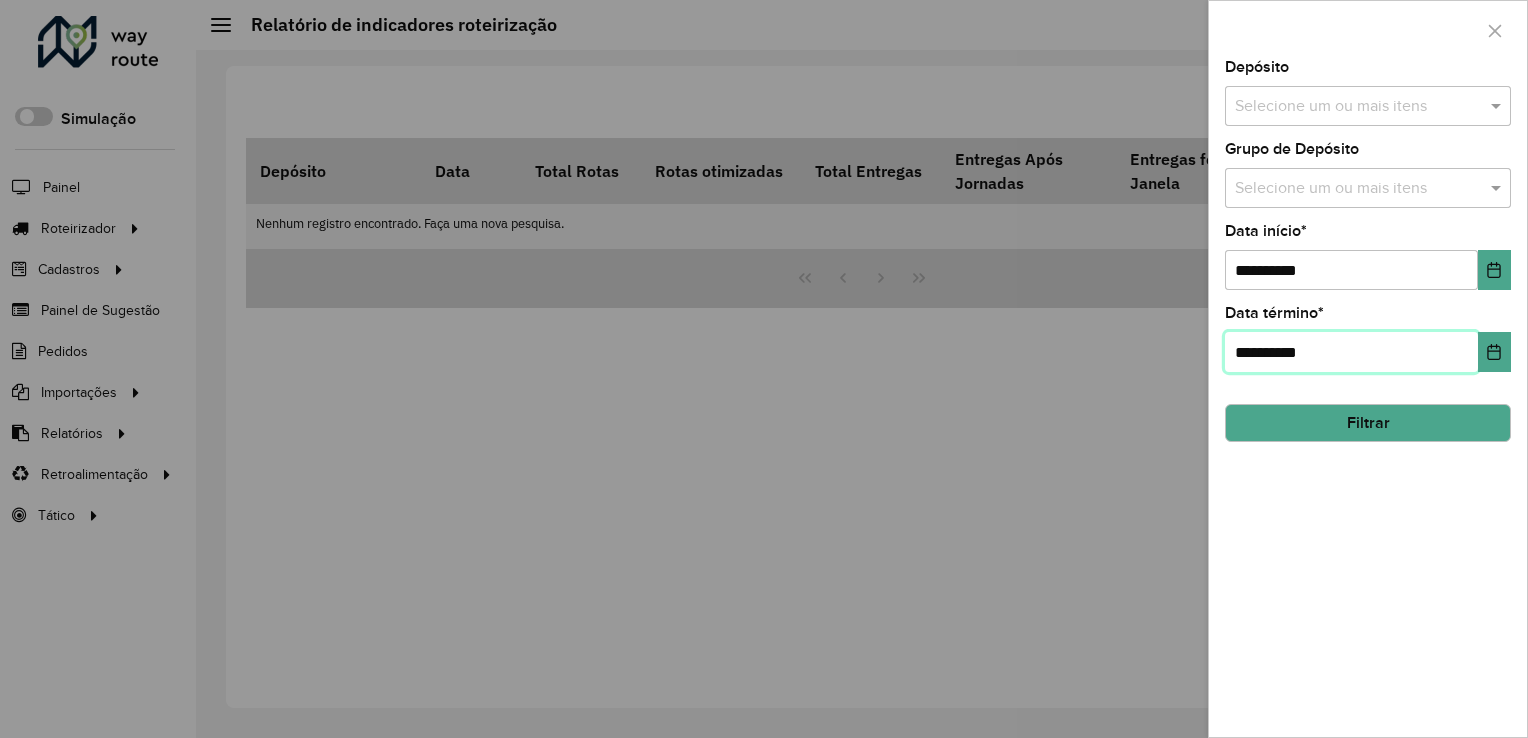 click on "**********" at bounding box center (1351, 352) 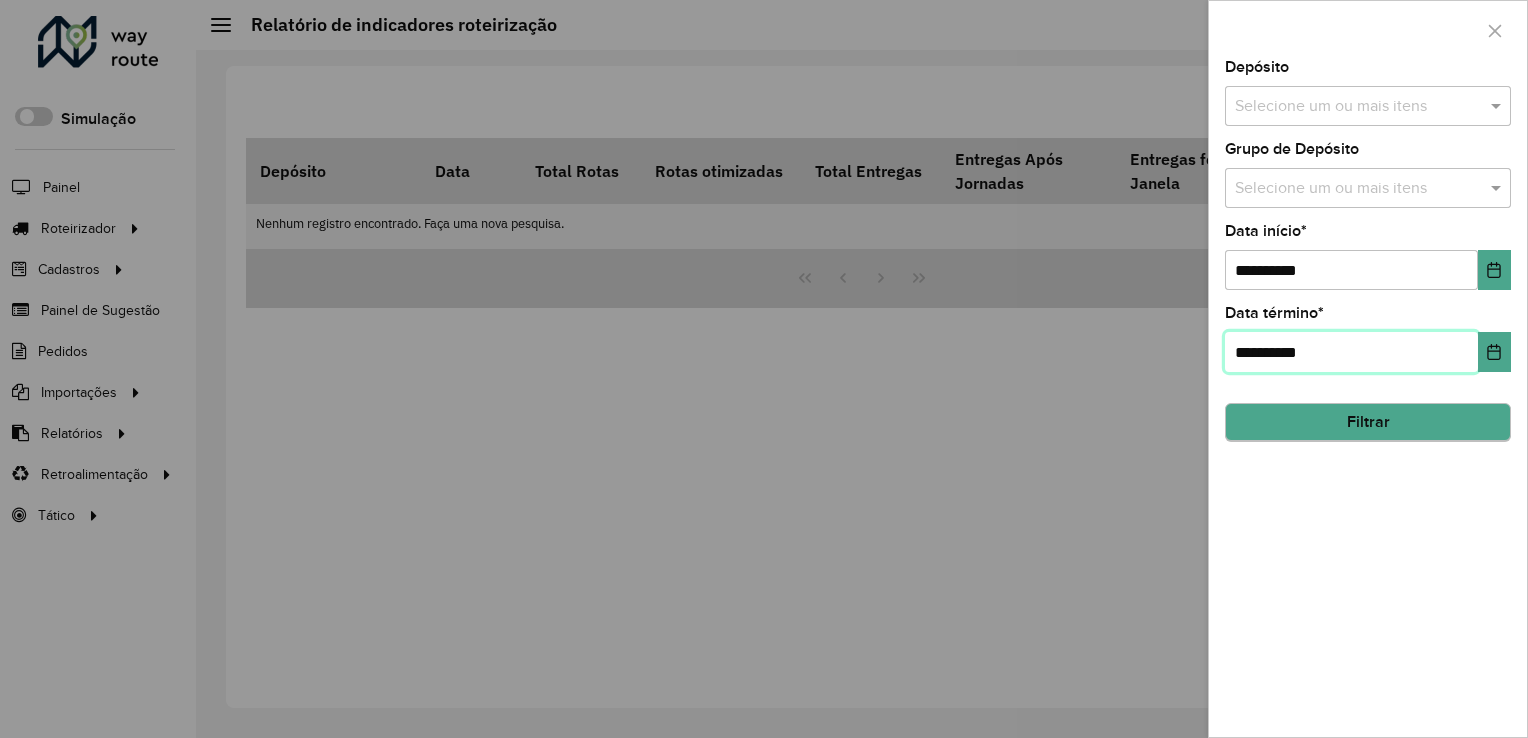 type on "**********" 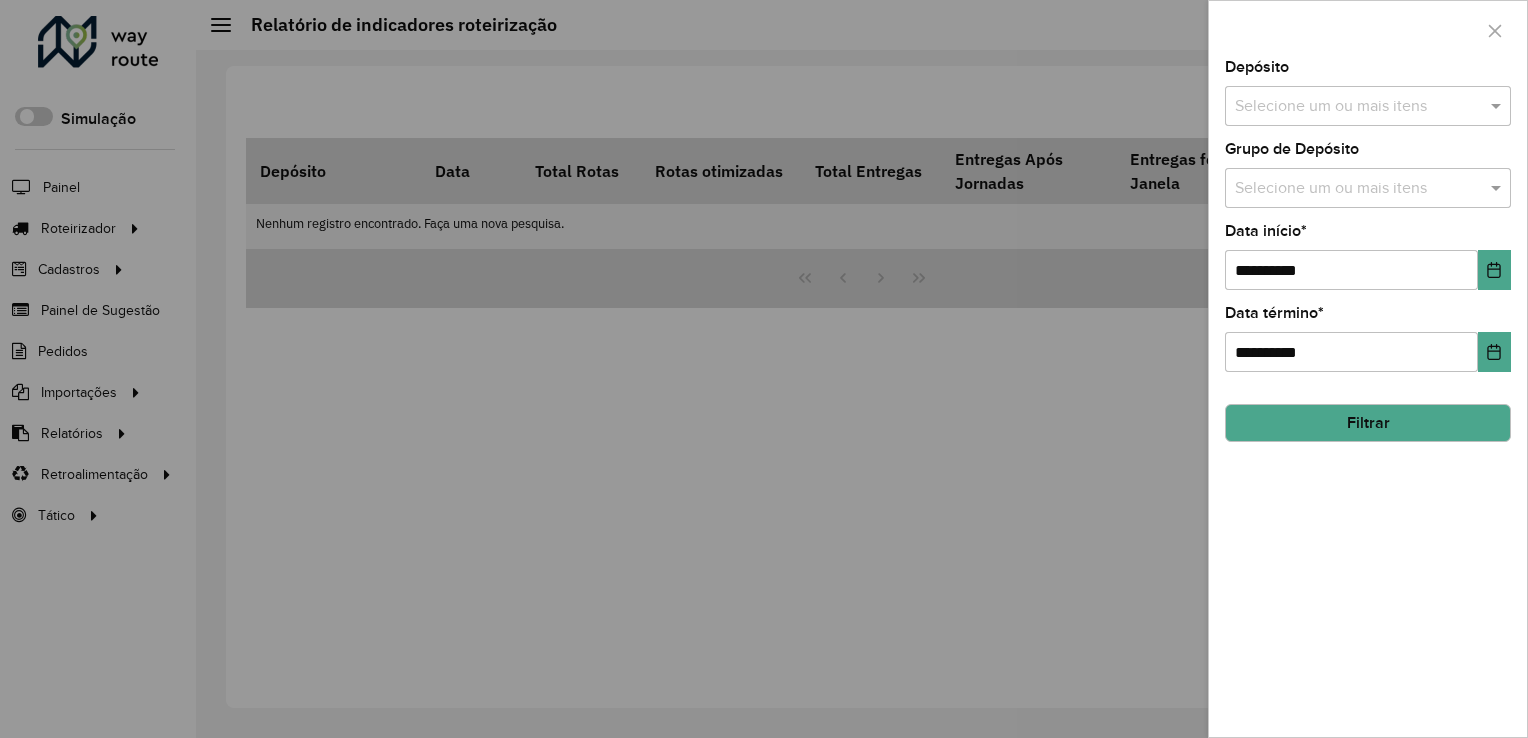 click on "Filtrar" 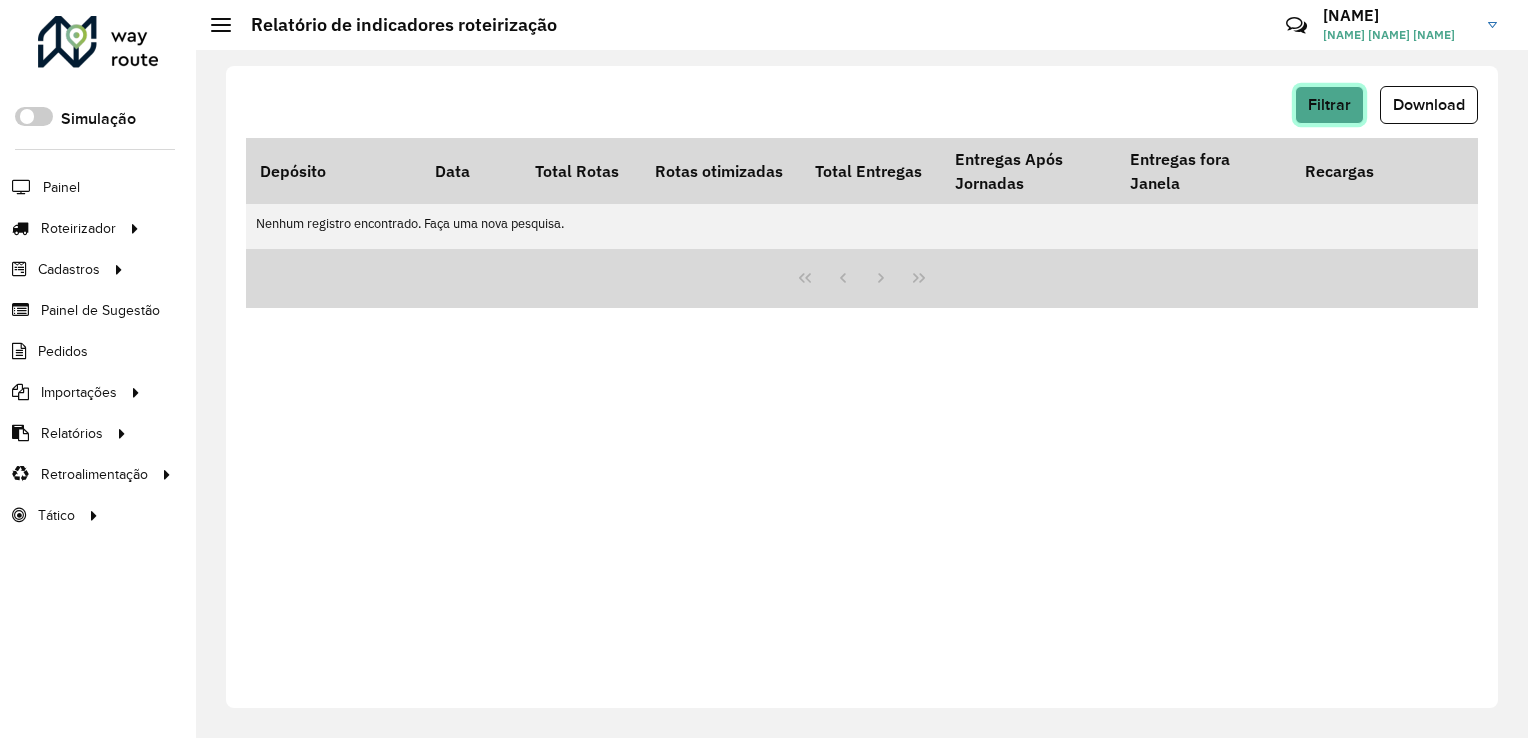 click on "Filtrar" 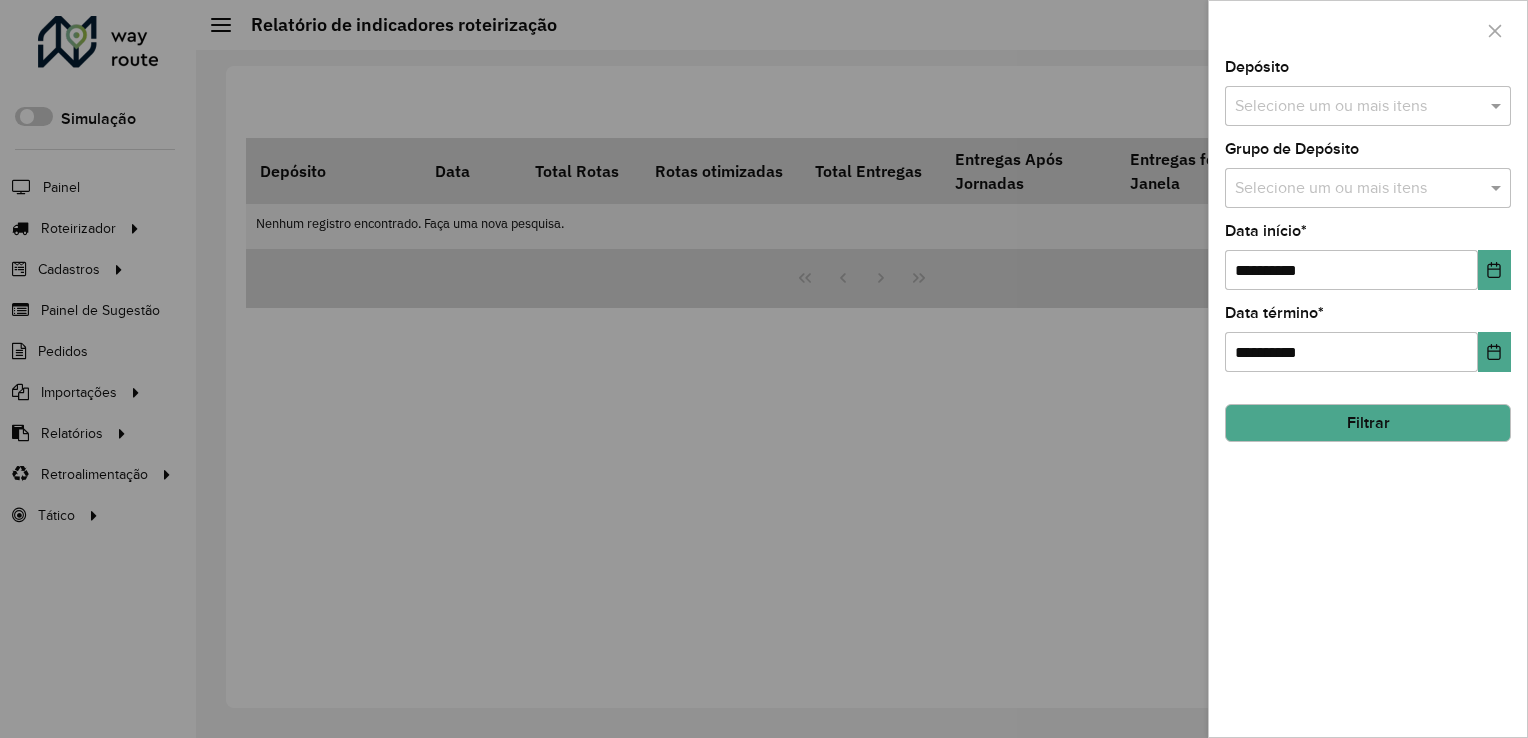 click at bounding box center [1358, 107] 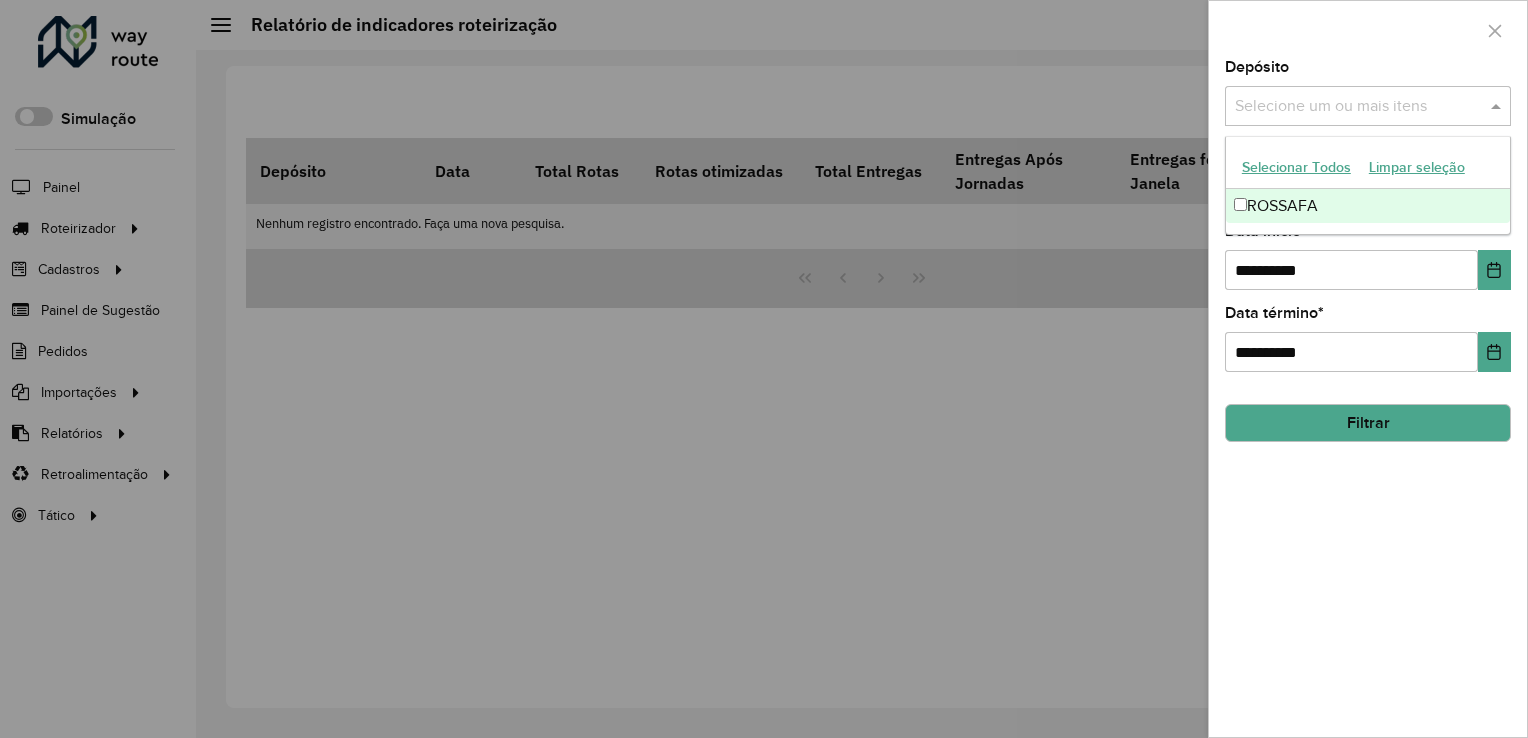 click on "ROSSAFA" at bounding box center (1368, 206) 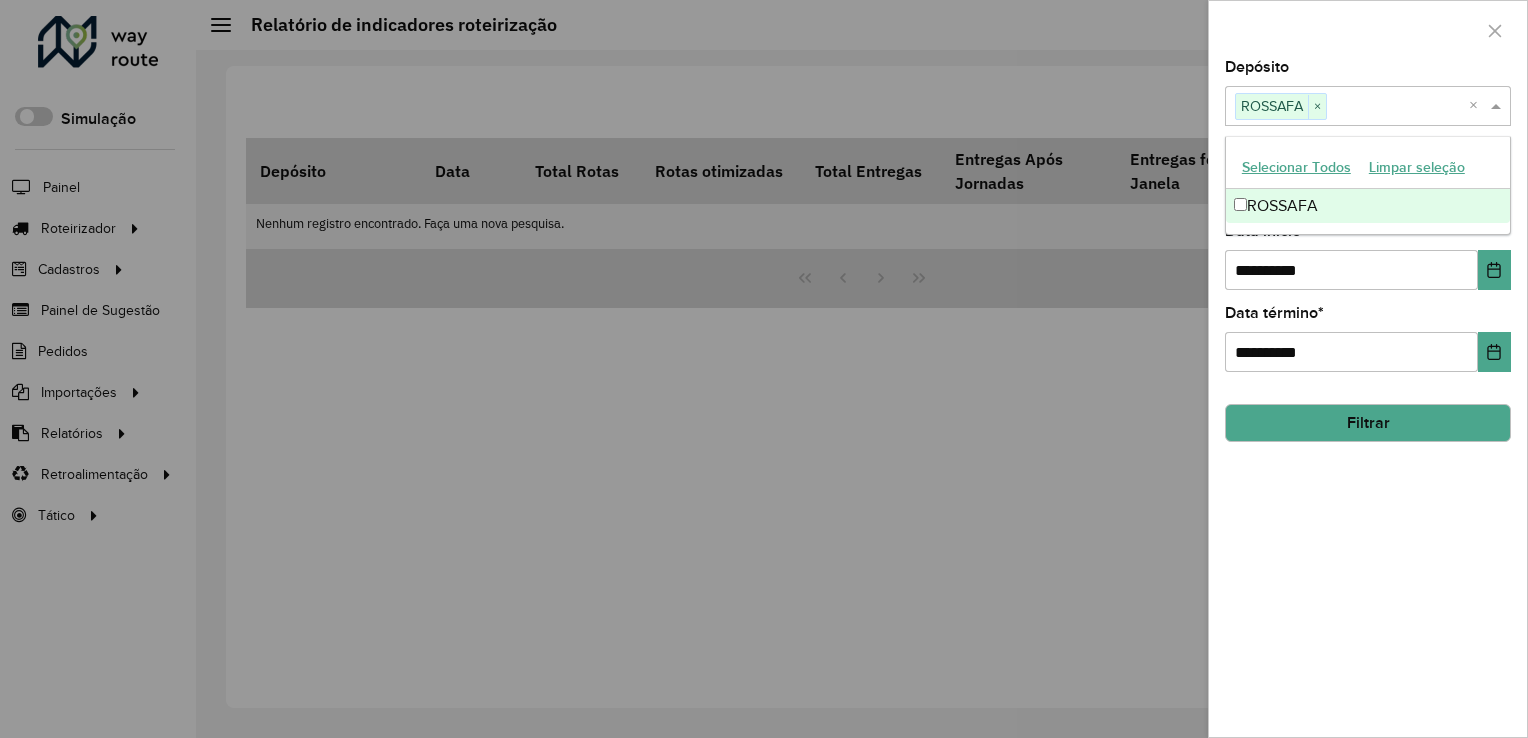 click on "**********" 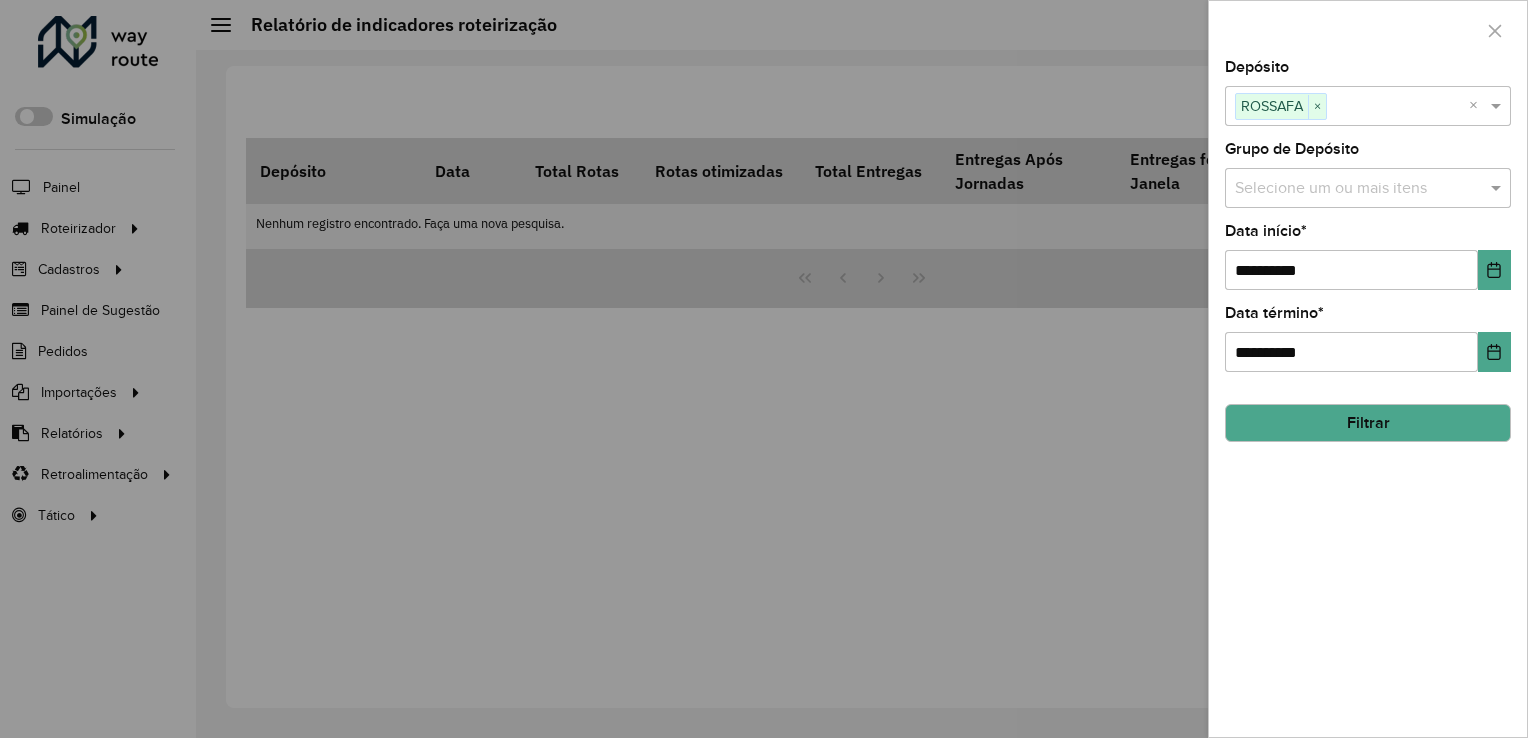 click on "Filtrar" 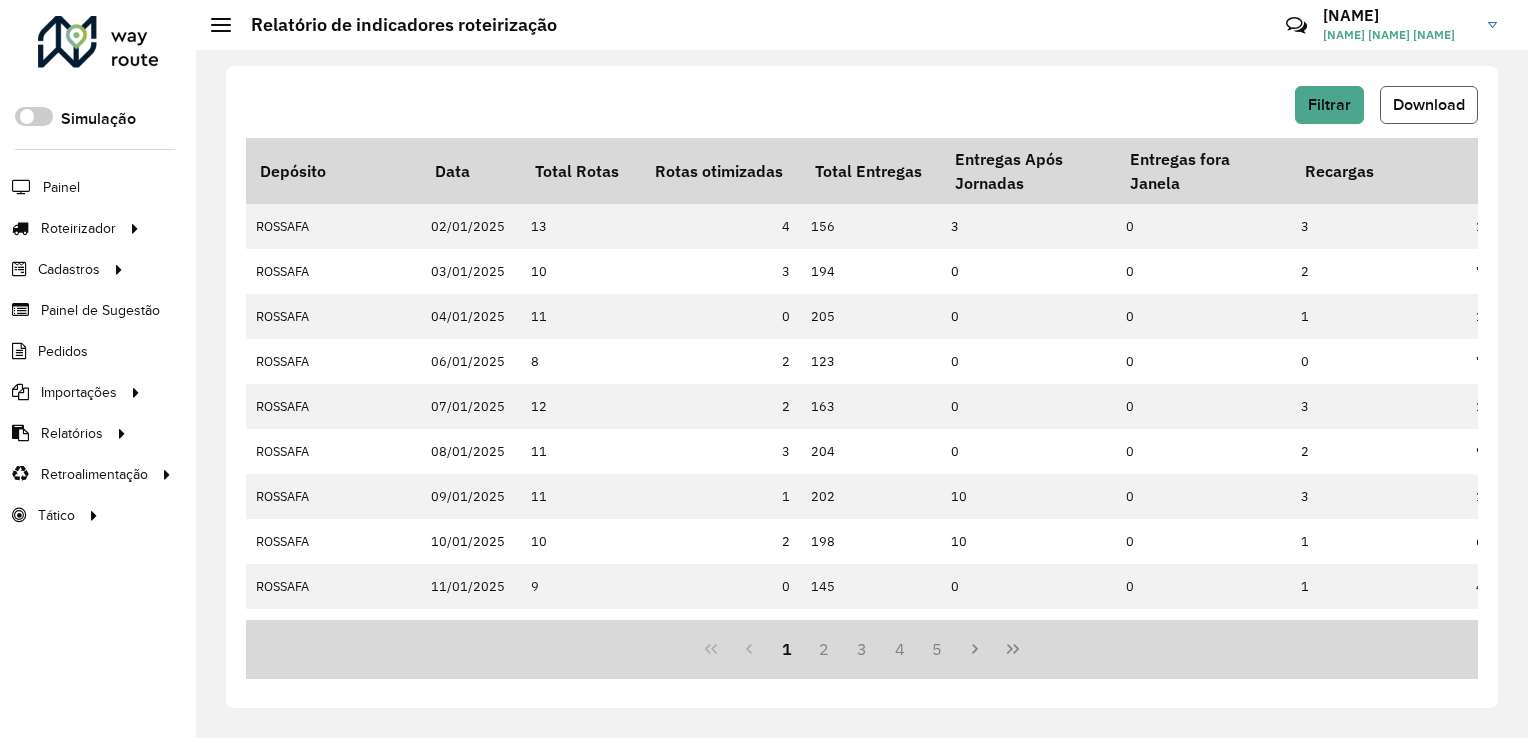 click on "Download" 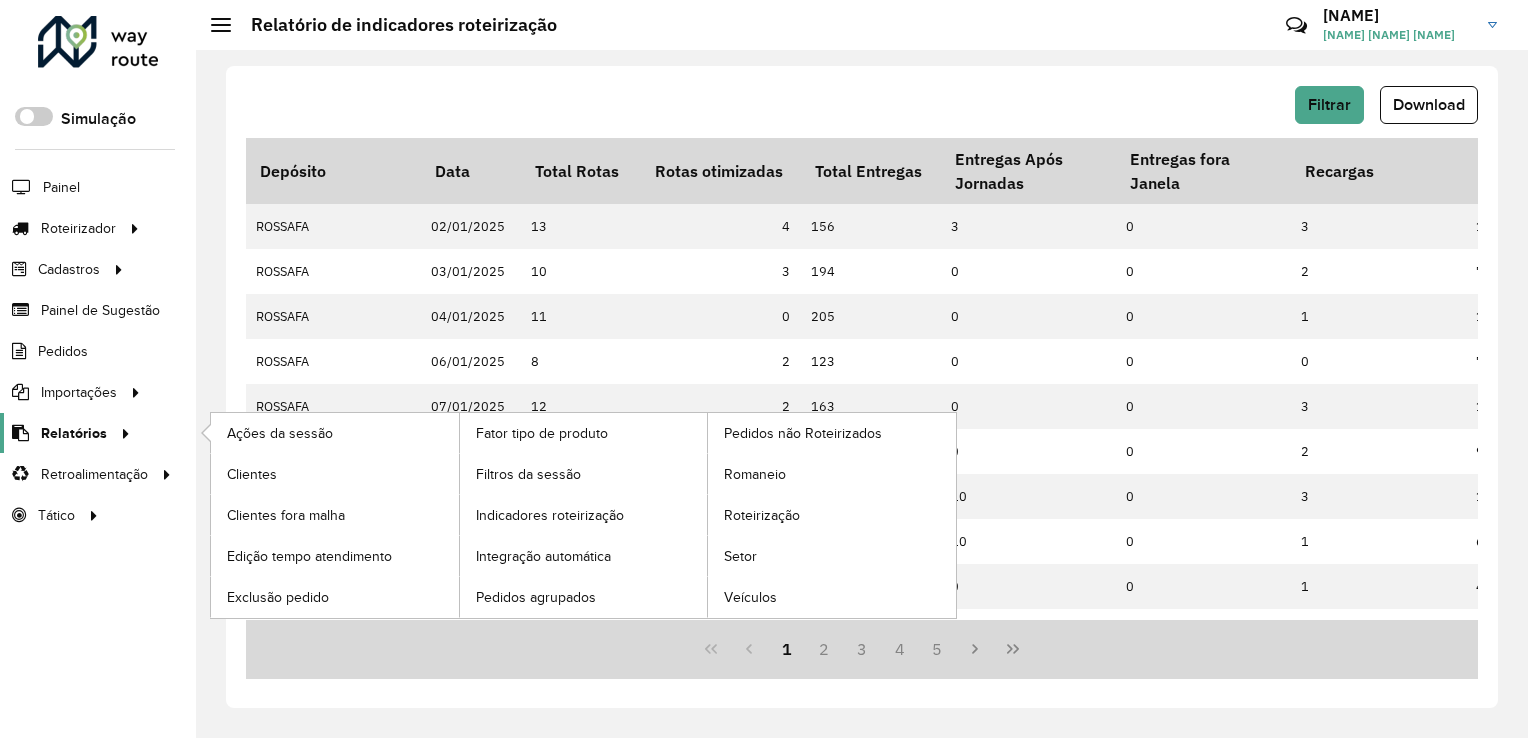 click on "Relatórios" 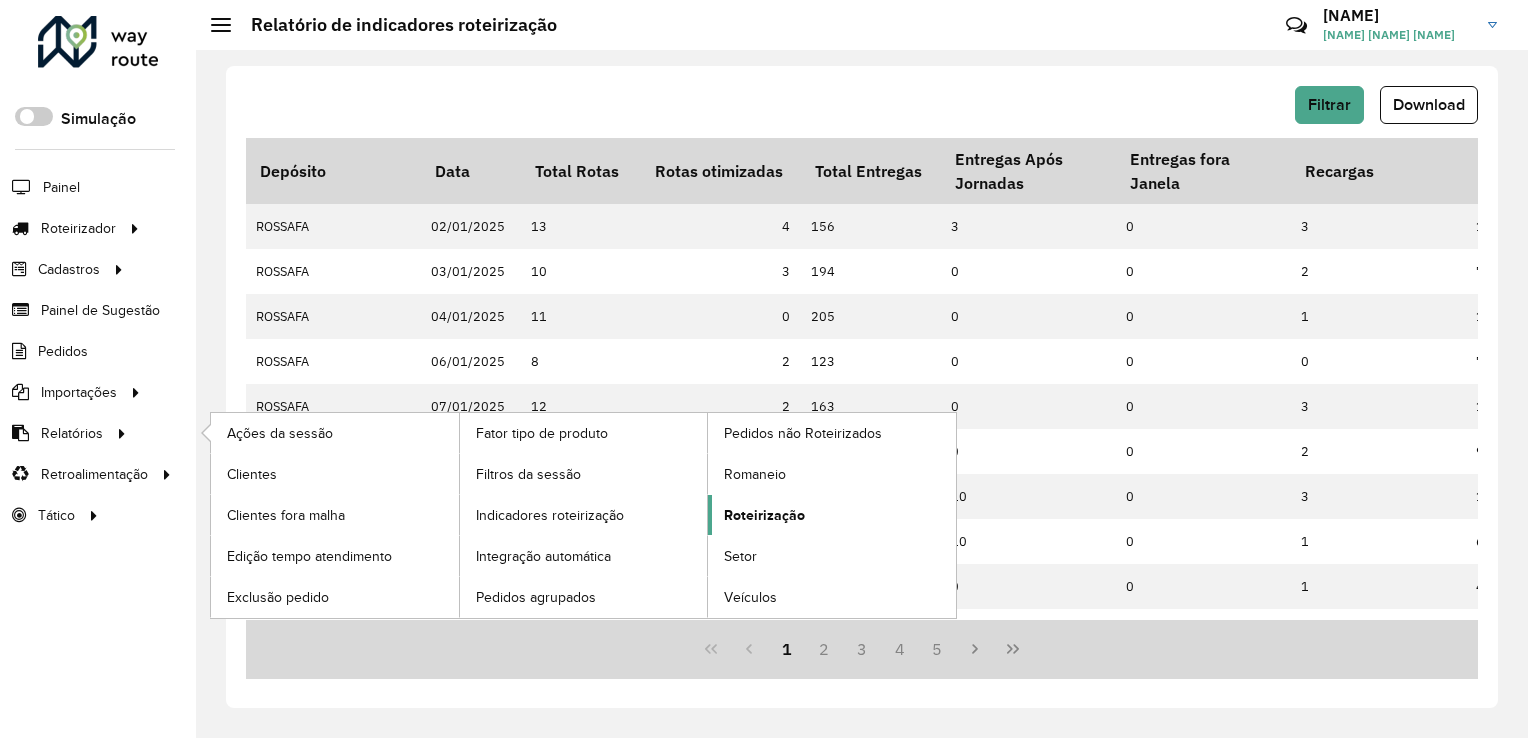 click on "Roteirização" 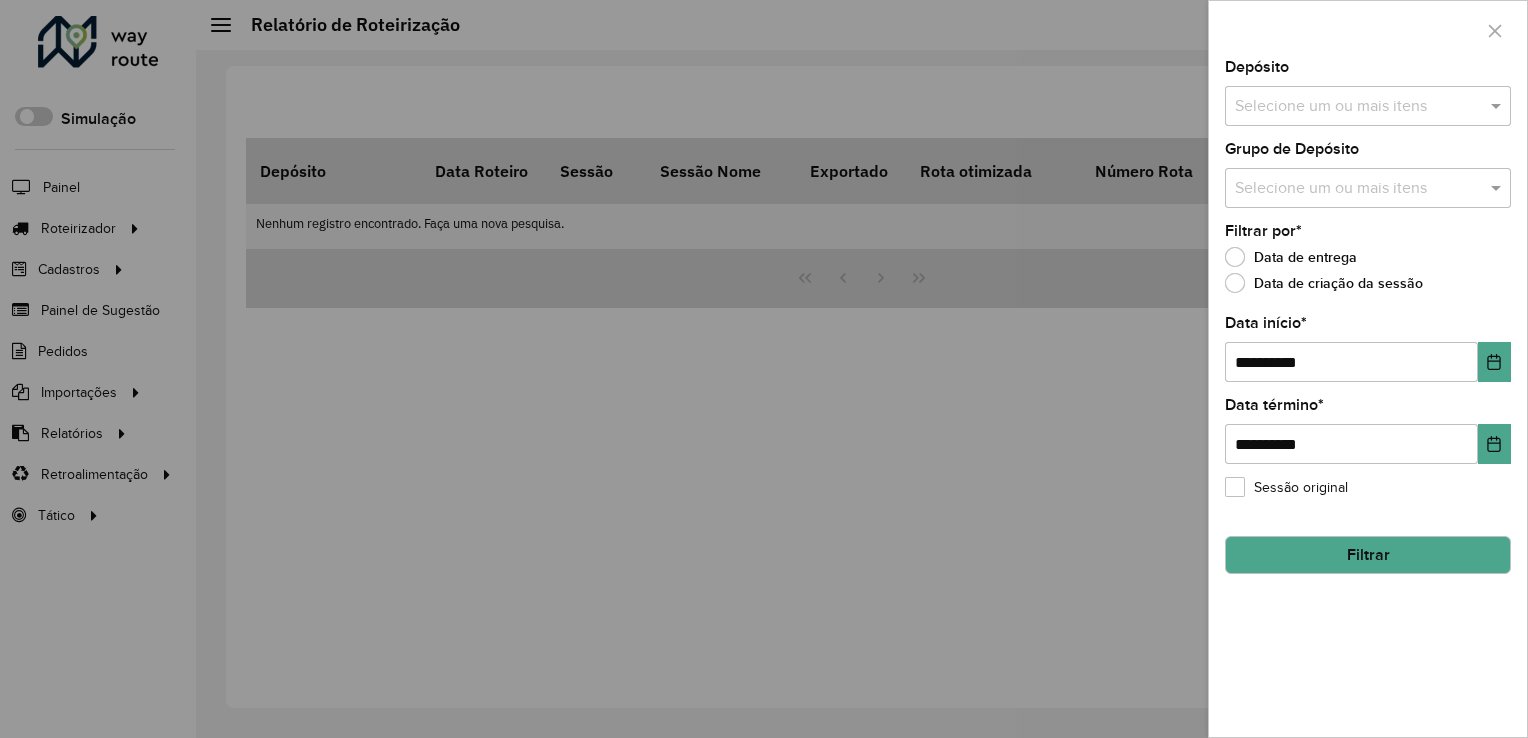 click at bounding box center [1358, 107] 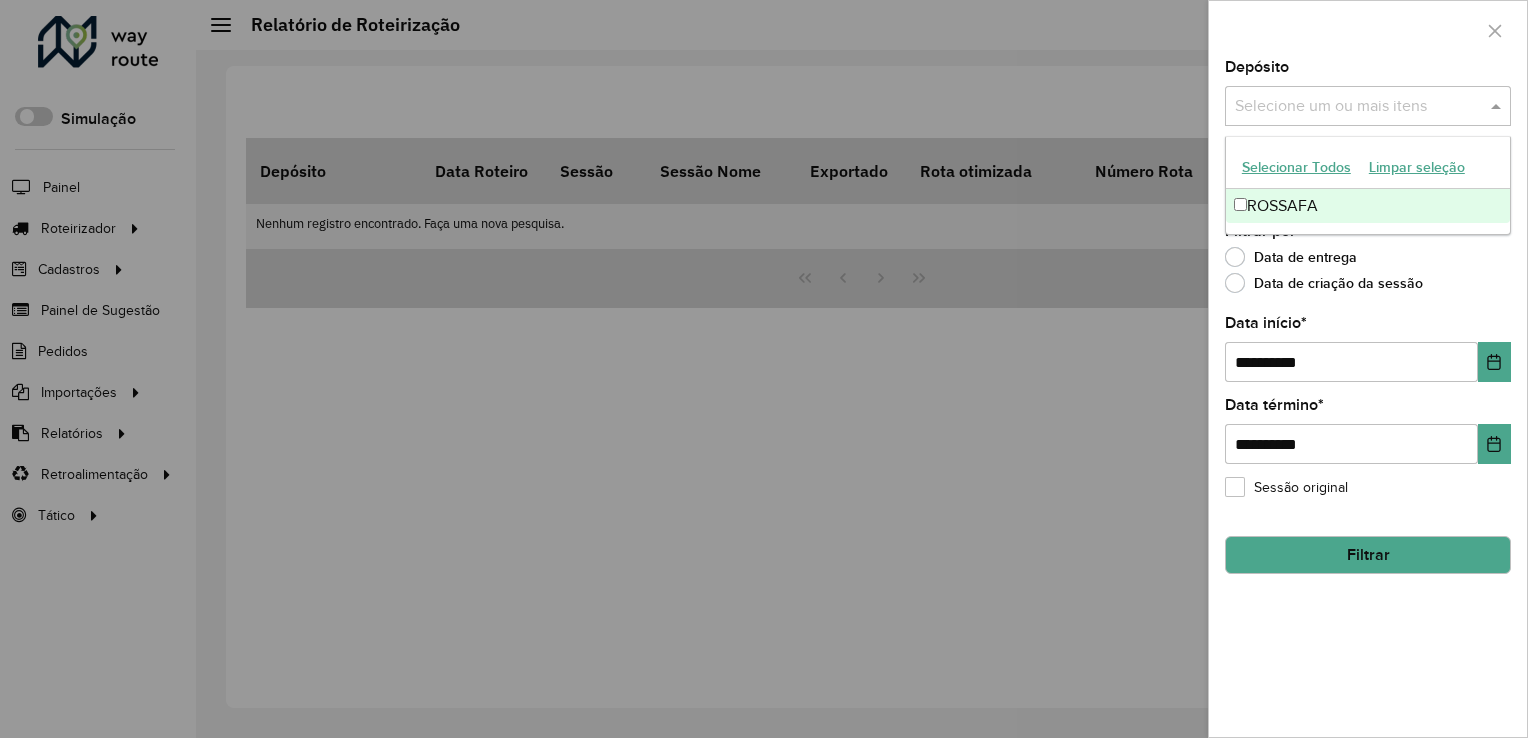 click on "ROSSAFA" at bounding box center (1368, 206) 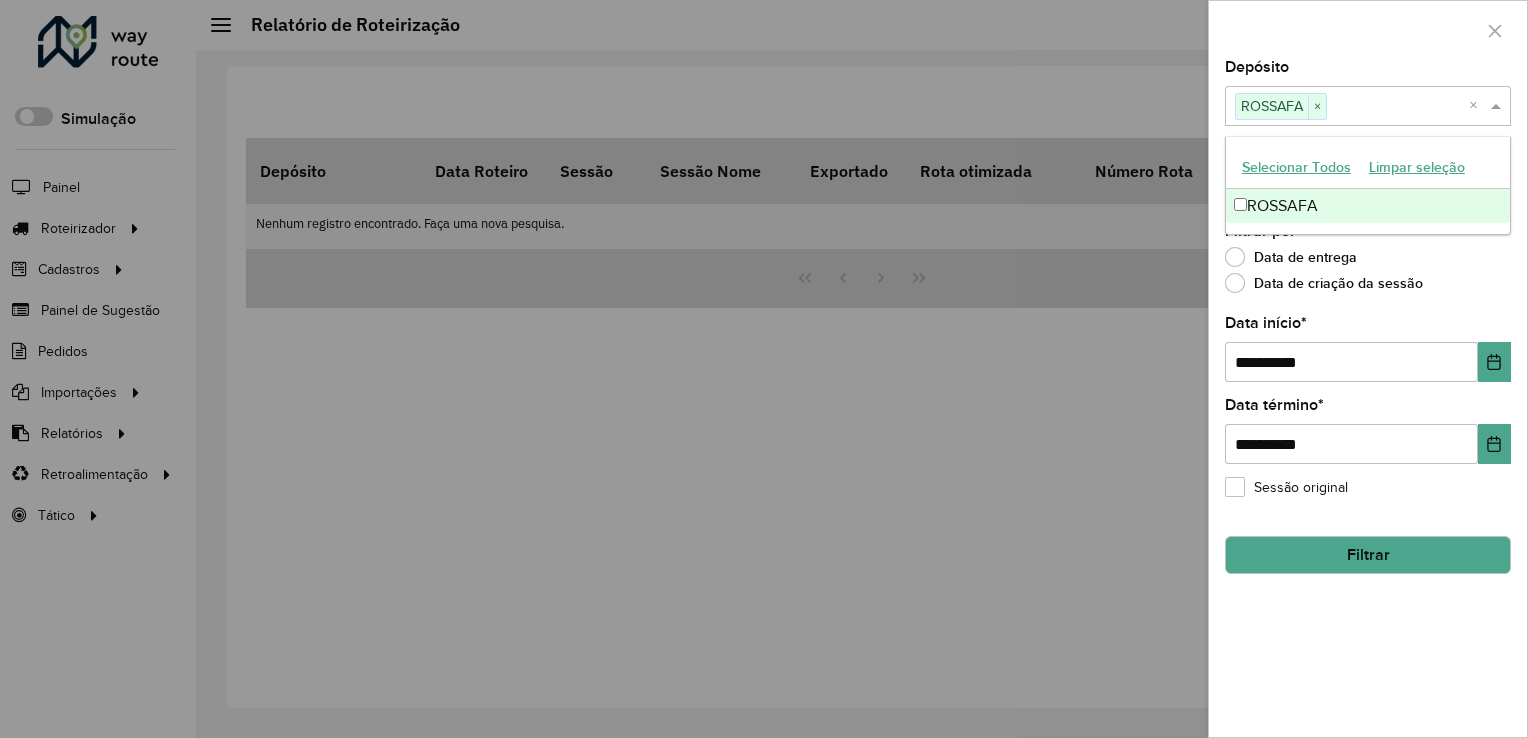 click on "Data de entrega" 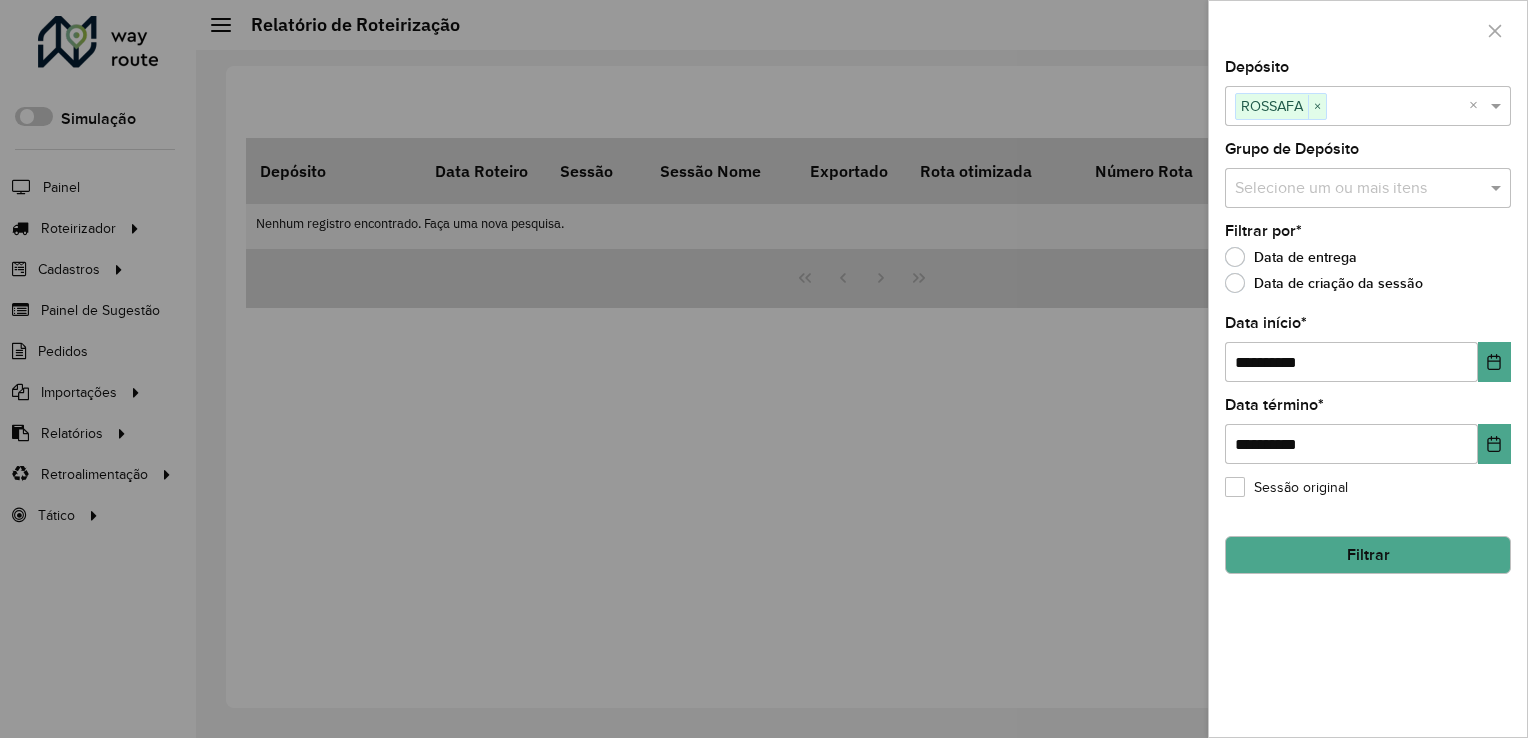 click at bounding box center [1358, 189] 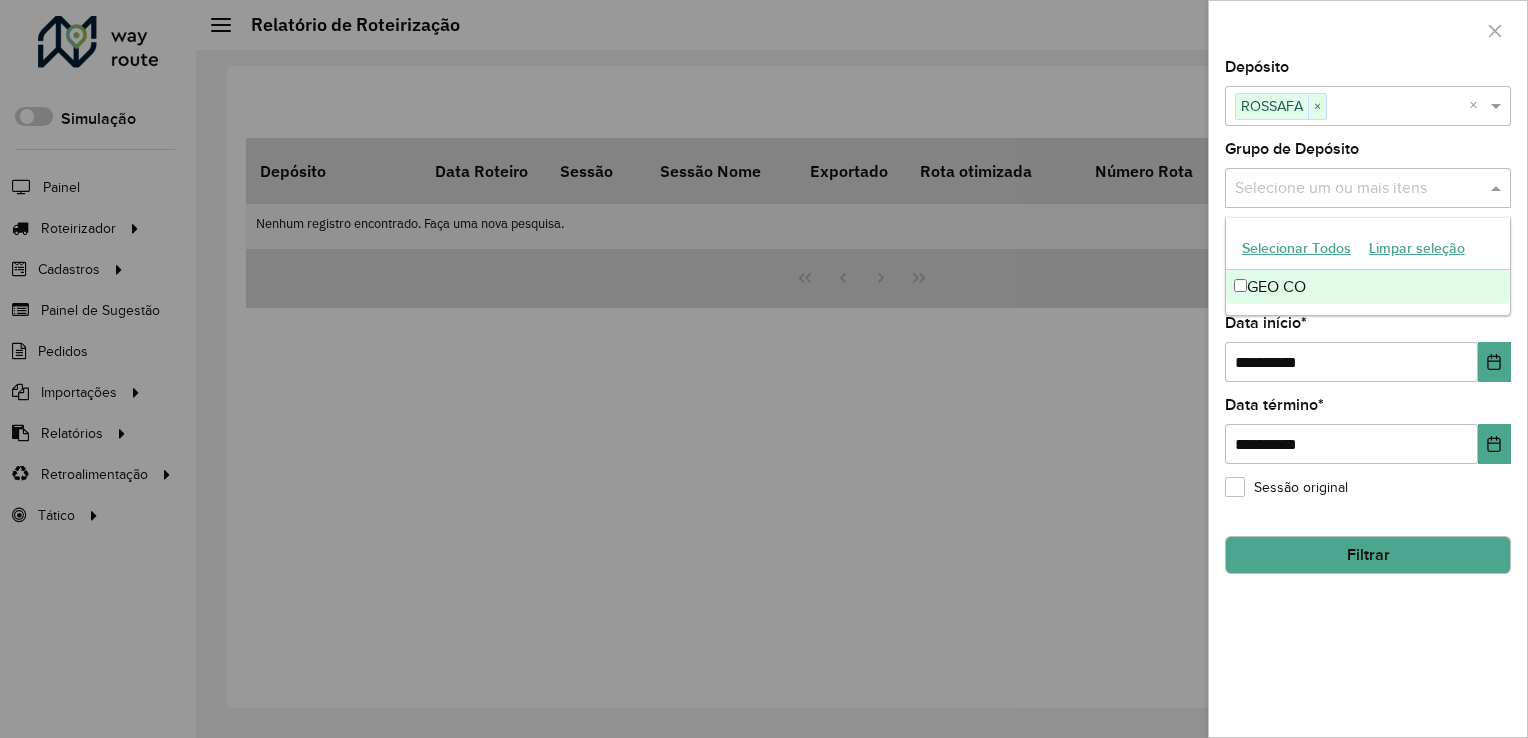 click at bounding box center [1358, 189] 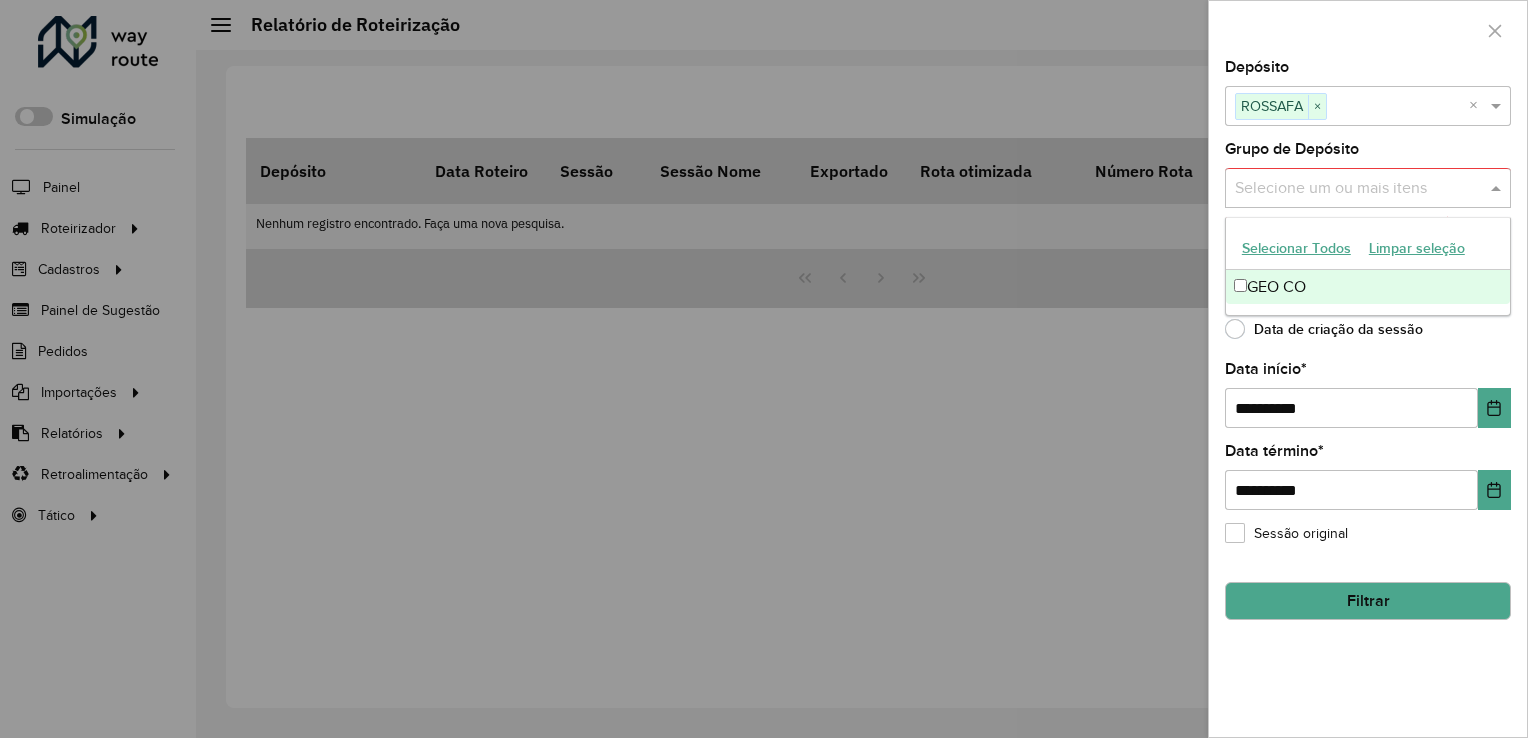 click at bounding box center (1358, 189) 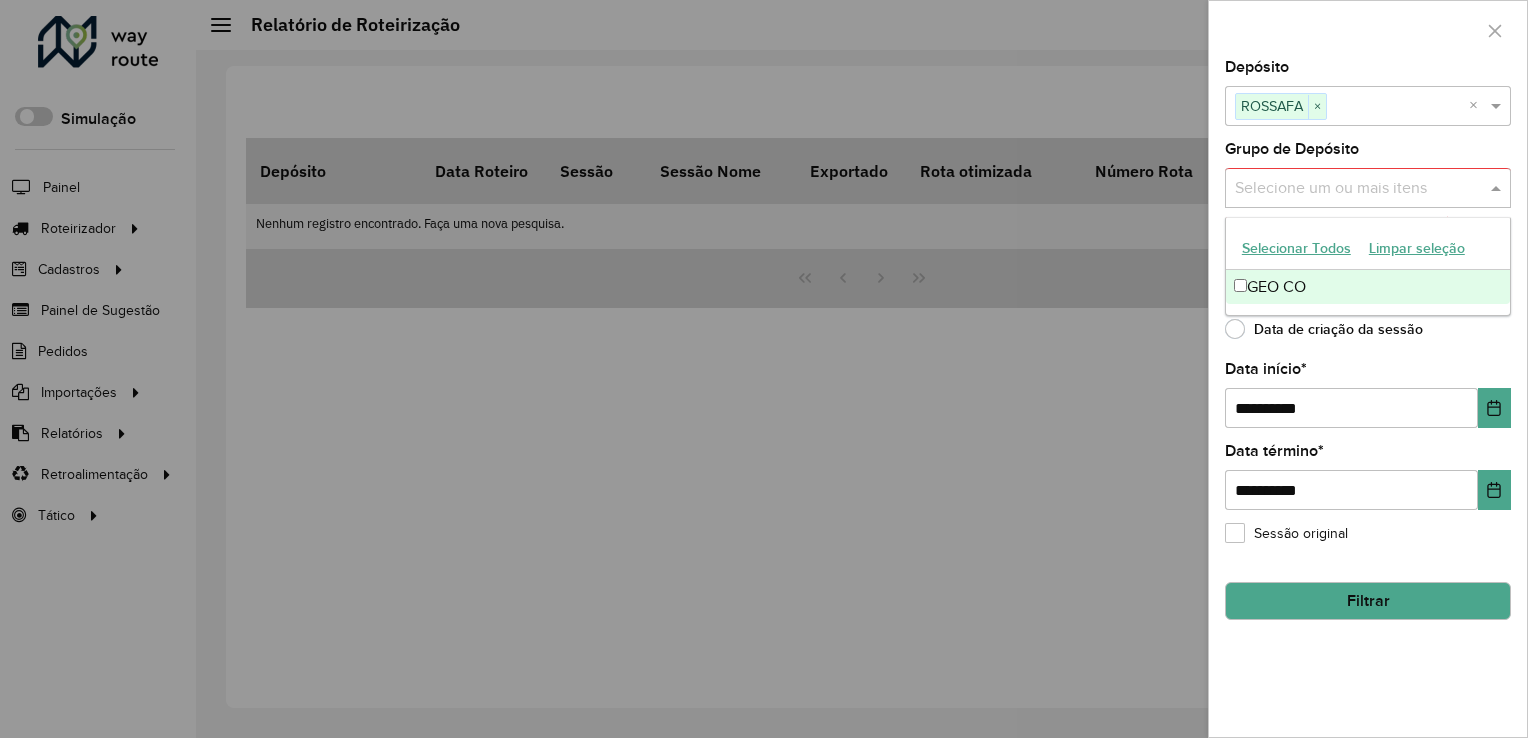 click on "GEO CO" at bounding box center [1368, 287] 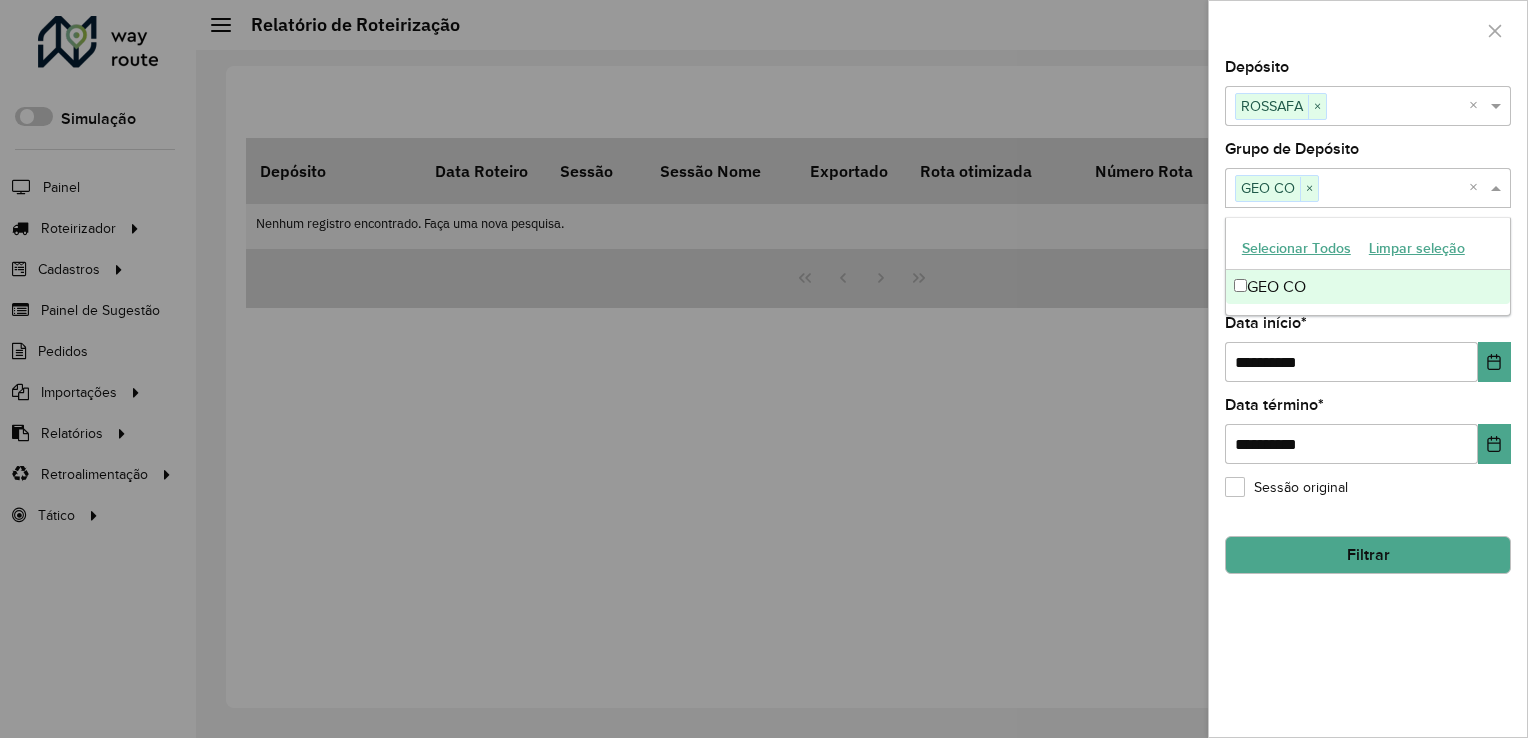 drag, startPoint x: 1322, startPoint y: 697, endPoint x: 1323, endPoint y: 660, distance: 37.01351 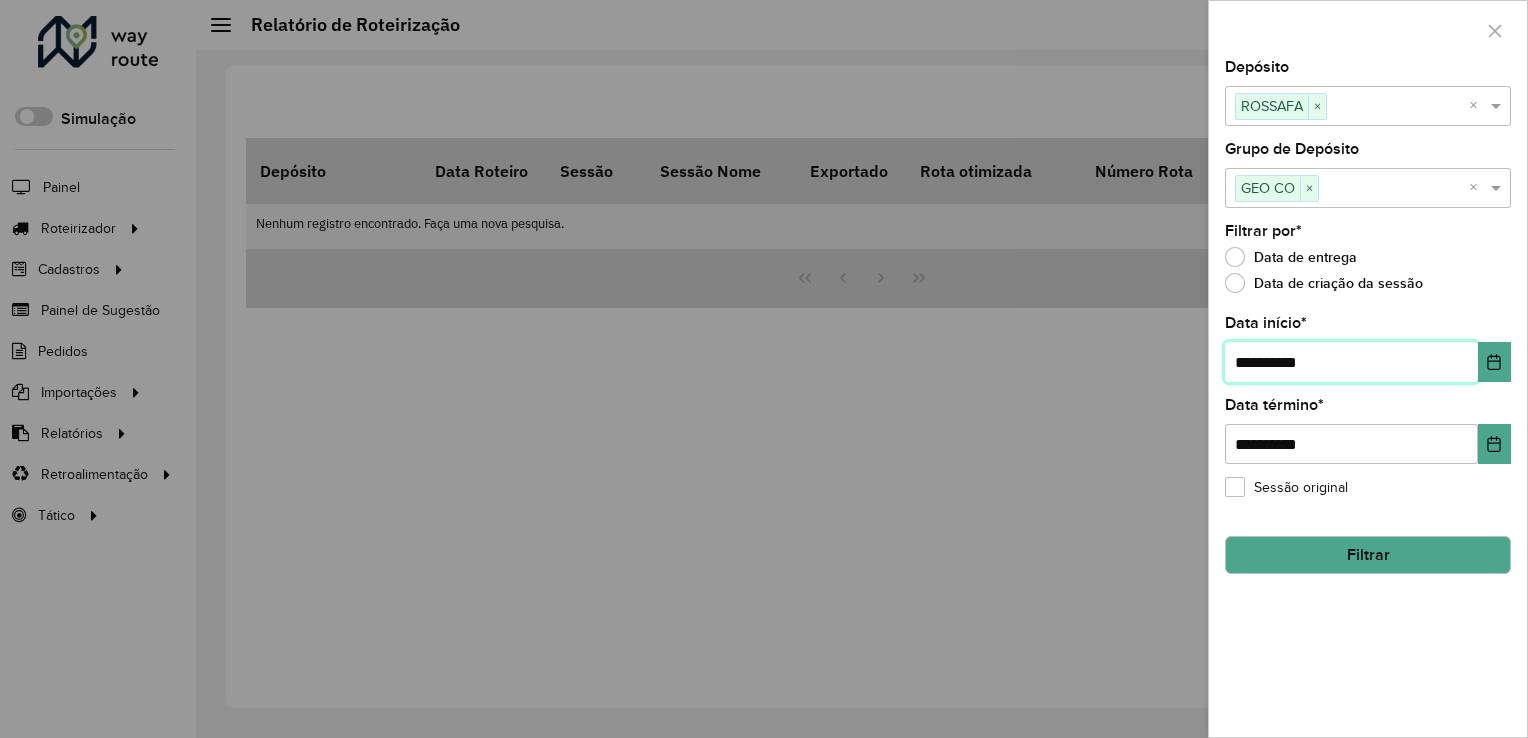 drag, startPoint x: 1272, startPoint y: 355, endPoint x: 777, endPoint y: 414, distance: 498.50375 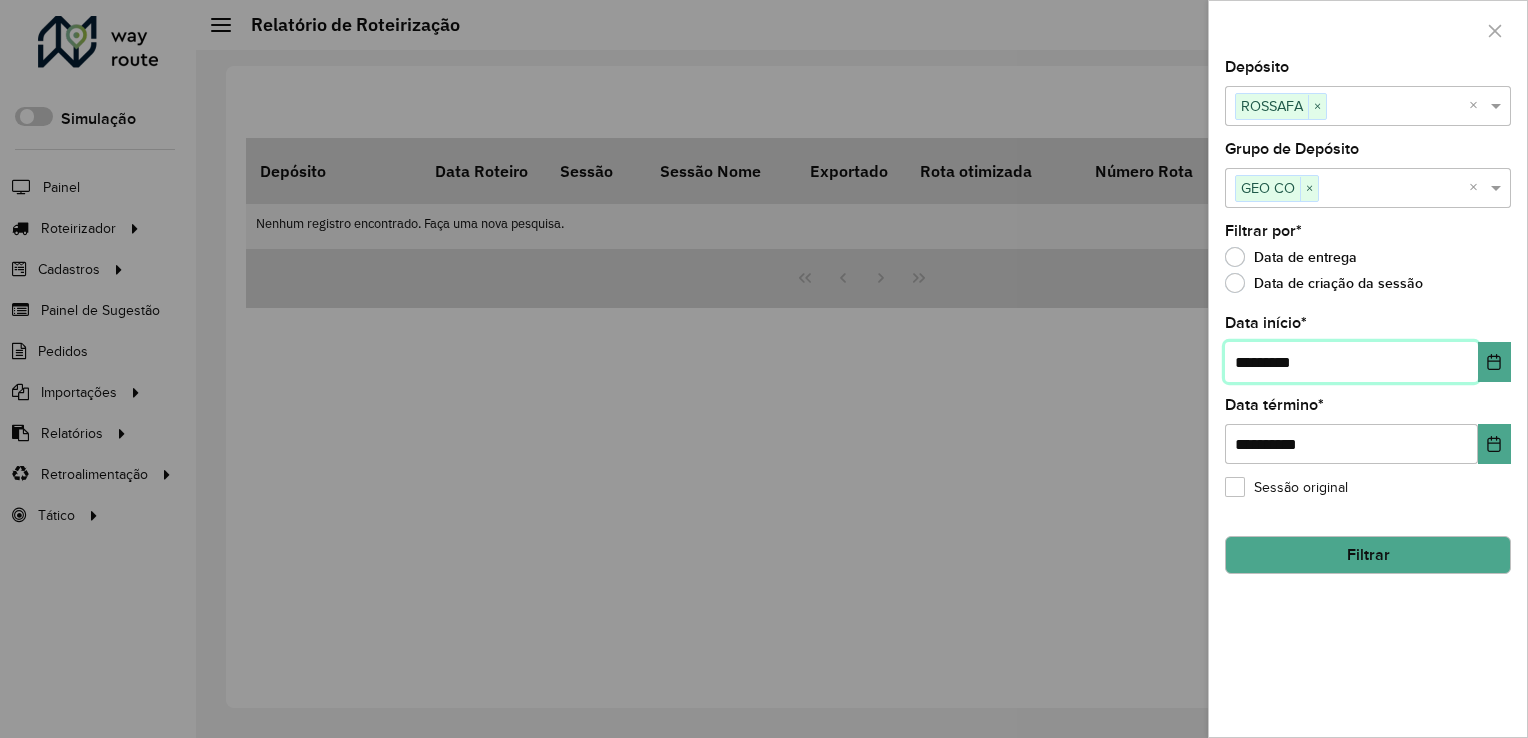 type on "*********" 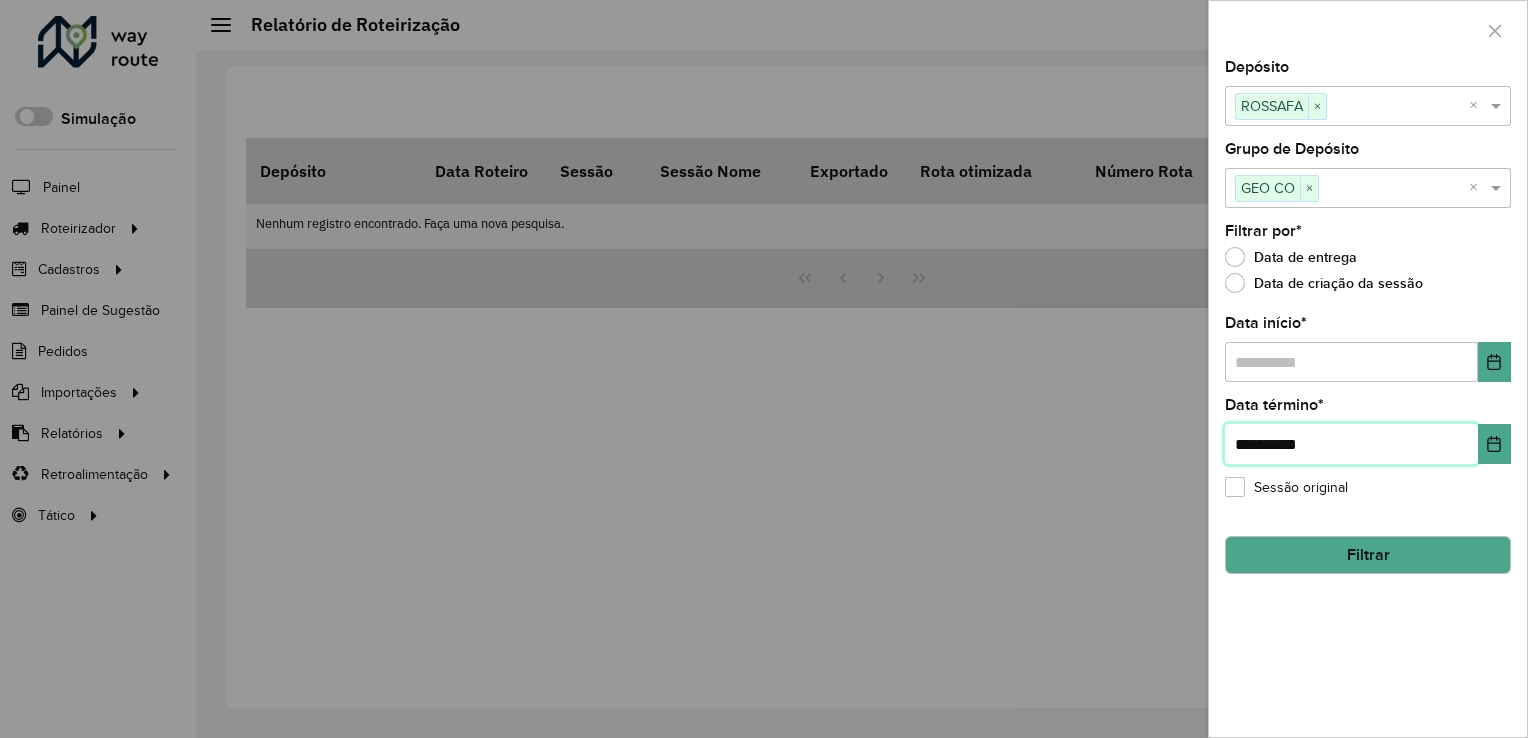 click on "**********" at bounding box center [1351, 444] 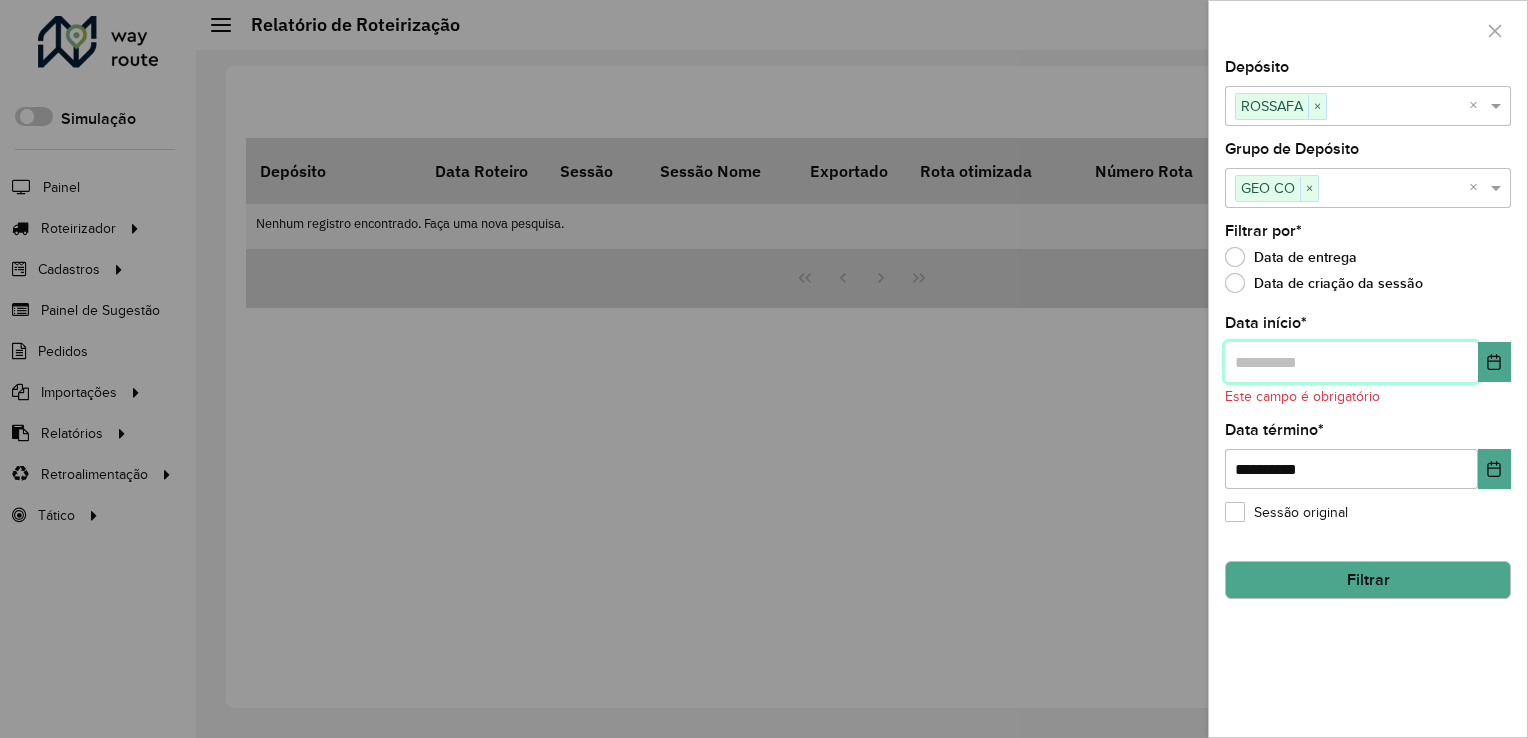 click at bounding box center [1351, 362] 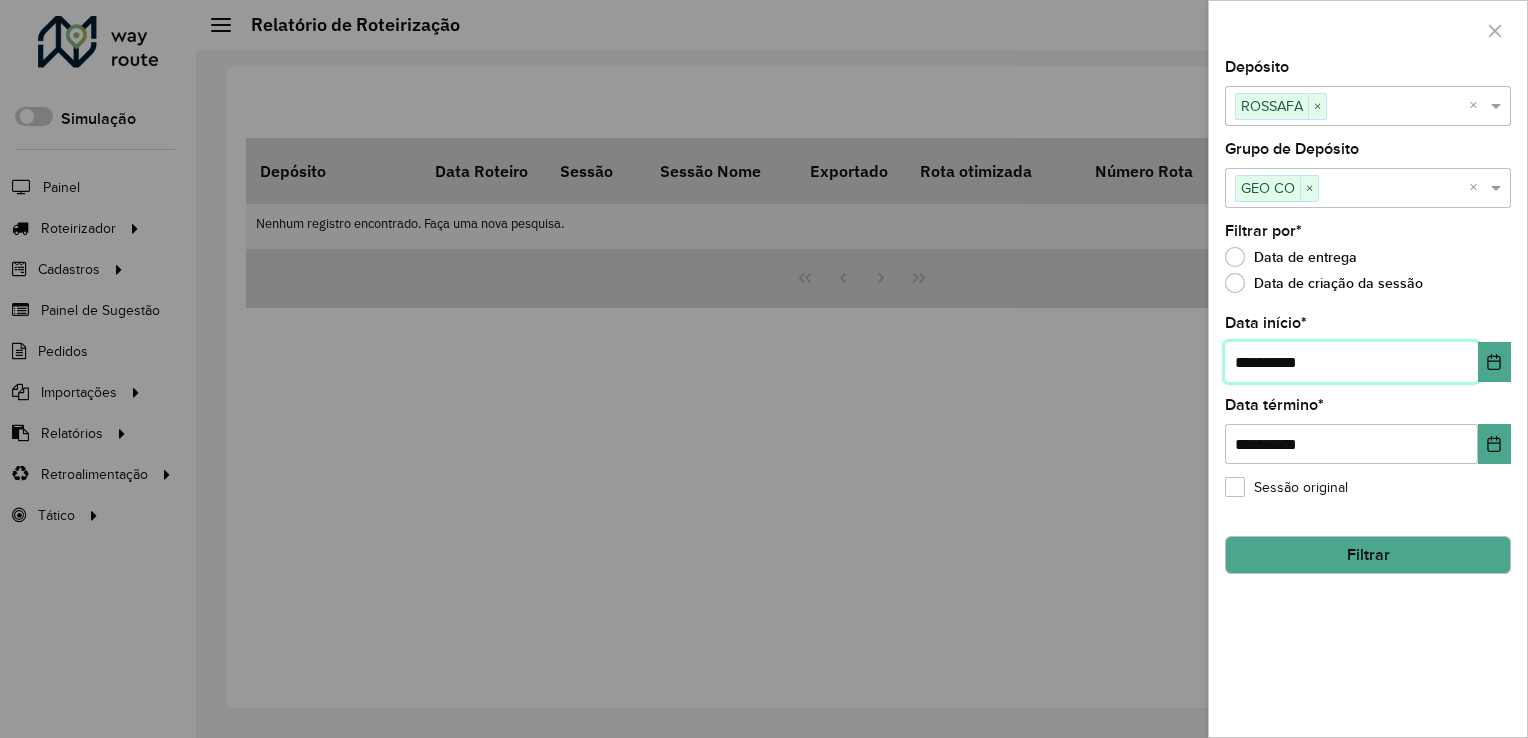 click on "**********" at bounding box center (1351, 362) 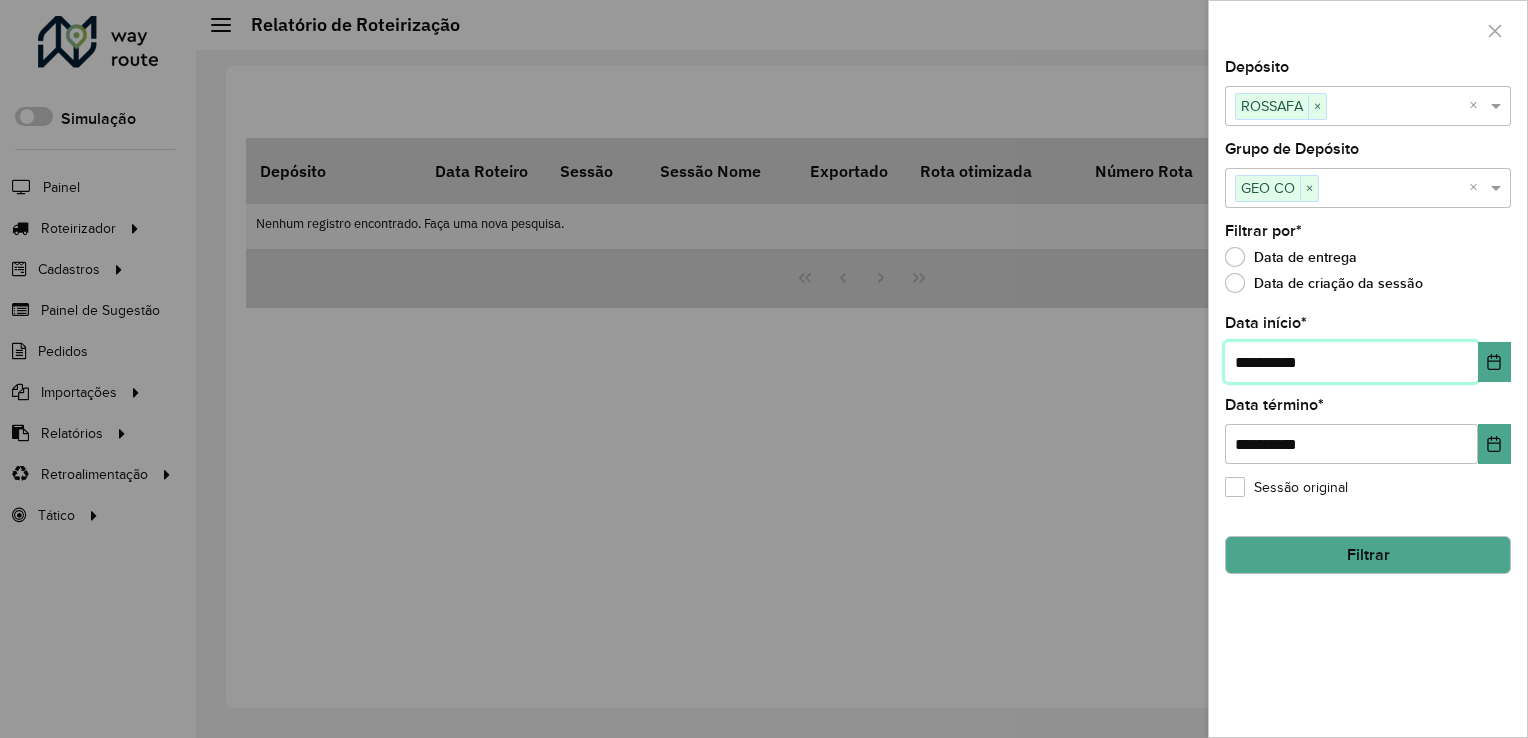 type on "**********" 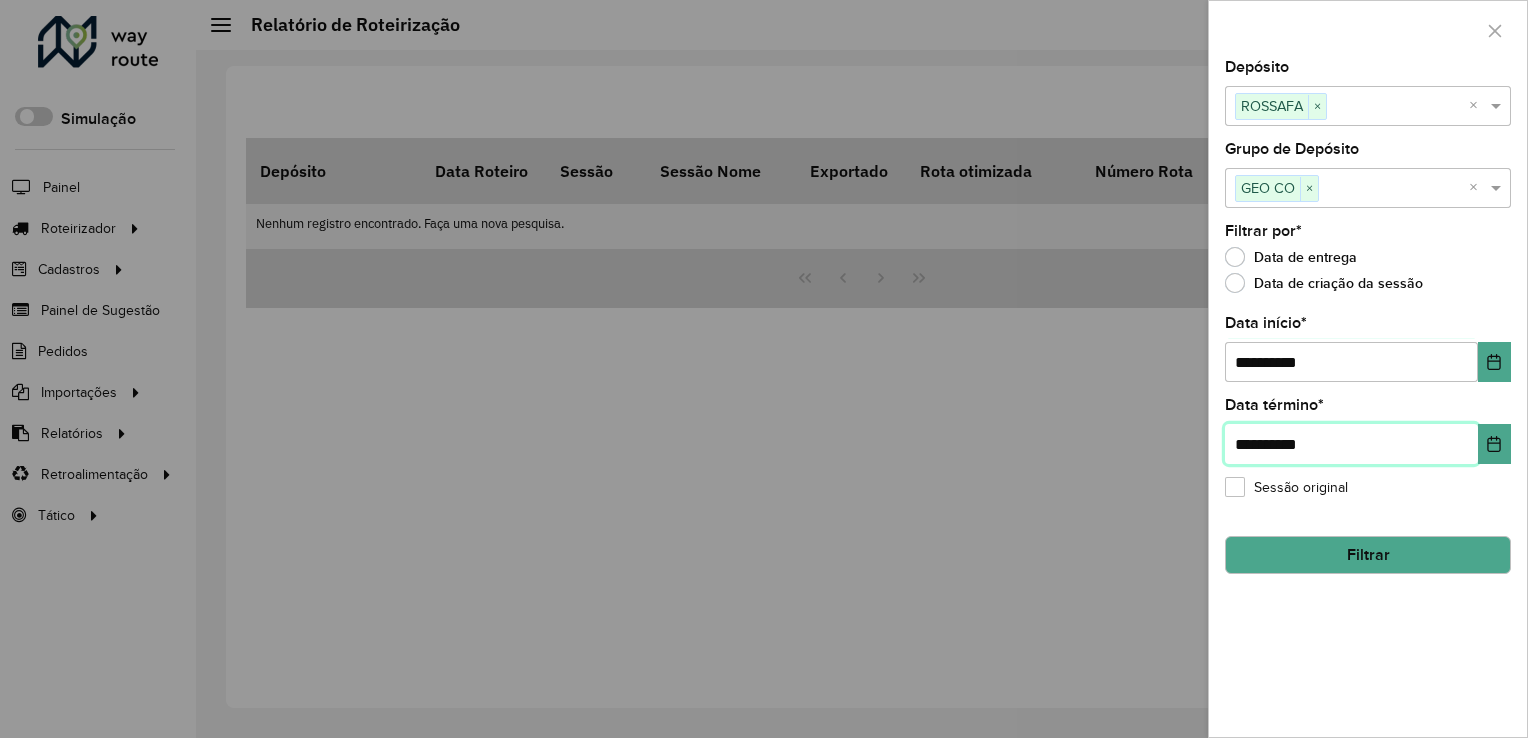 drag, startPoint x: 1280, startPoint y: 445, endPoint x: 709, endPoint y: 448, distance: 571.0079 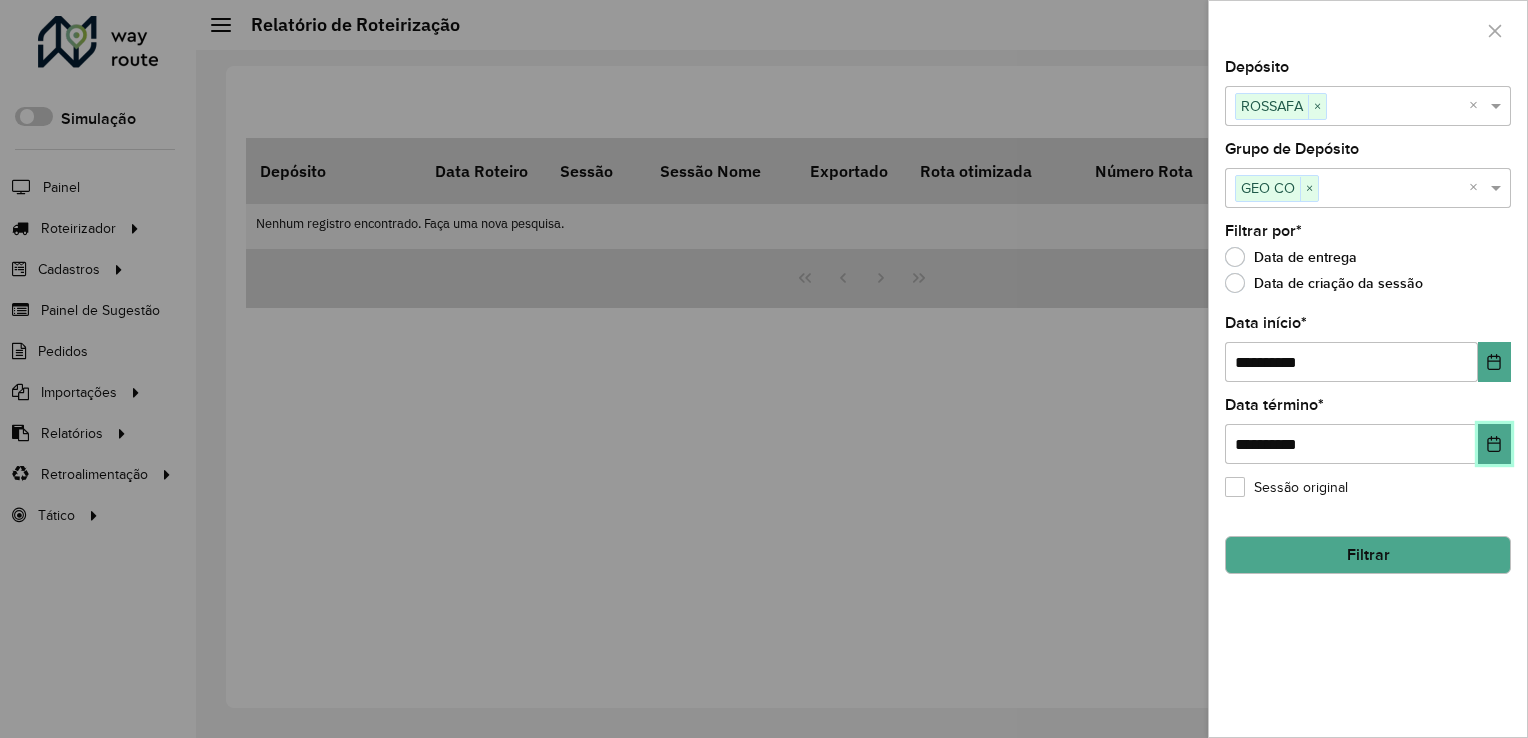 click at bounding box center [1494, 444] 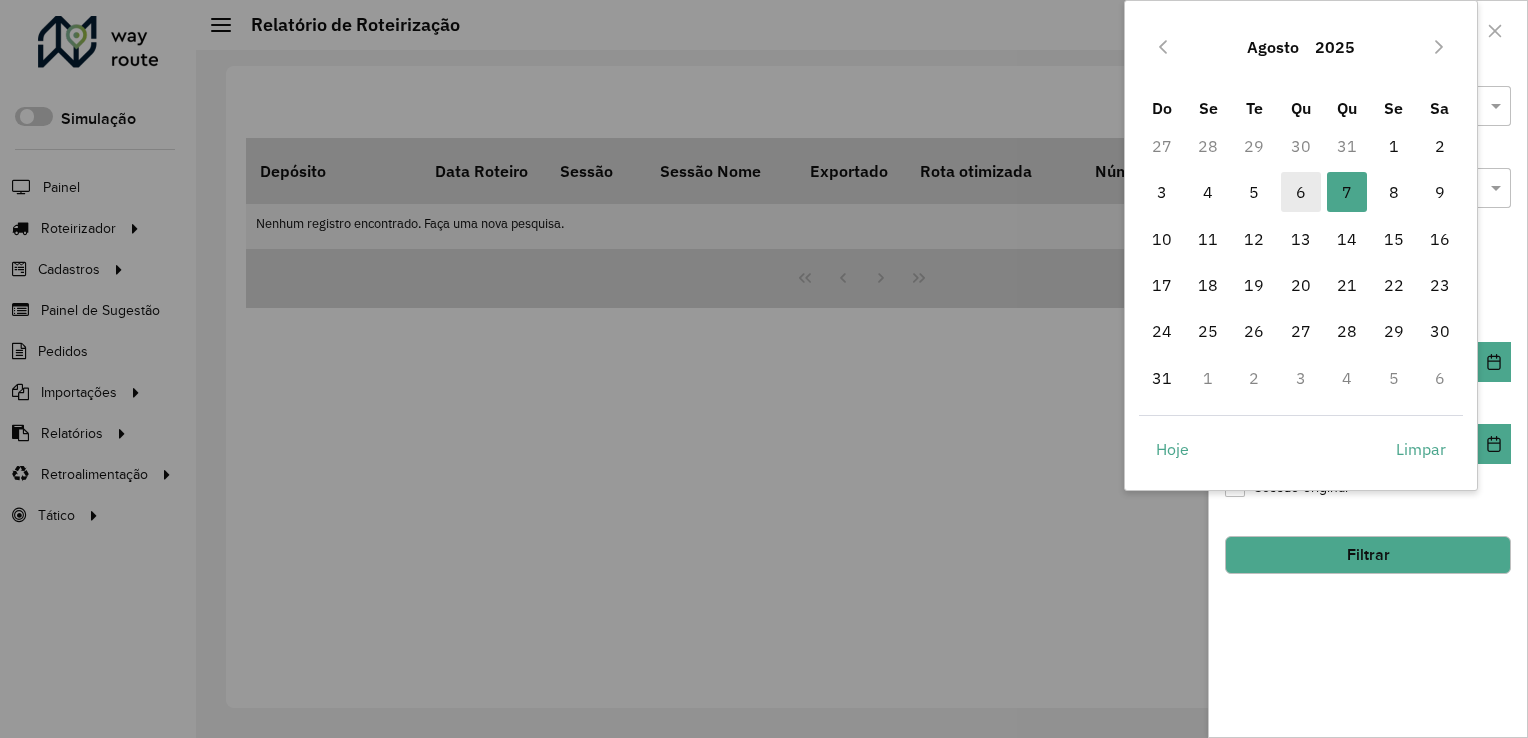 click on "6" at bounding box center (1301, 192) 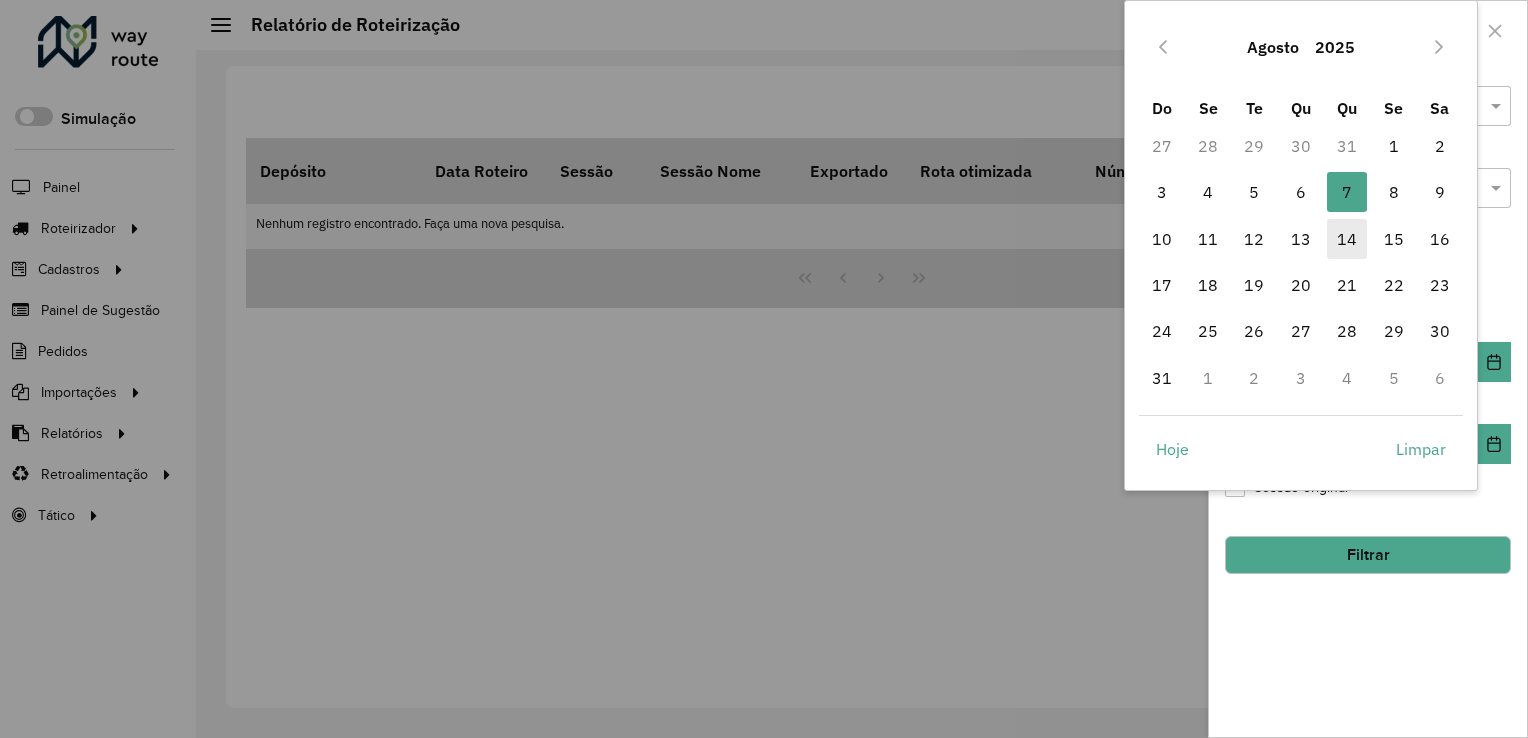 type on "**********" 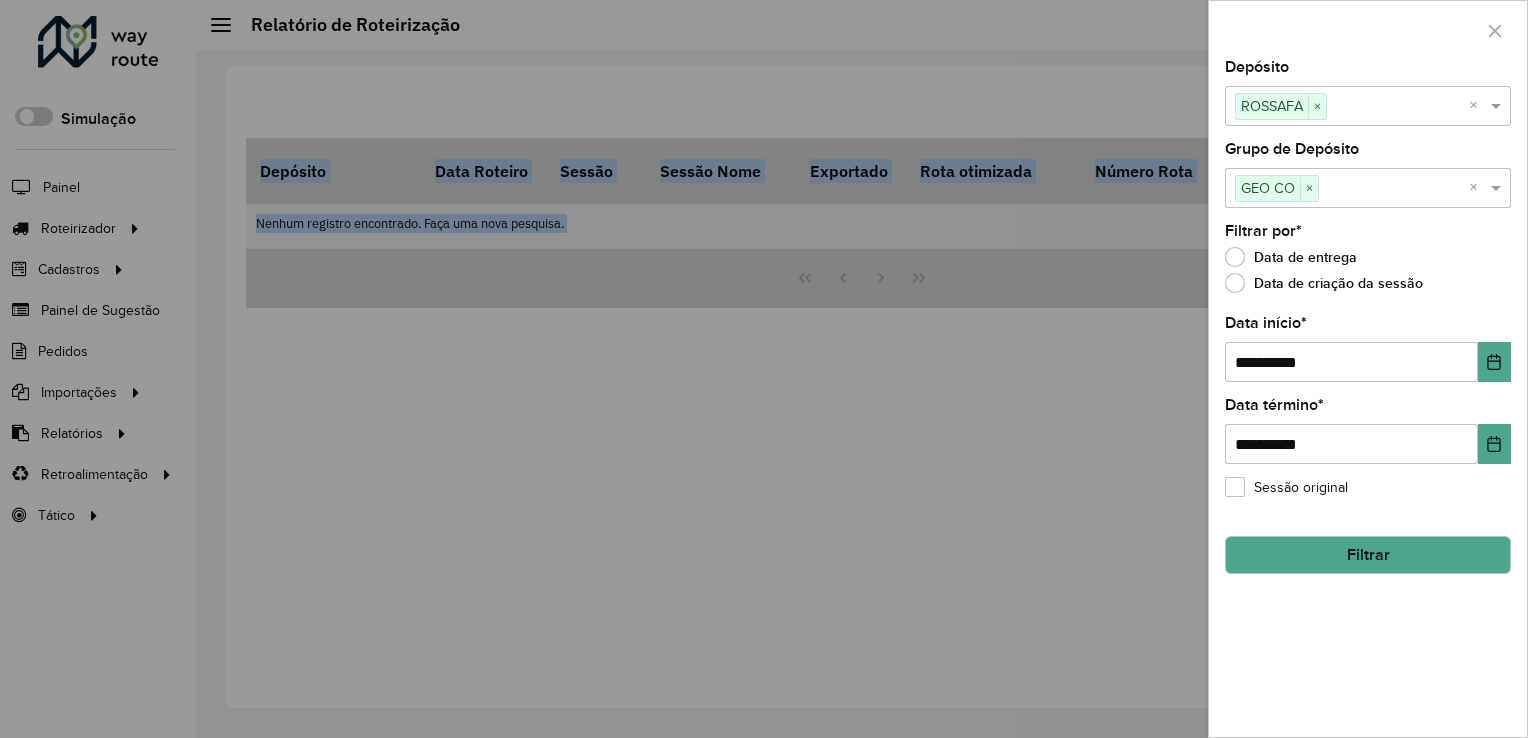 drag, startPoint x: 1441, startPoint y: 737, endPoint x: 1429, endPoint y: 719, distance: 21.633308 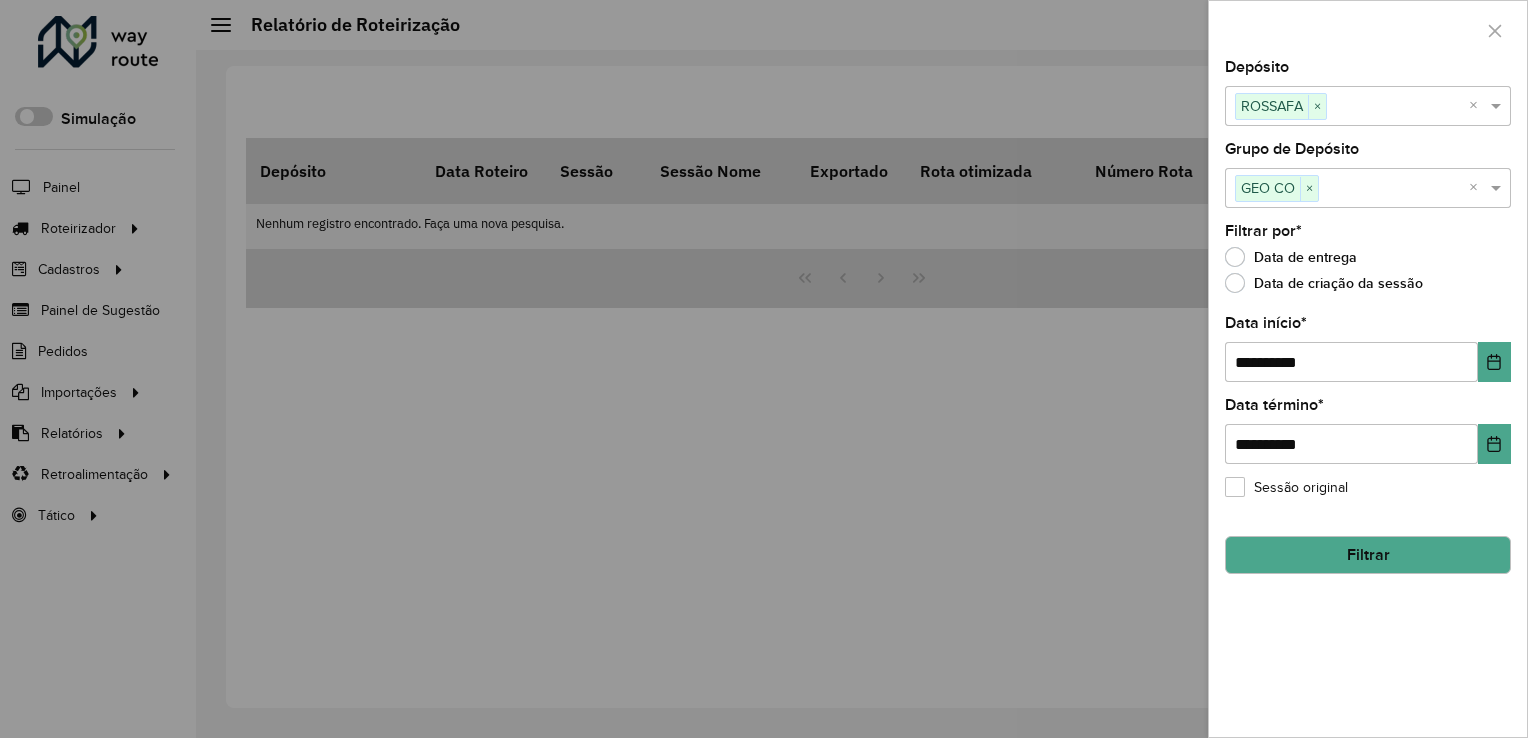 click on "Filtrar" 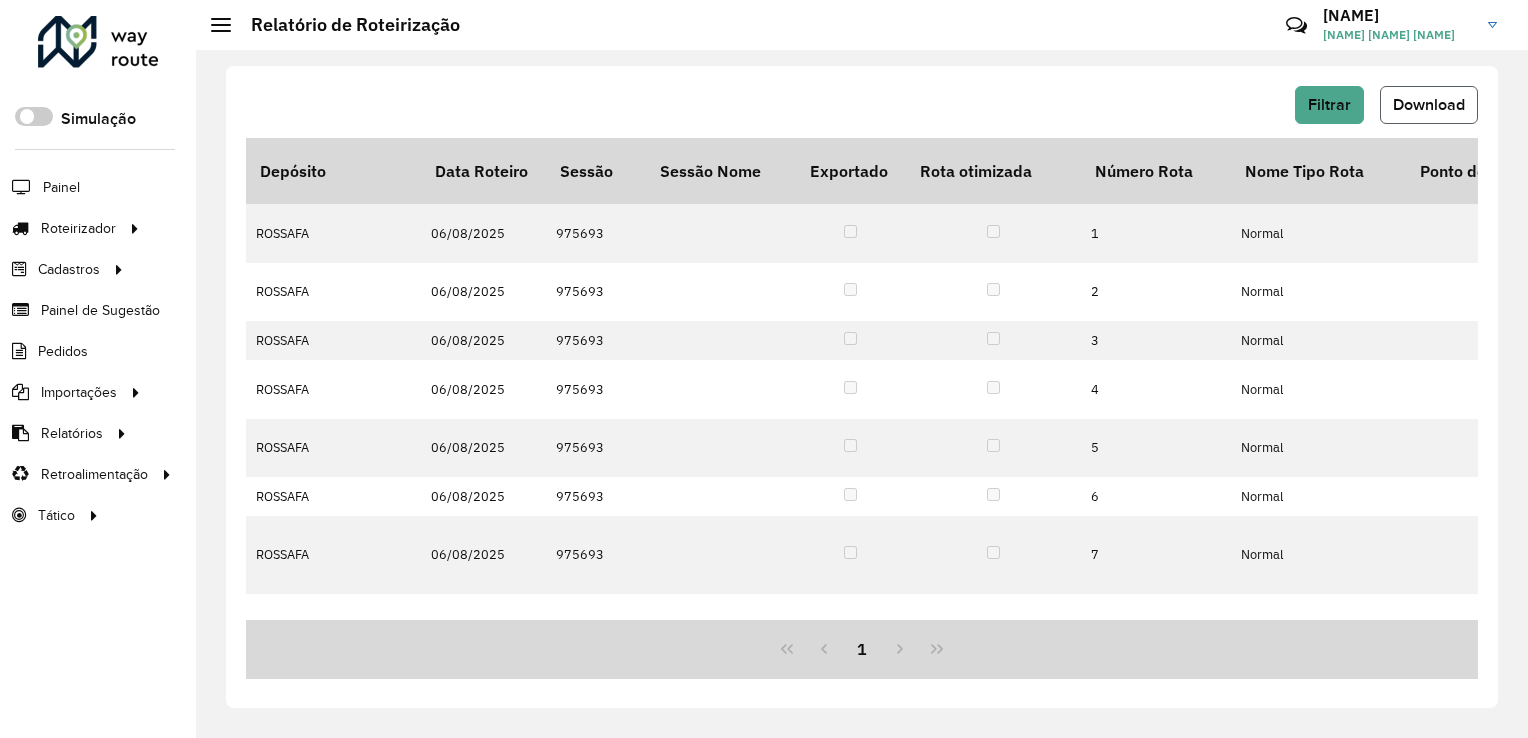 click on "Download" 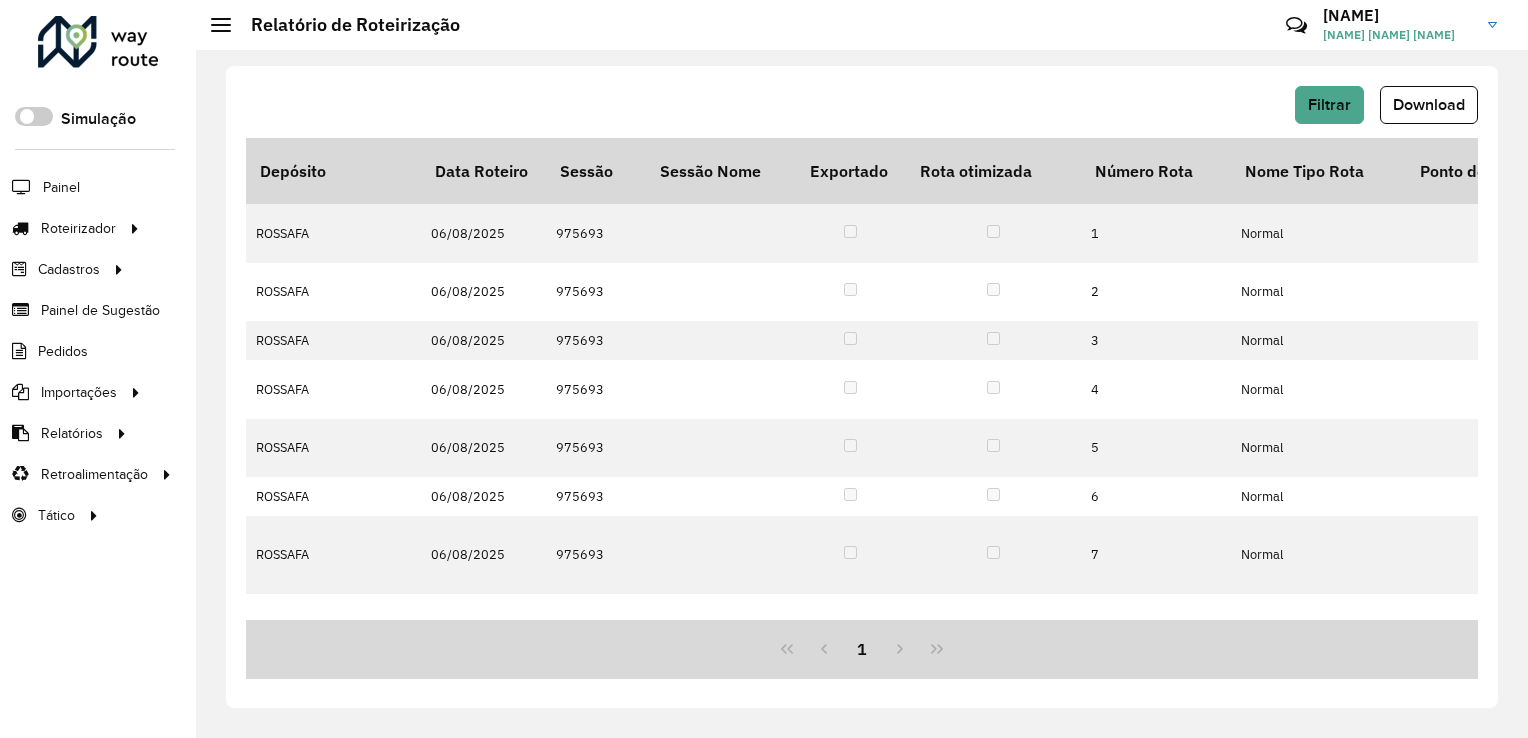 click on "Pedidos" 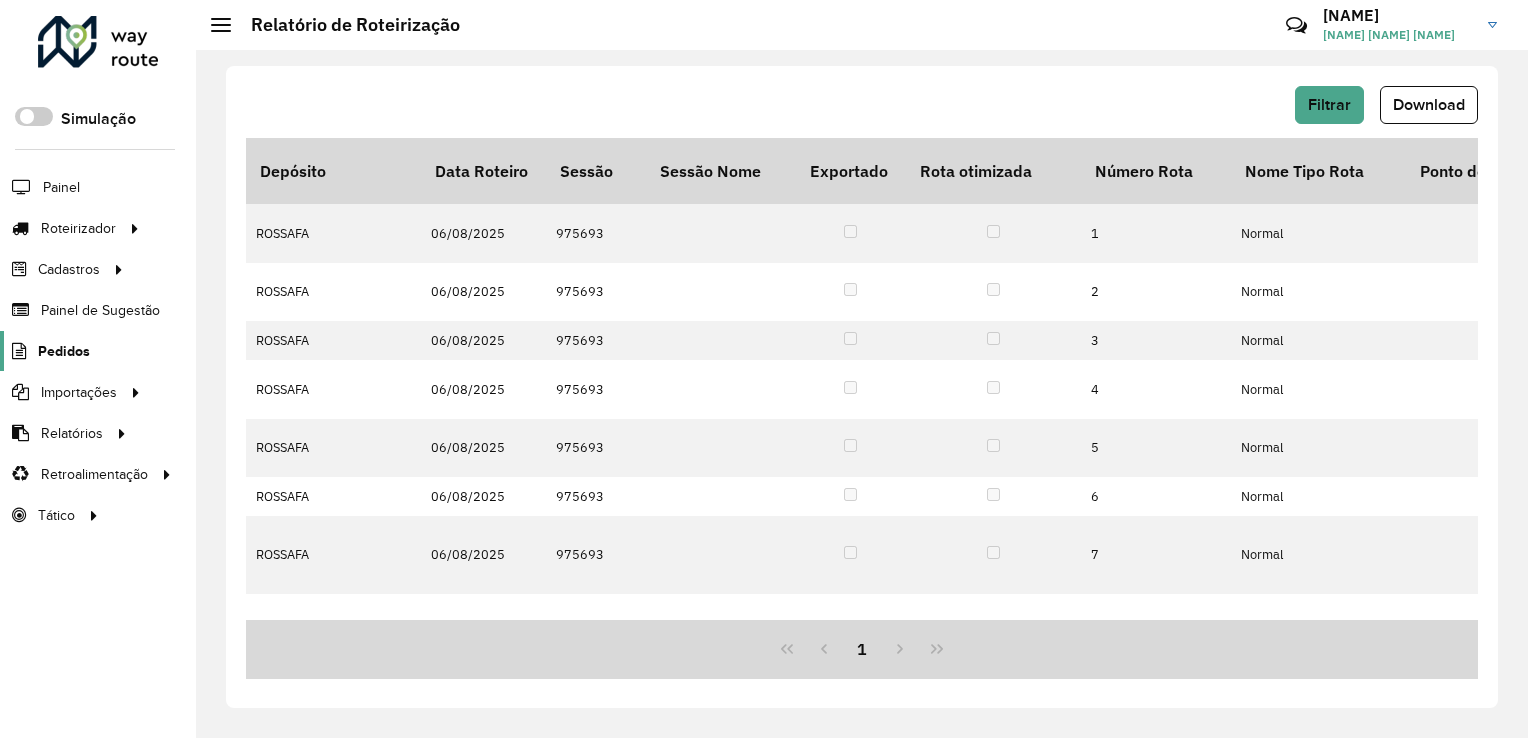 click on "Pedidos" 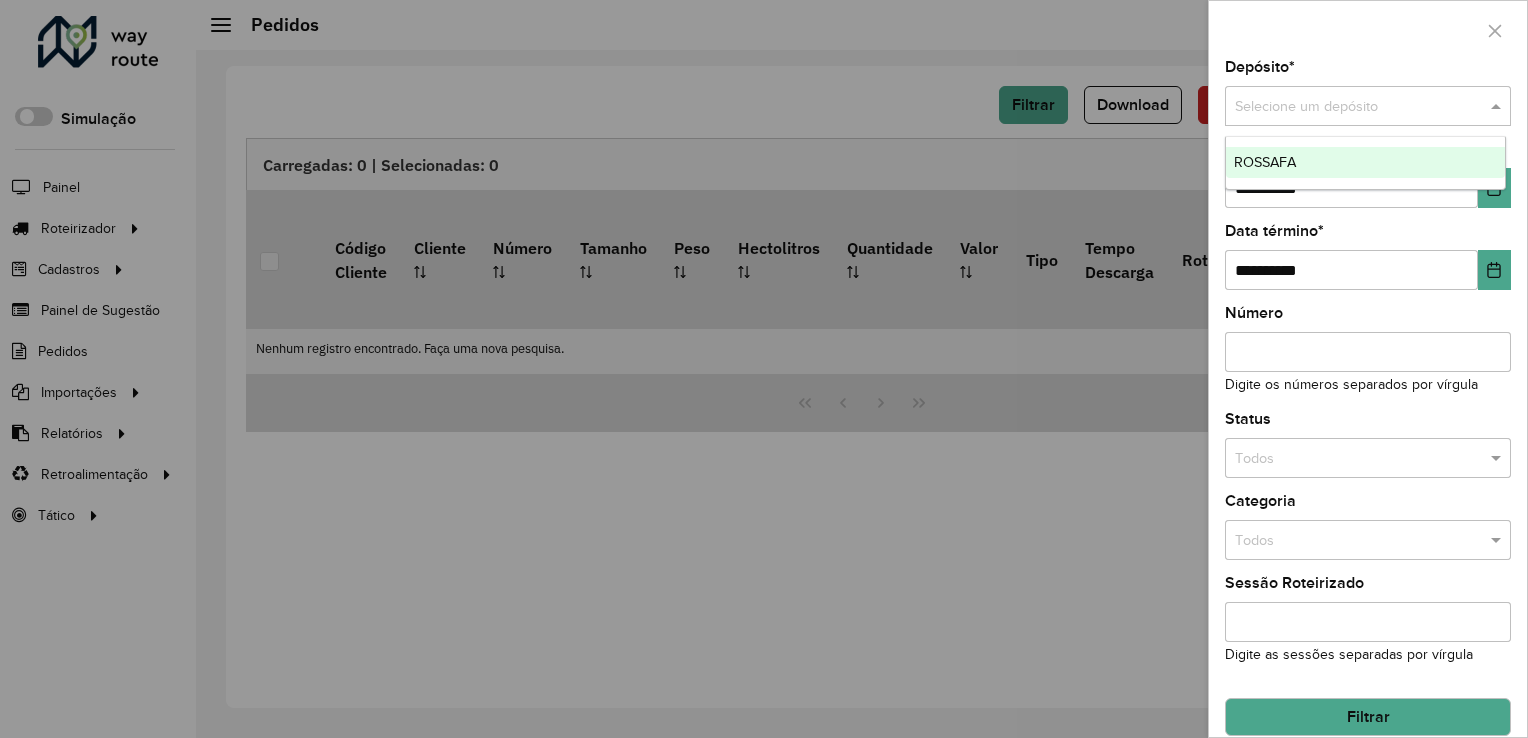 click at bounding box center [1348, 107] 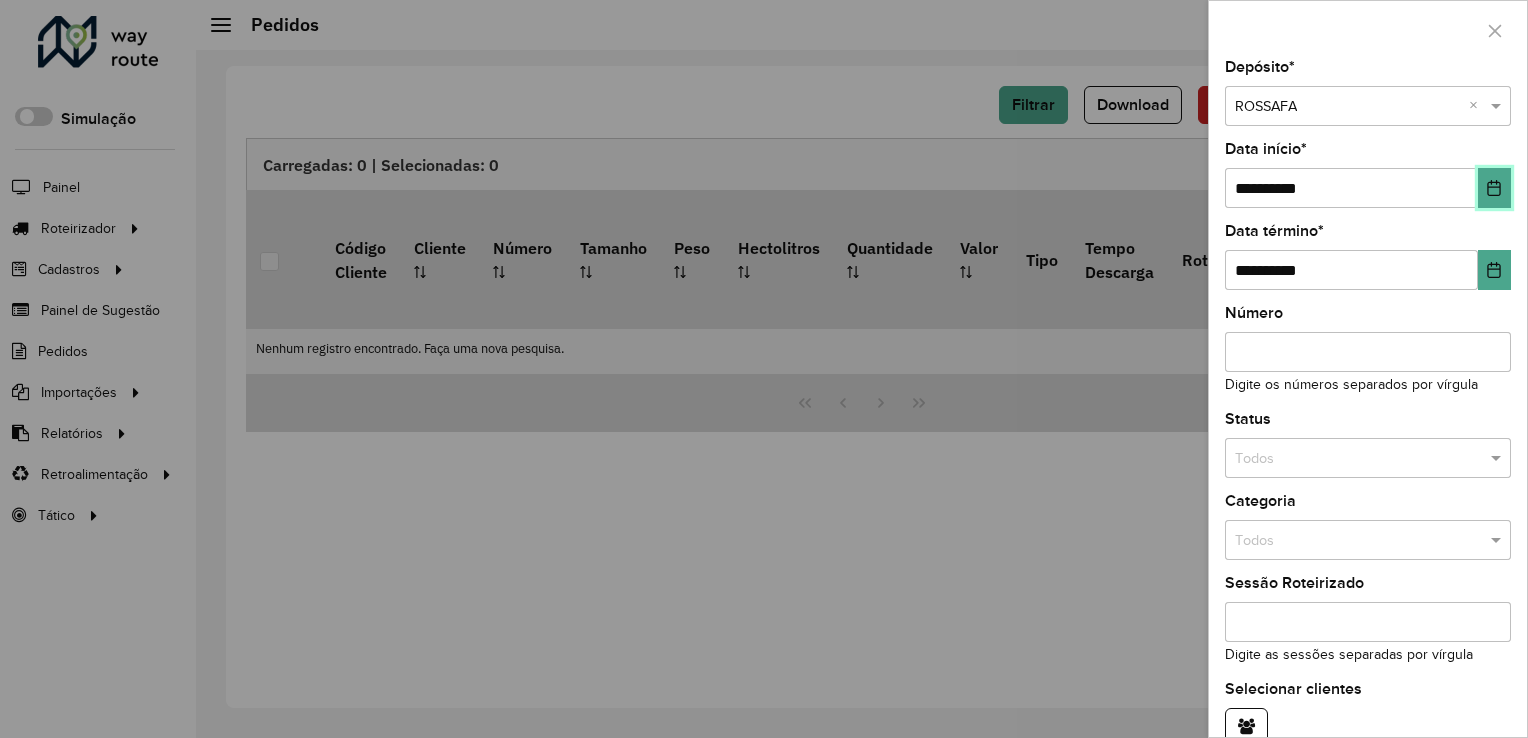drag, startPoint x: 1488, startPoint y: 197, endPoint x: 1475, endPoint y: 199, distance: 13.152946 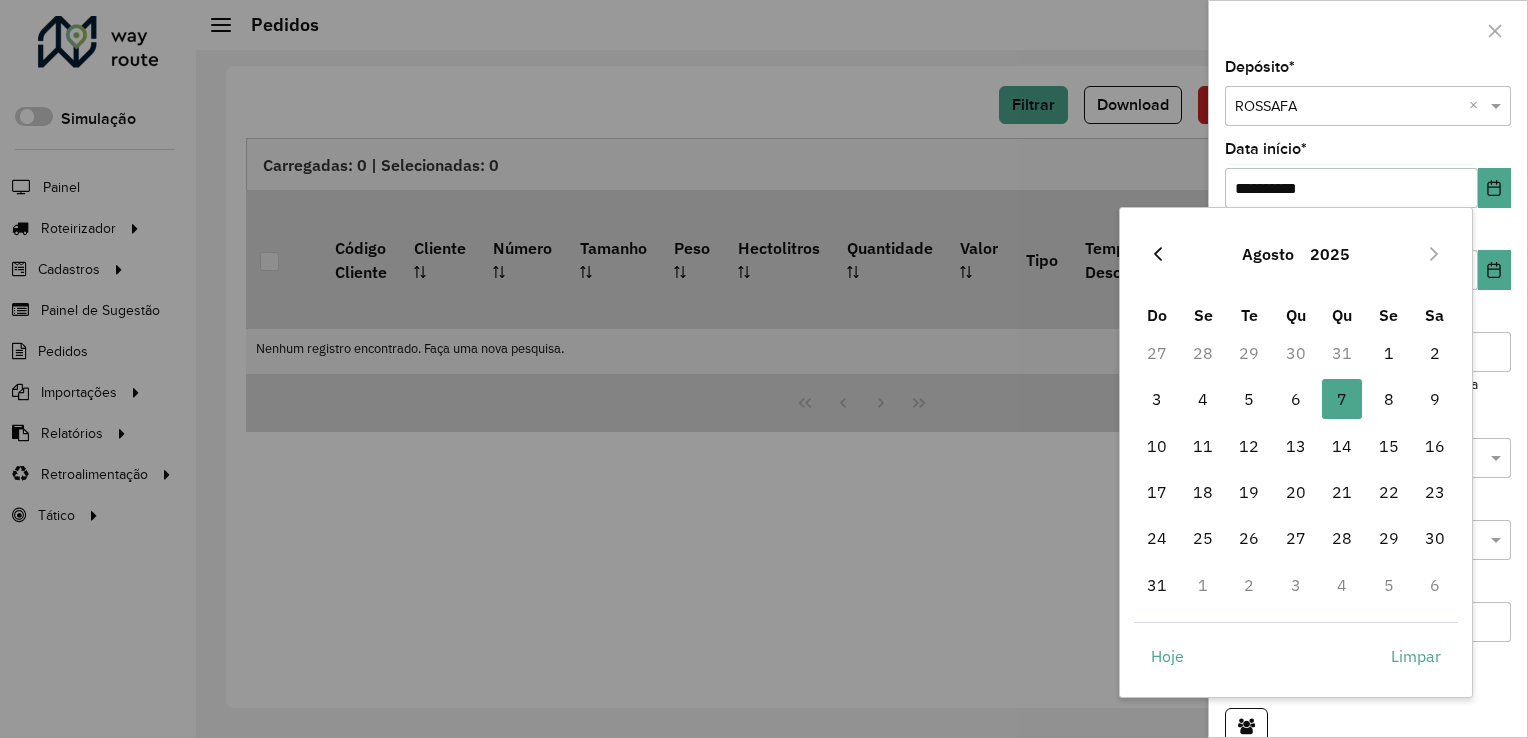click 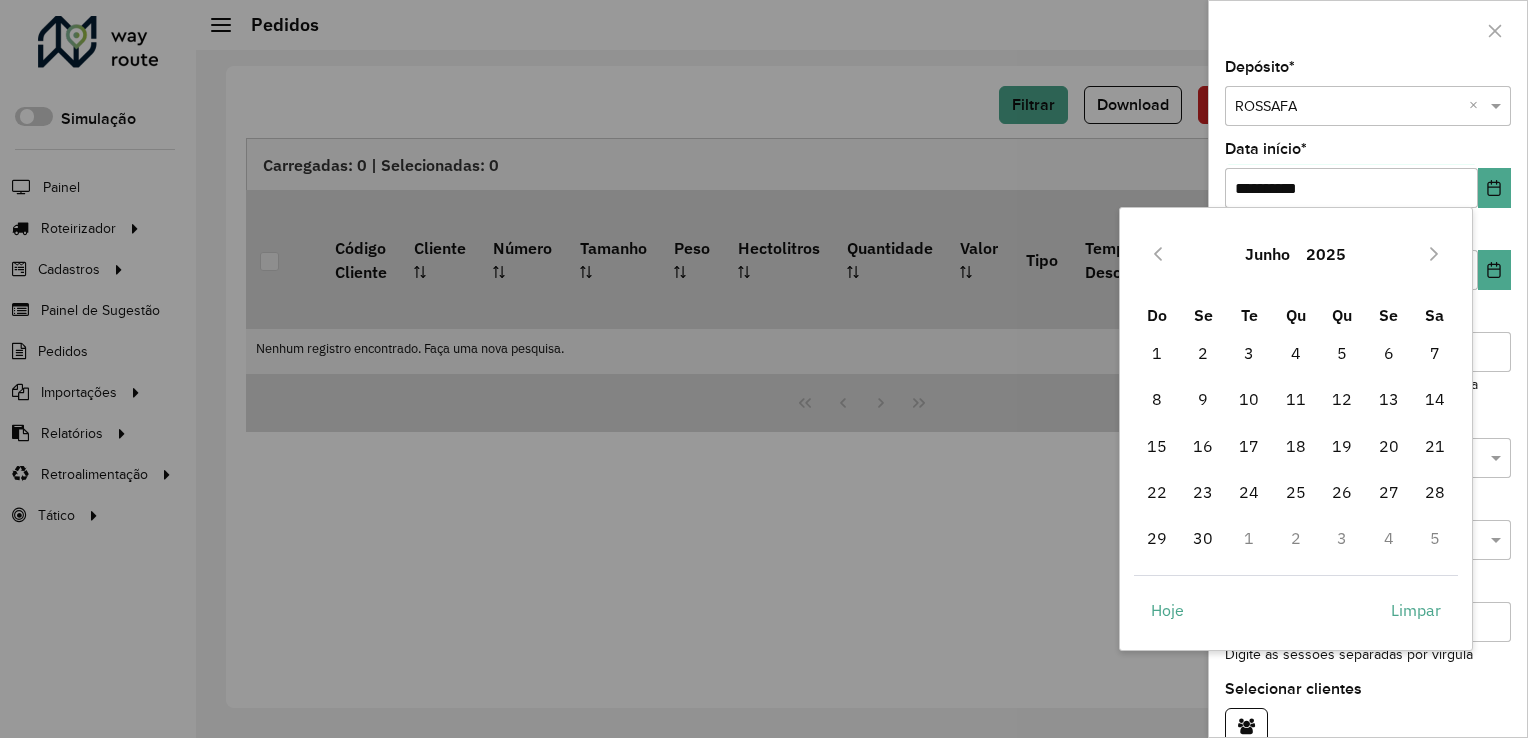 click 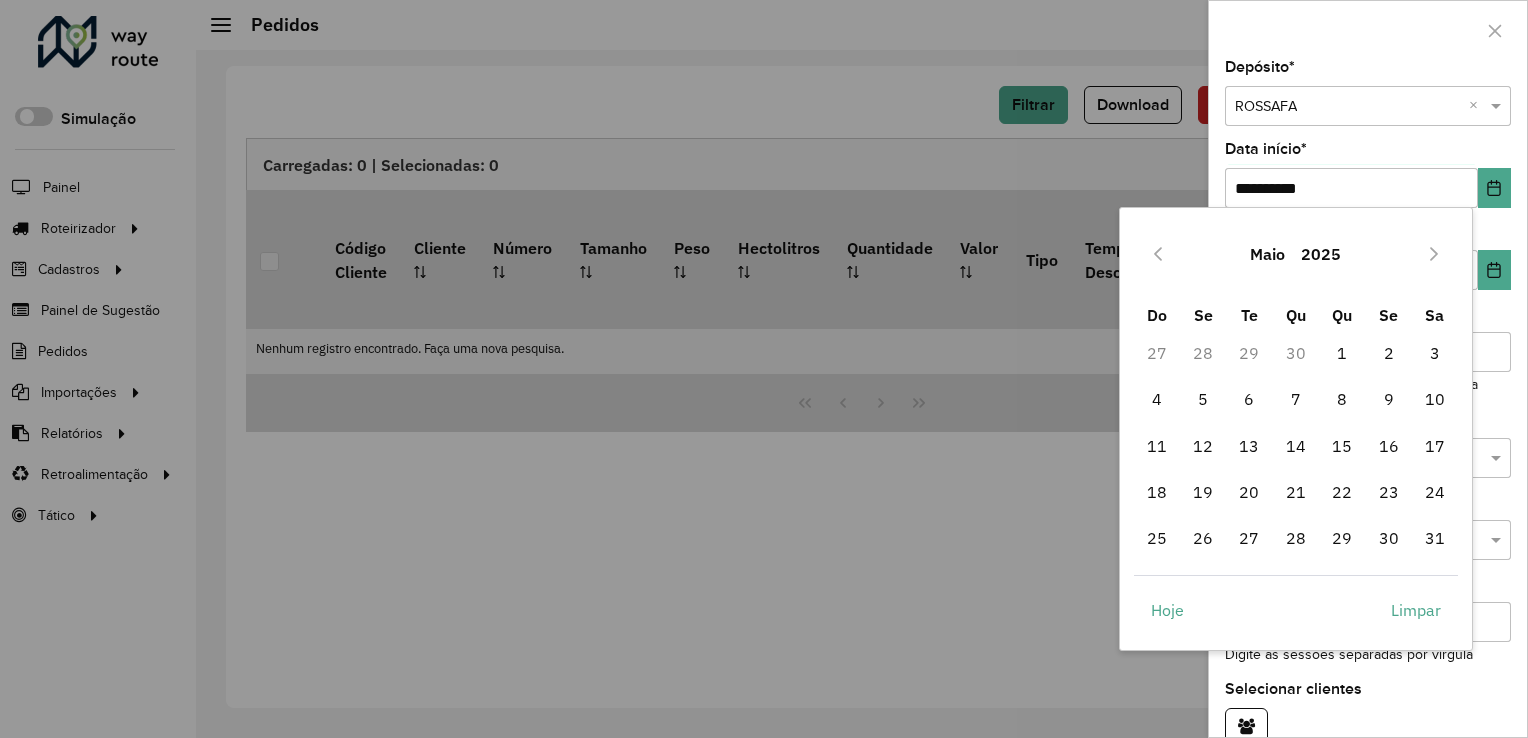 click 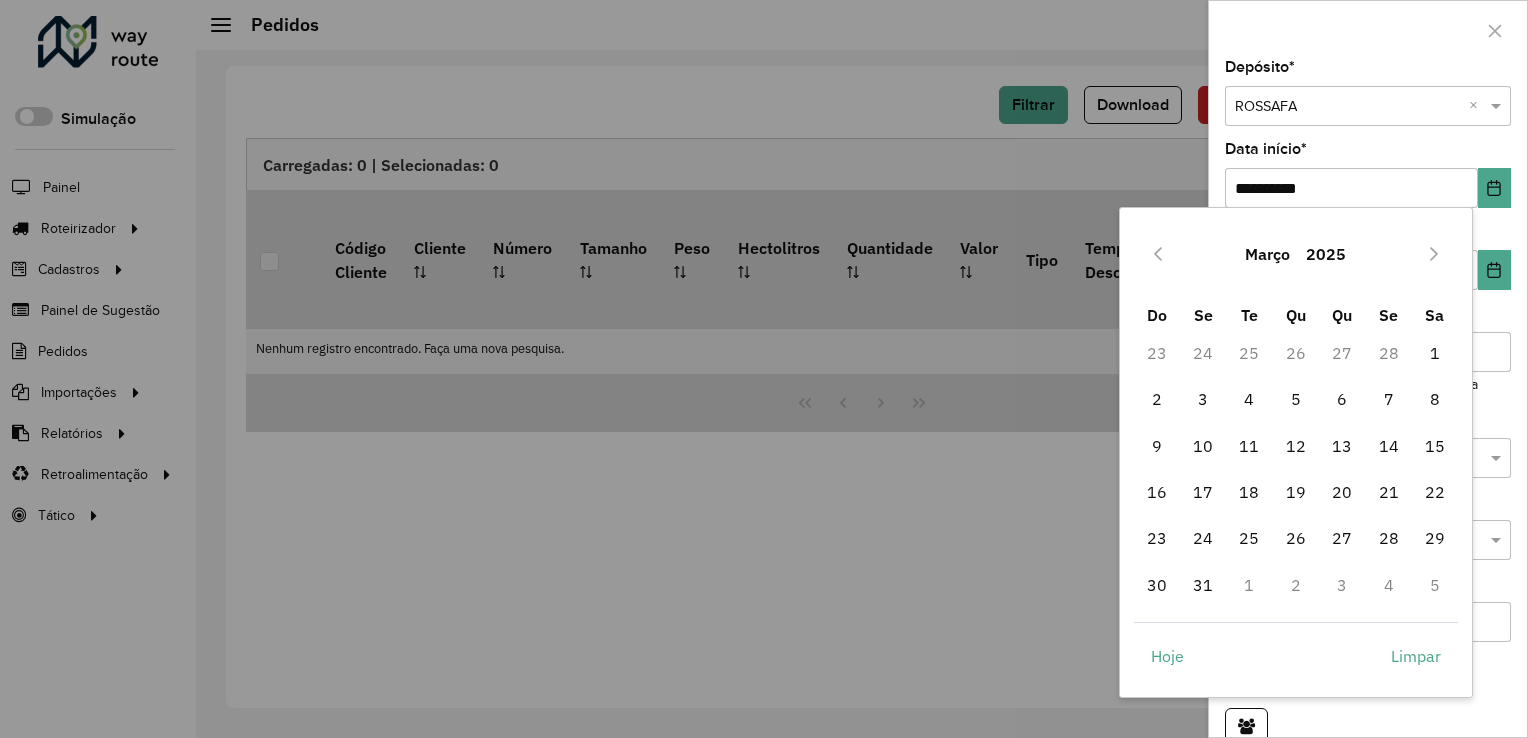 click 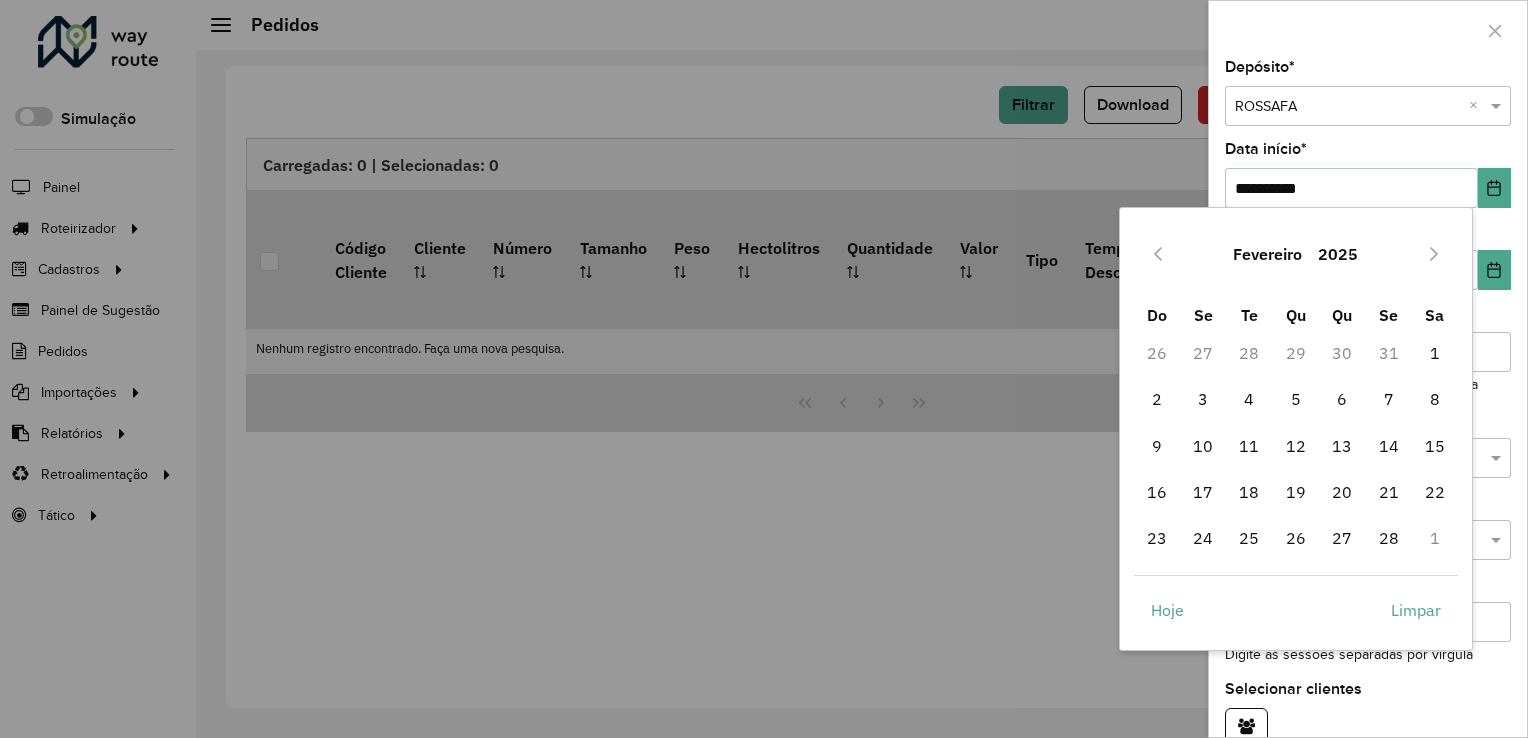 click 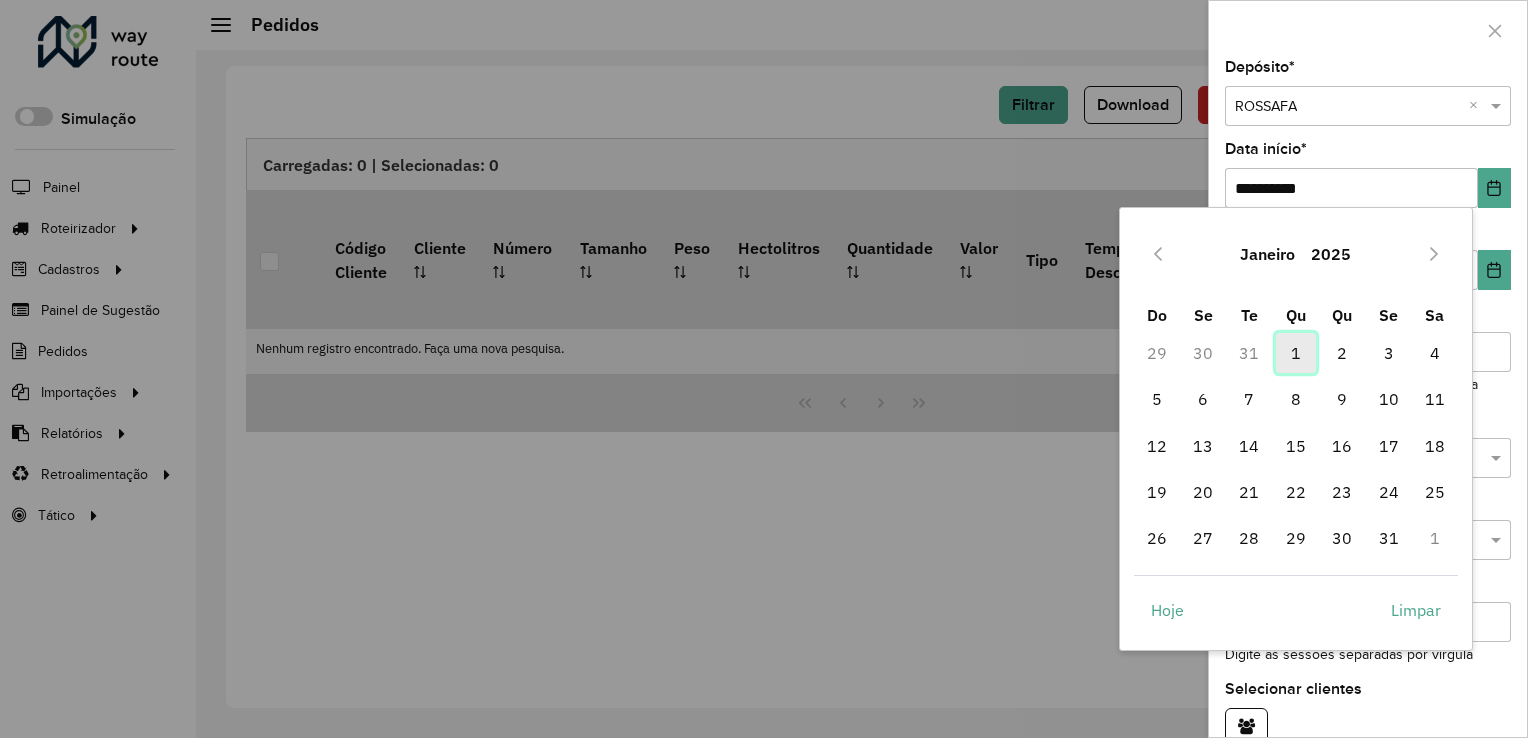click on "1" at bounding box center (1296, 353) 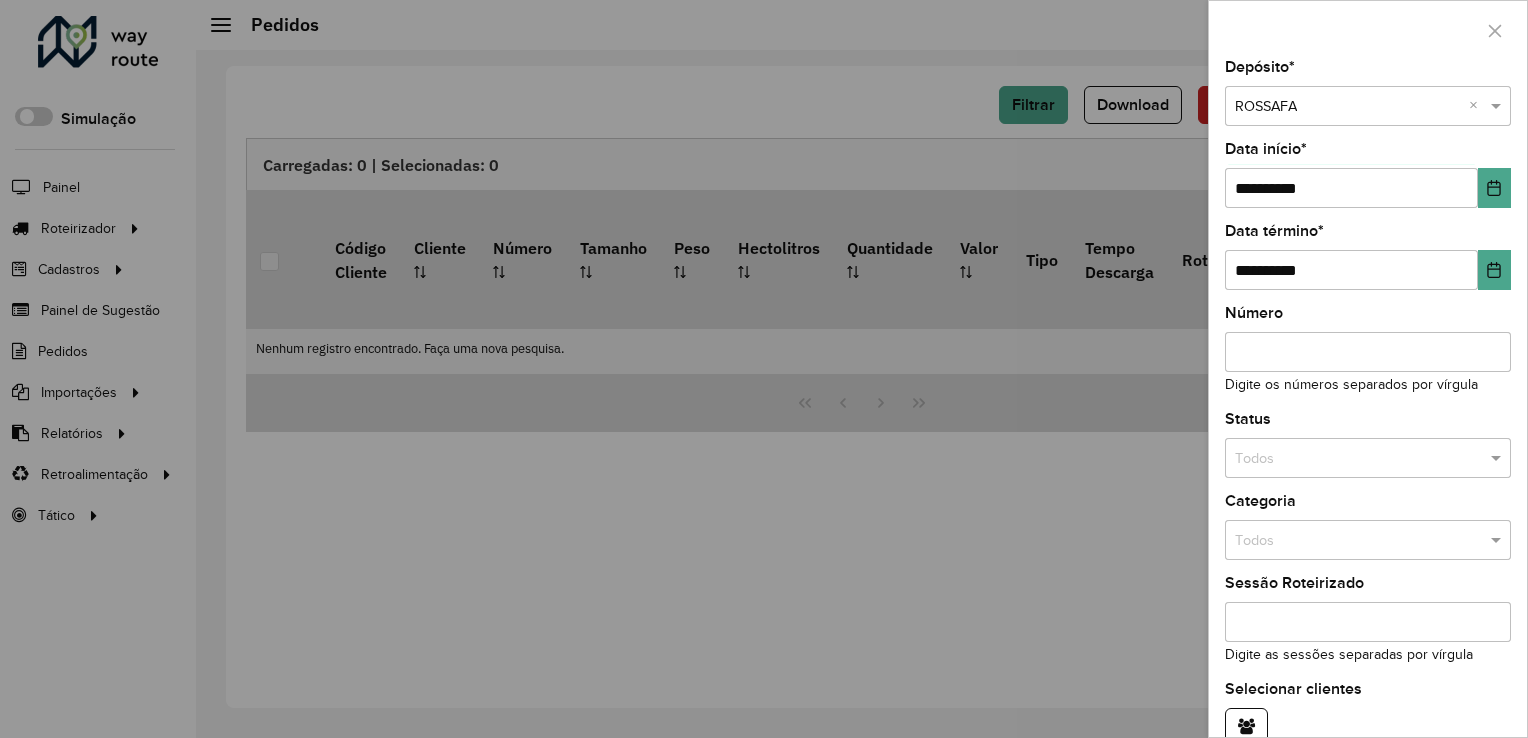 click on "**********" 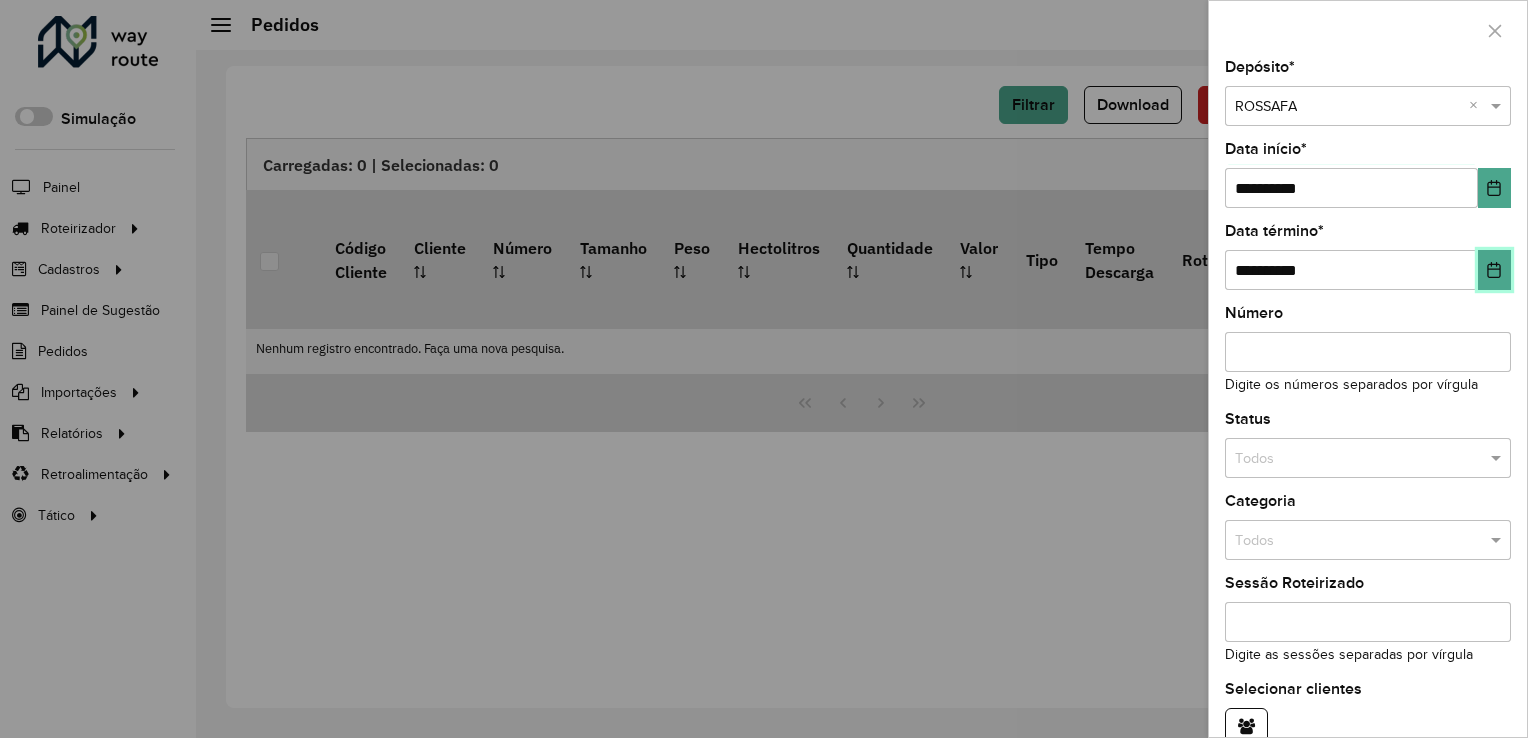 click at bounding box center (1494, 270) 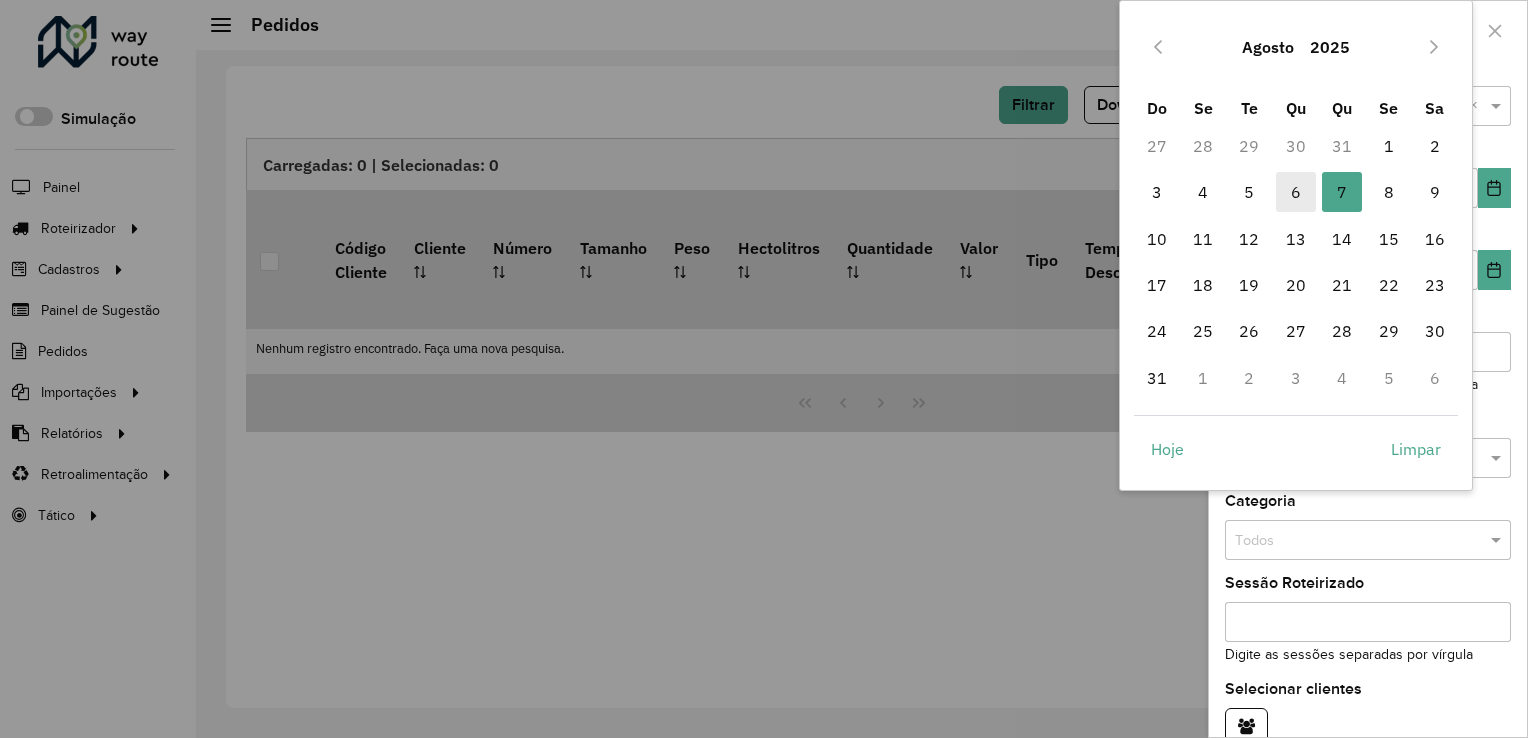 click on "6" at bounding box center [1296, 192] 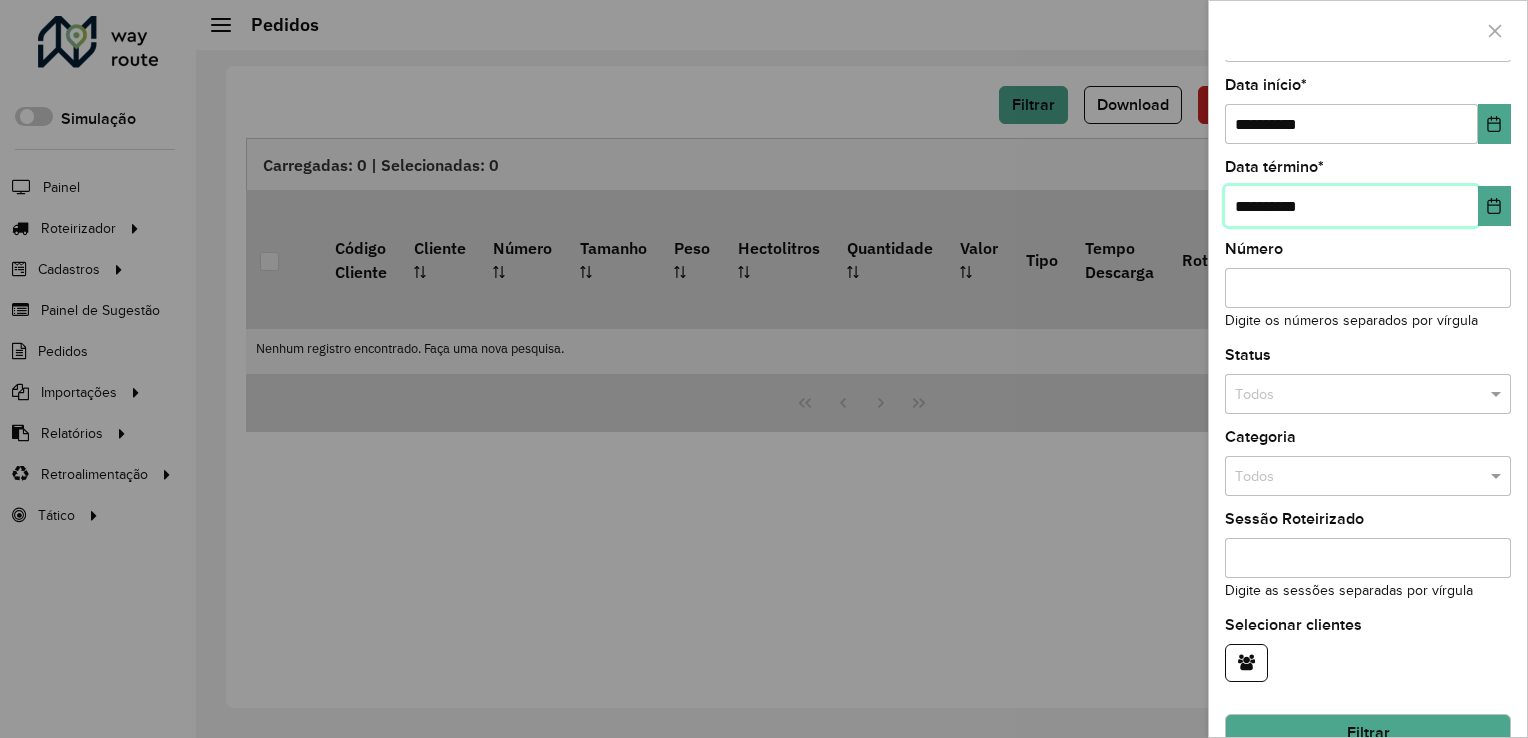 scroll, scrollTop: 97, scrollLeft: 0, axis: vertical 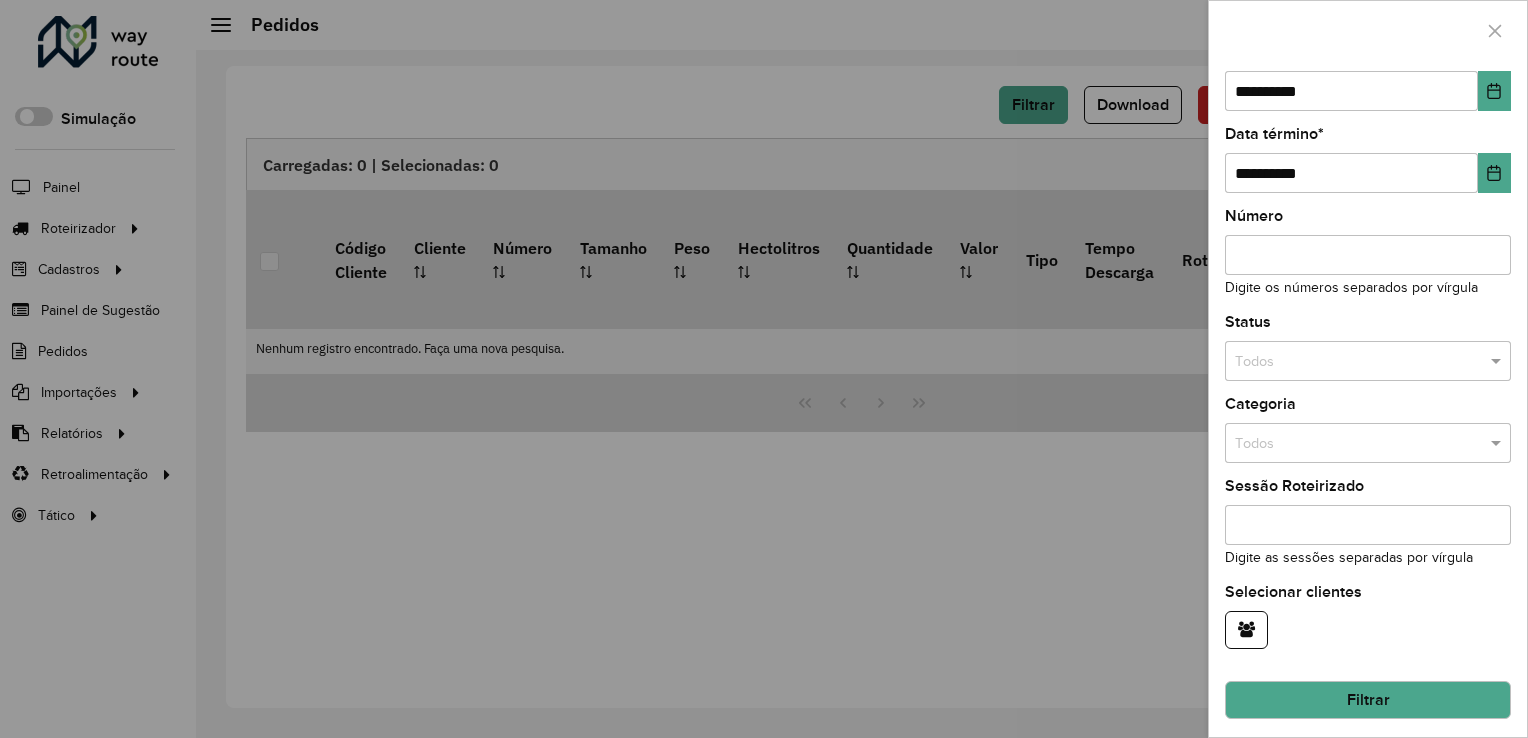 click on "Filtrar" 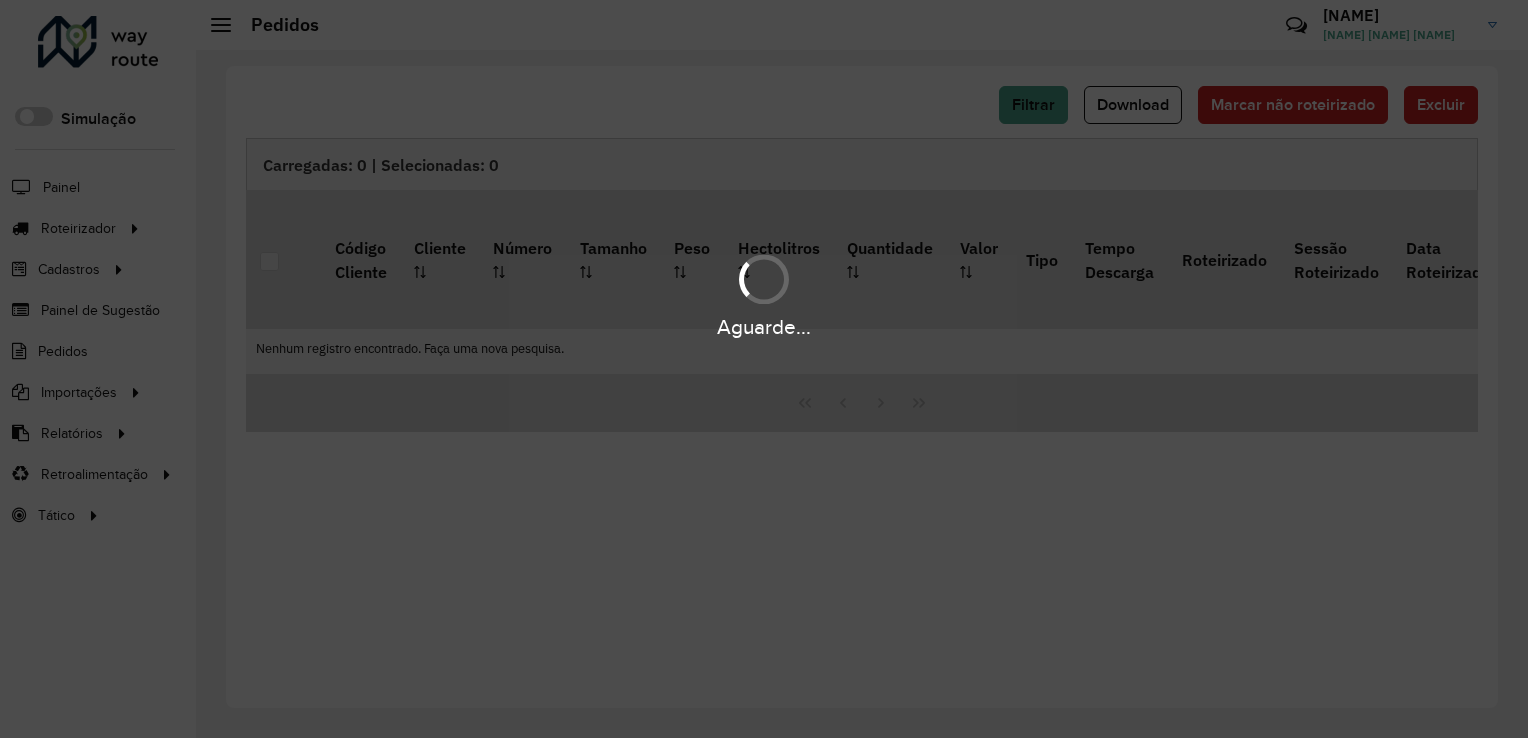 click on "Aguarde..." at bounding box center [764, 369] 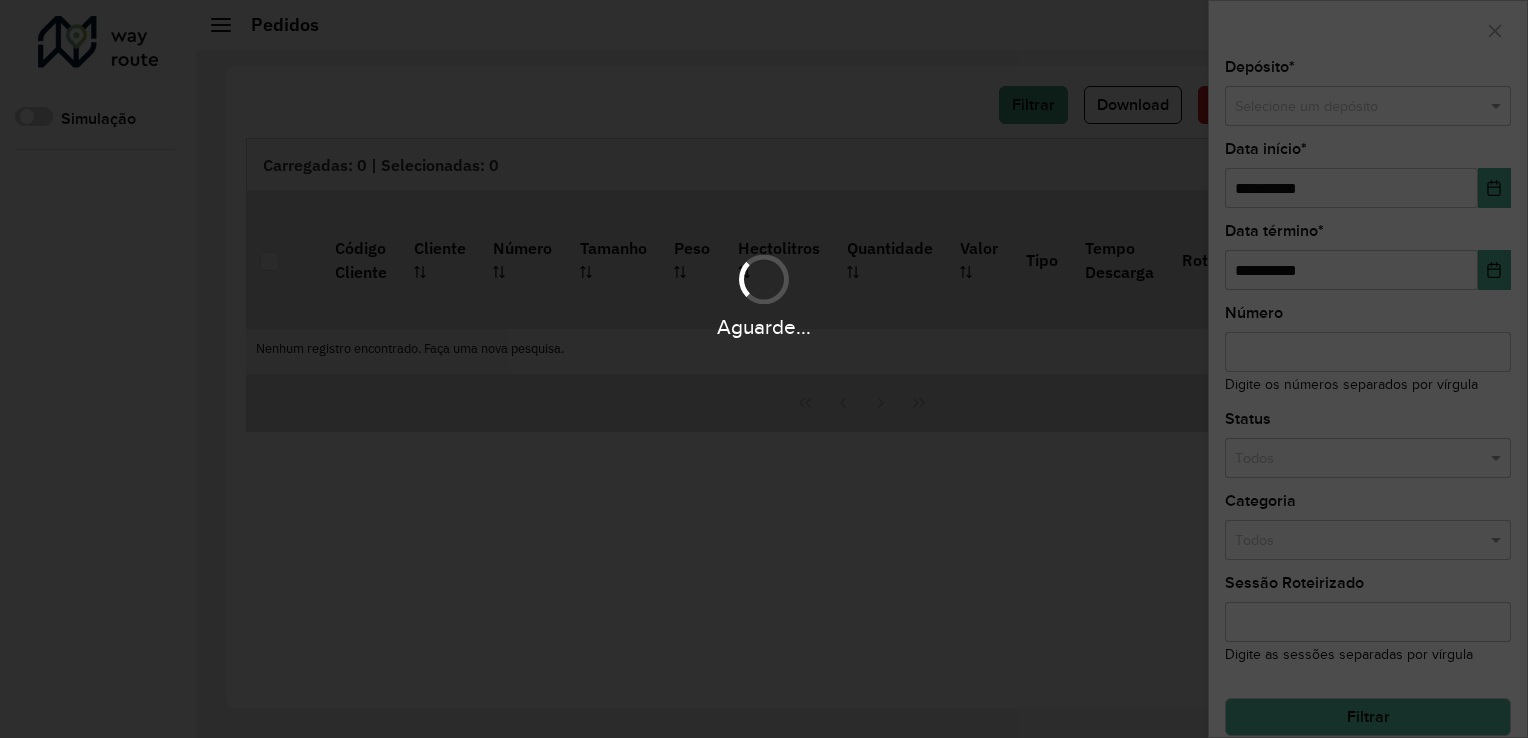 scroll, scrollTop: 0, scrollLeft: 0, axis: both 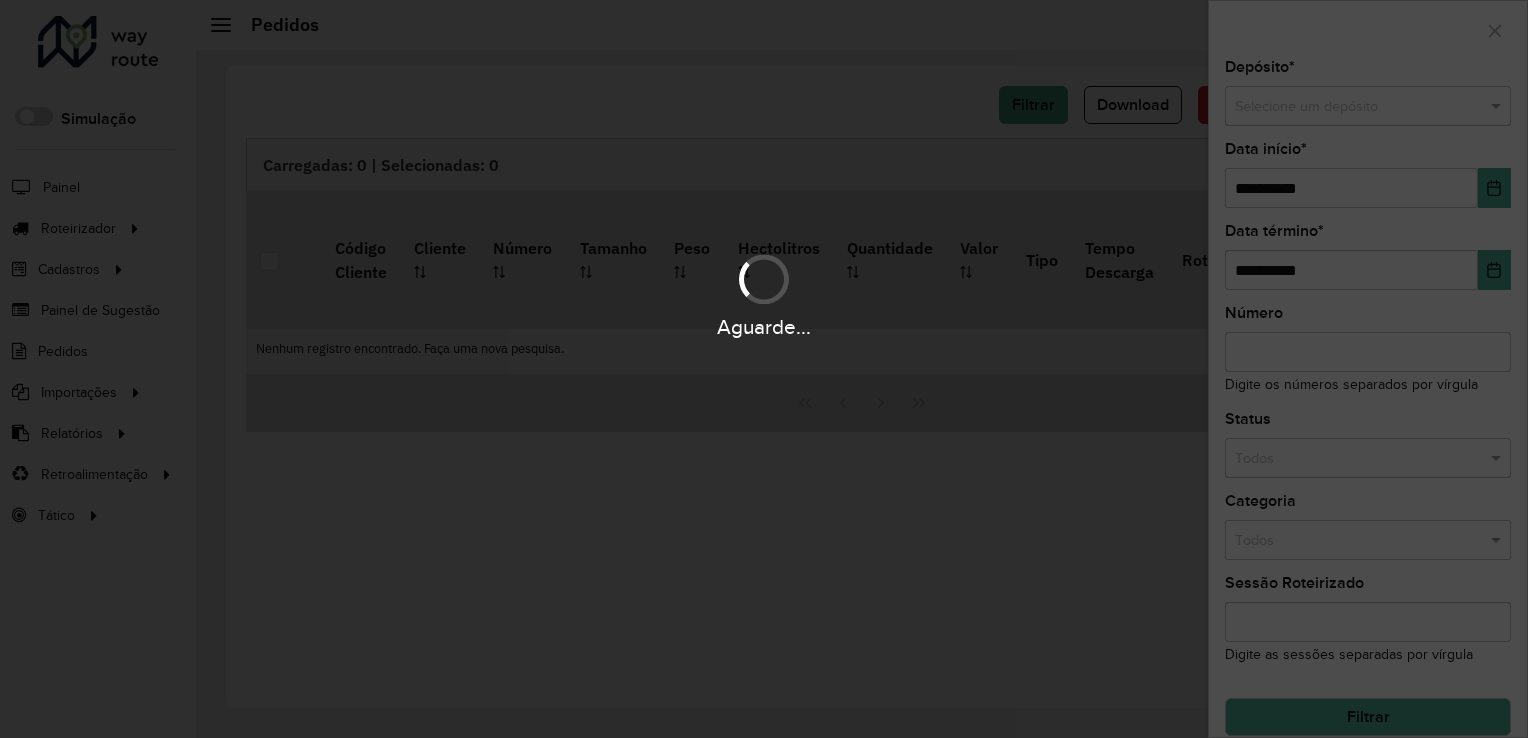 click on "Aguarde...  Pop-up bloqueado!  Seu navegador bloqueou automáticamente a abertura de uma nova janela.   Acesse as configurações e adicione o endereço do sistema a lista de permissão.   Fechar  Roteirizador AmbevTech Simulação Painel Roteirizador Entregas Vendas Cadastros Checkpoint Cliente Condição de pagamento Consulta de setores Depósito Disponibilidade de veículos Fator tipo de produto Grupo Rota Fator Tipo Produto Grupo de Depósito Grupo de rotas exclusiva Grupo de setores Layout integração Modelo Motorista Multi Depósito Painel de sugestão Parada Pedágio Ponto de apoio Ponto de apoio FAD Prioridade pedido Produto Restrição de Atendimento Planner Rodízio de placa Rota exclusiva FAD Rótulo Setor Setor Planner Tempo de parada de refeição Tipo de cliente Tipo de jornada Tipo de produto Tipo de veículo Transportadora Veículo Painel de Sugestão Pedidos Importações Clientes Fator tipo produto Grade de atendimento Janela de atendimento Localização Pedidos Tempo de espera Veículos *" at bounding box center [764, 369] 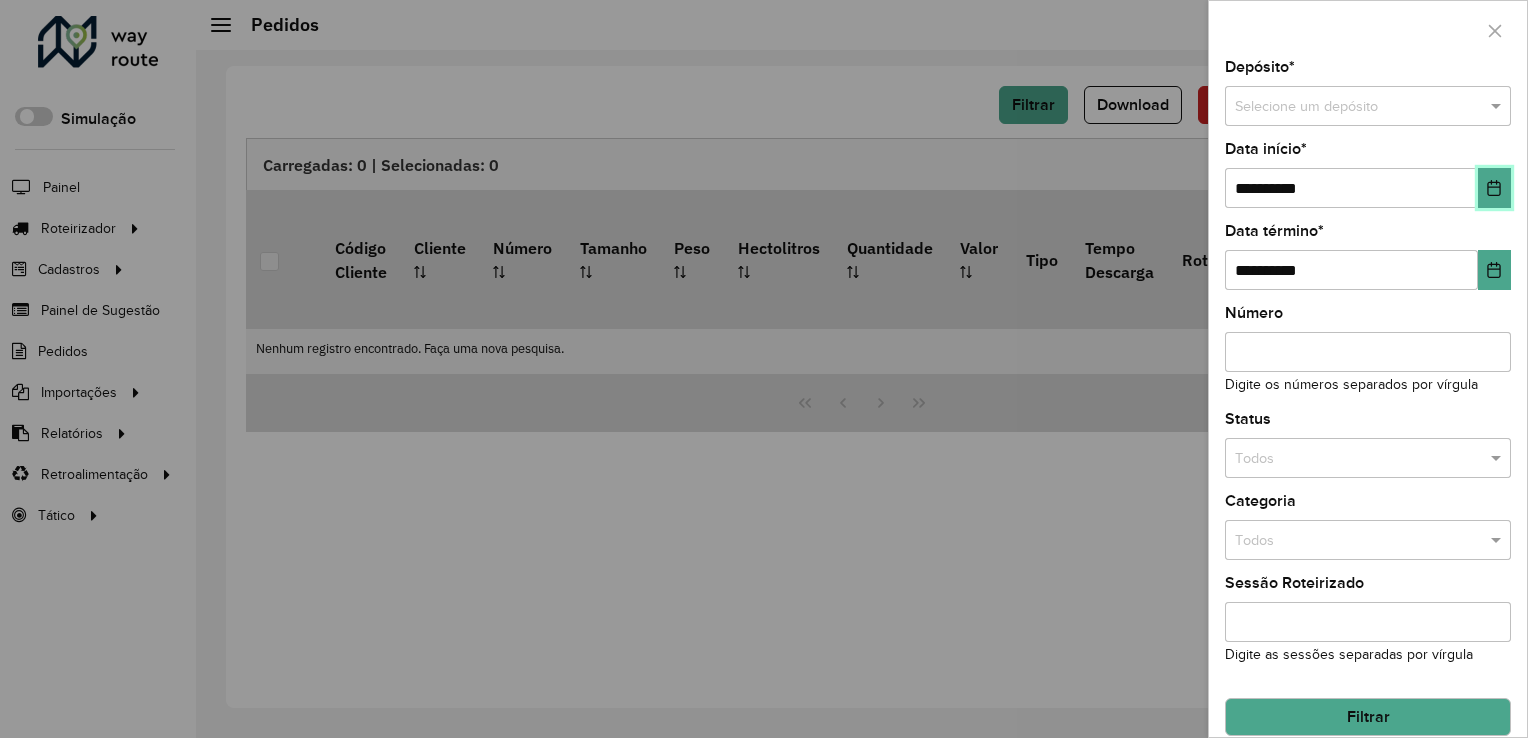 click 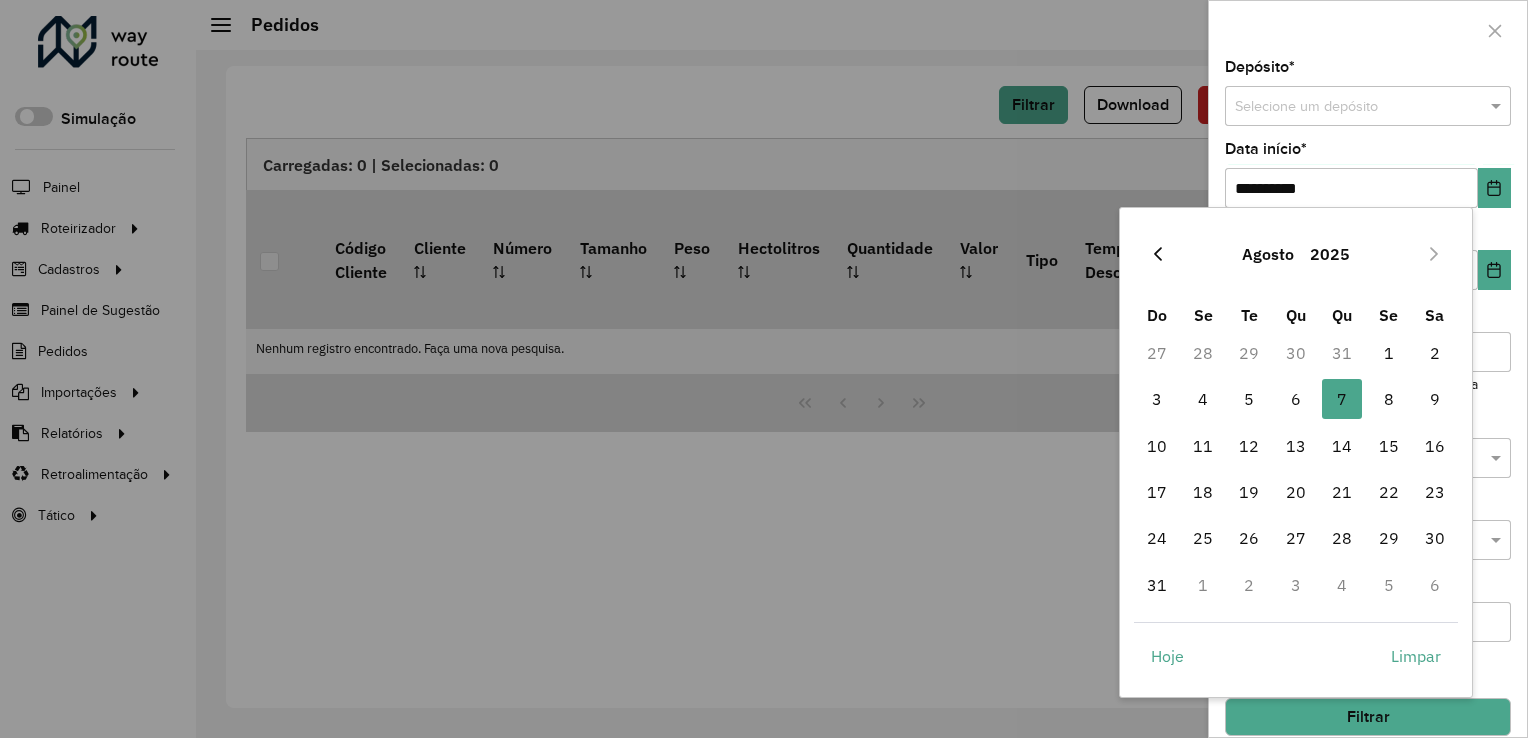 click 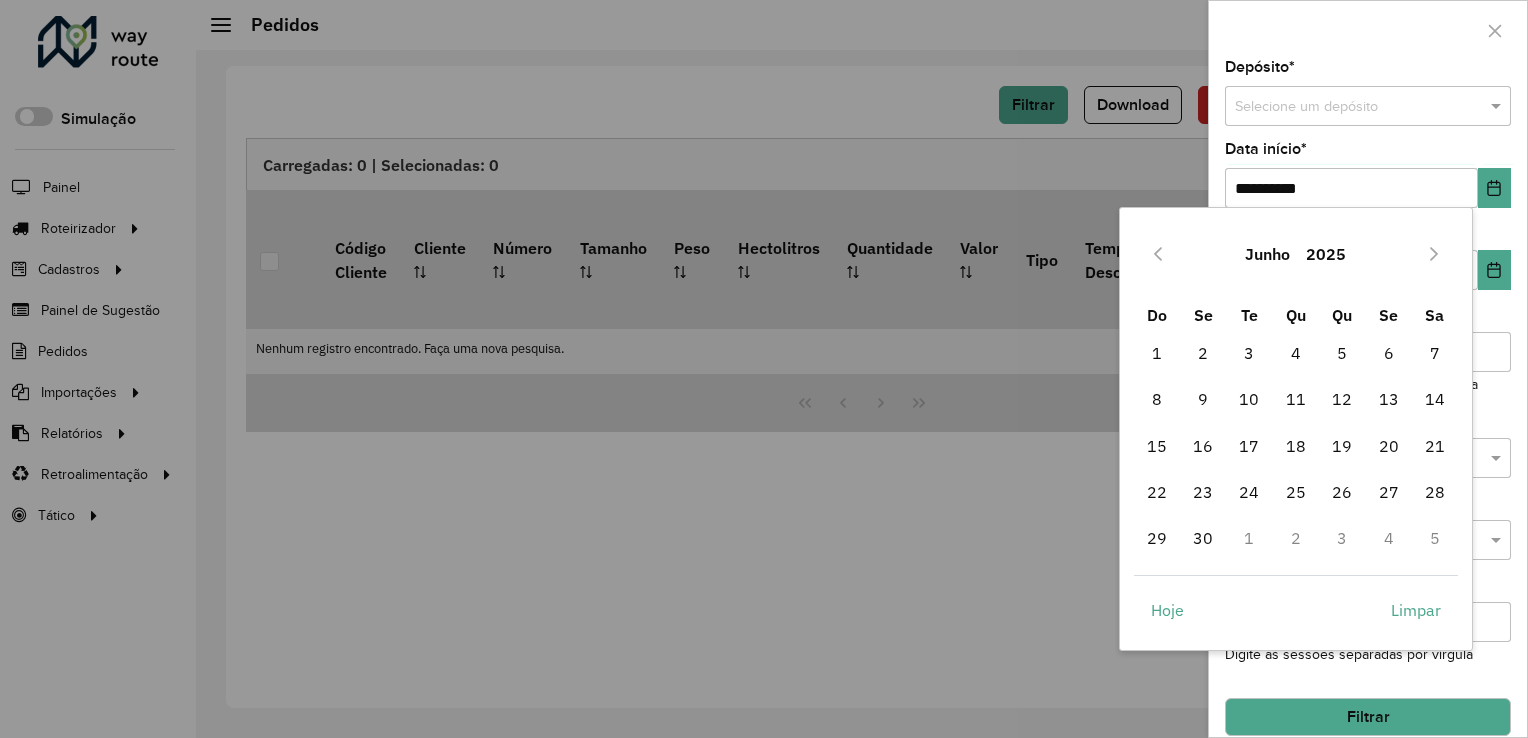 click 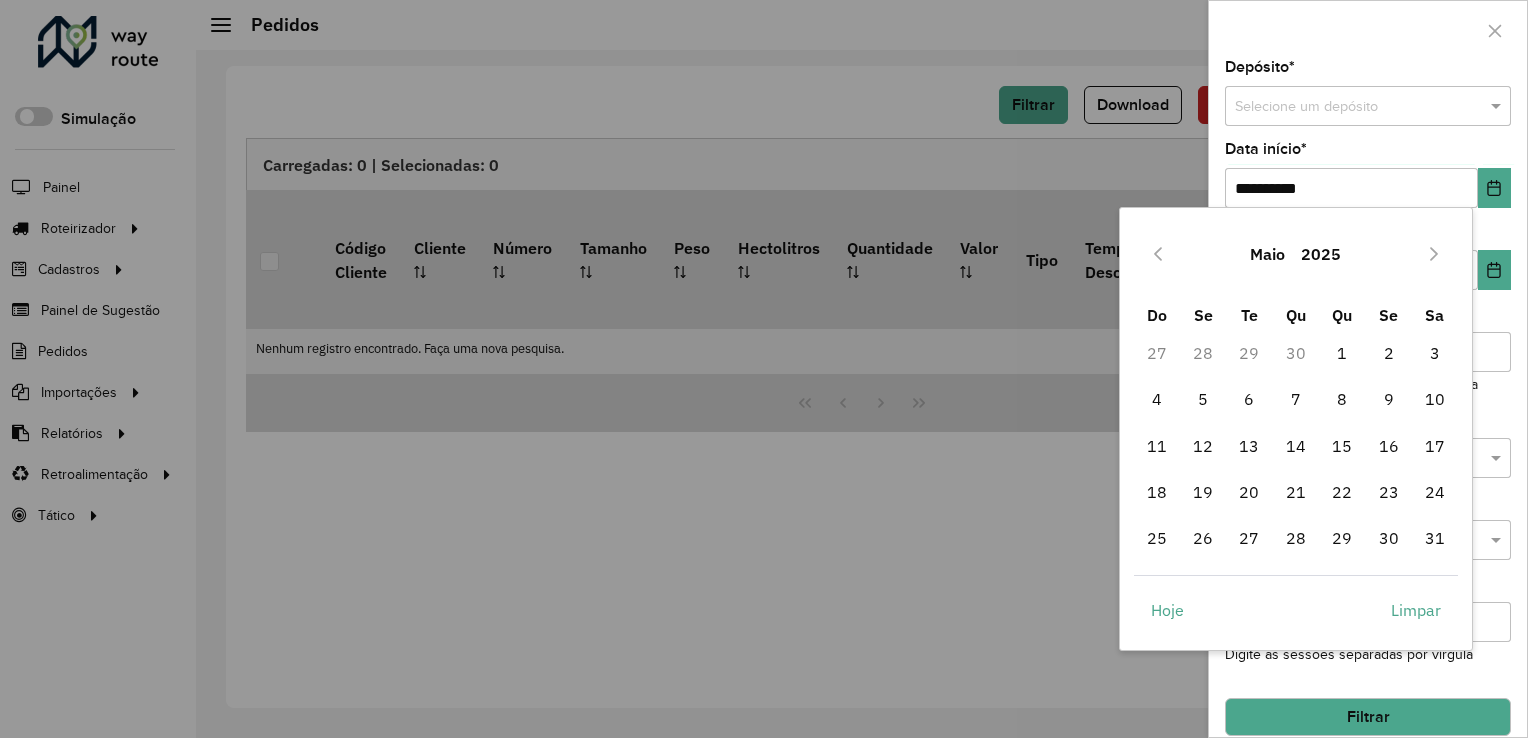 click 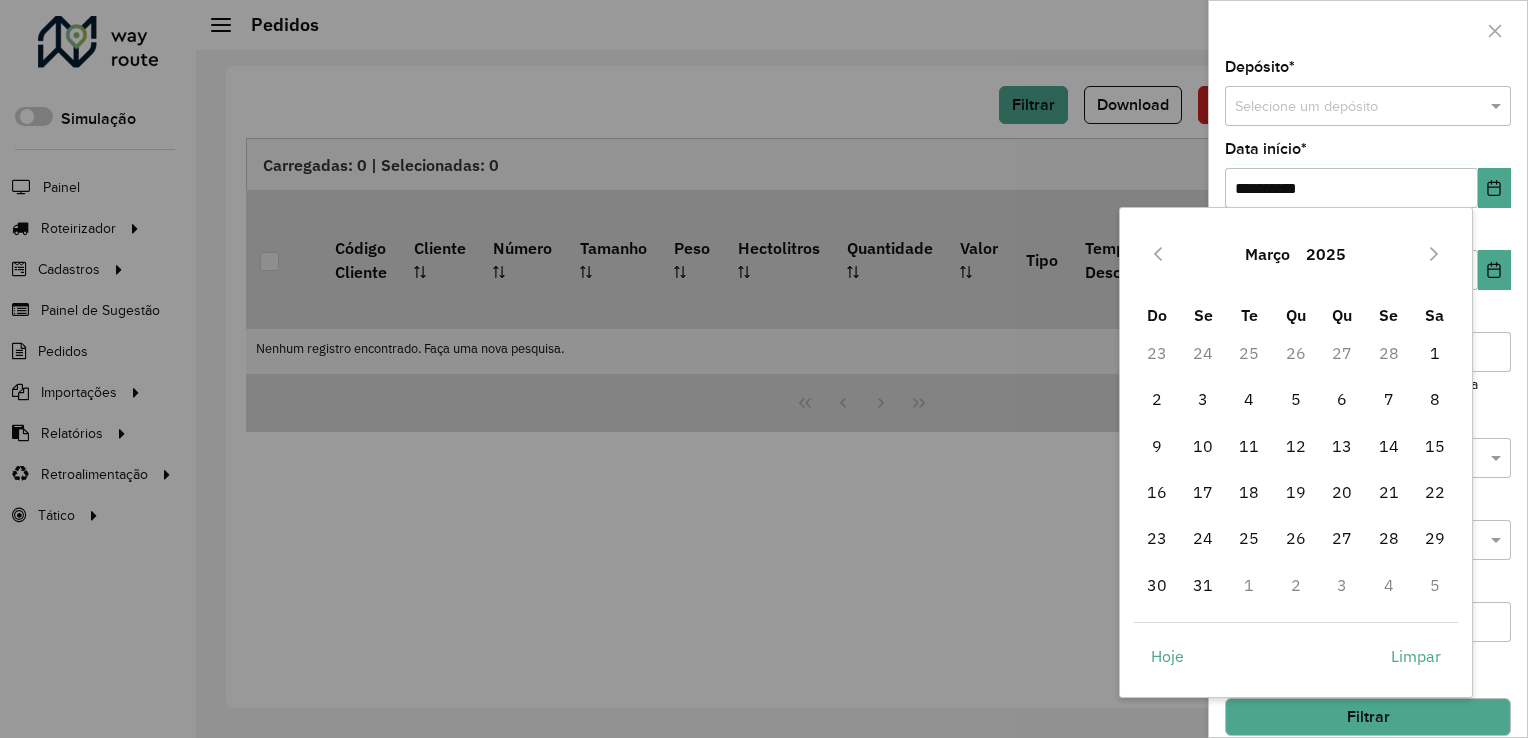 click at bounding box center (1158, 254) 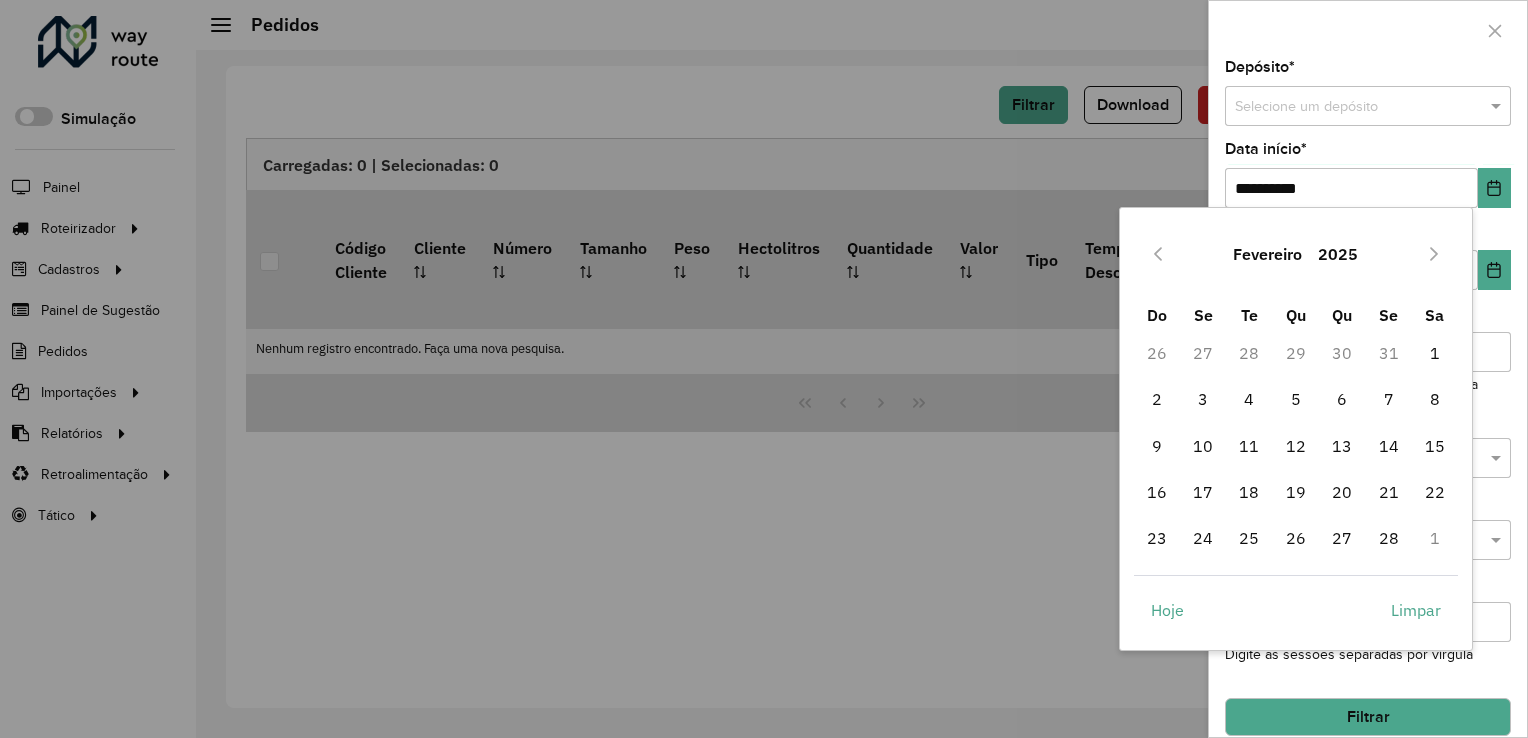click at bounding box center (1158, 254) 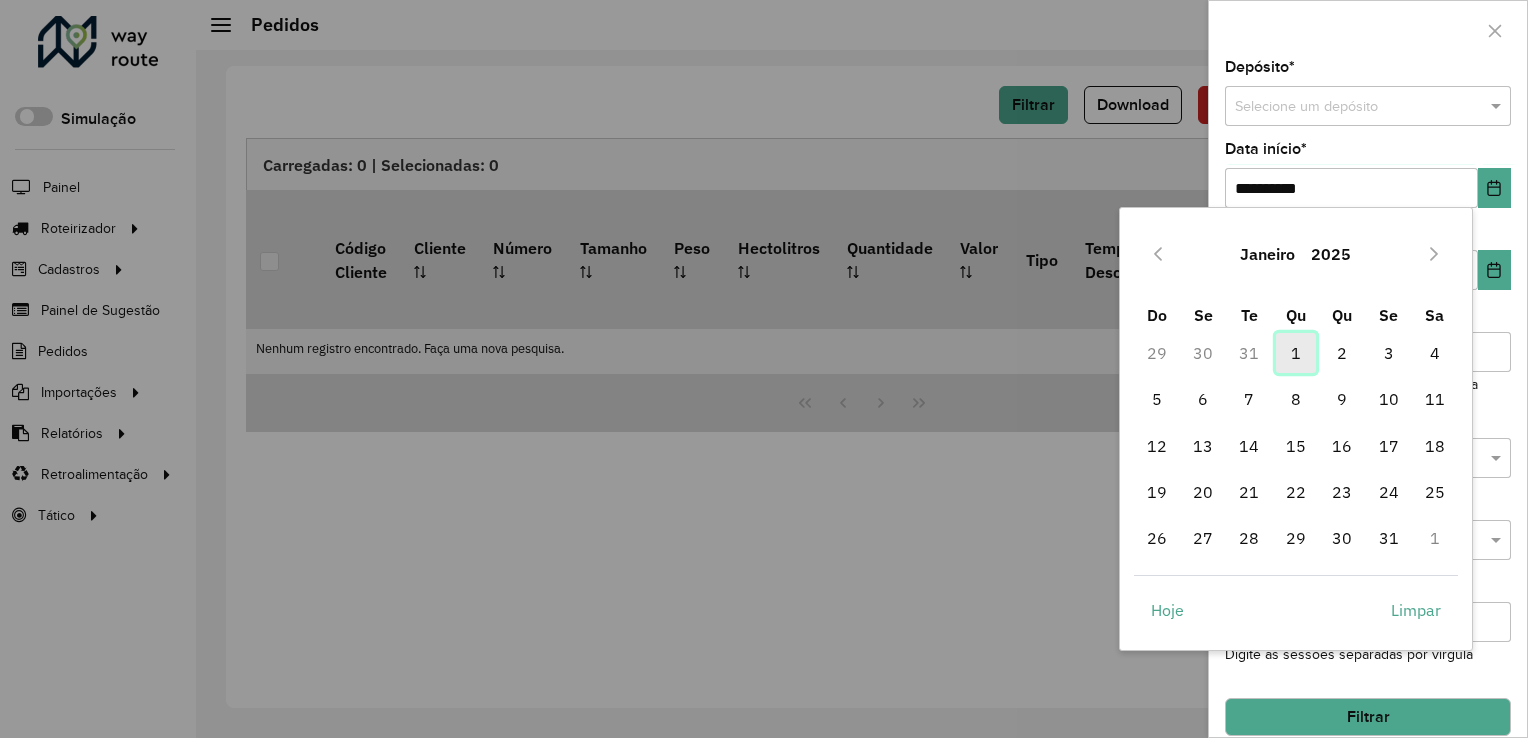 click on "1" at bounding box center [1296, 353] 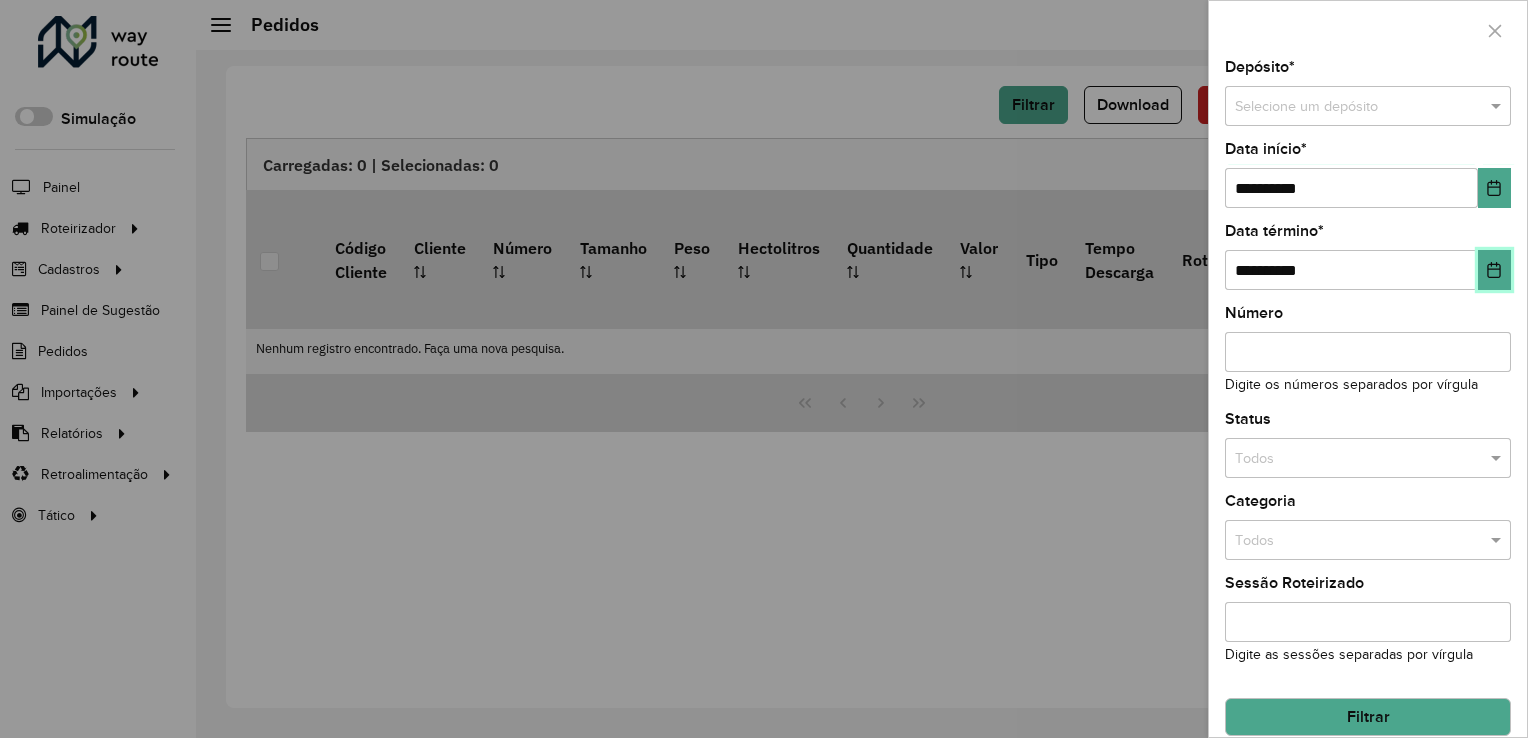 click 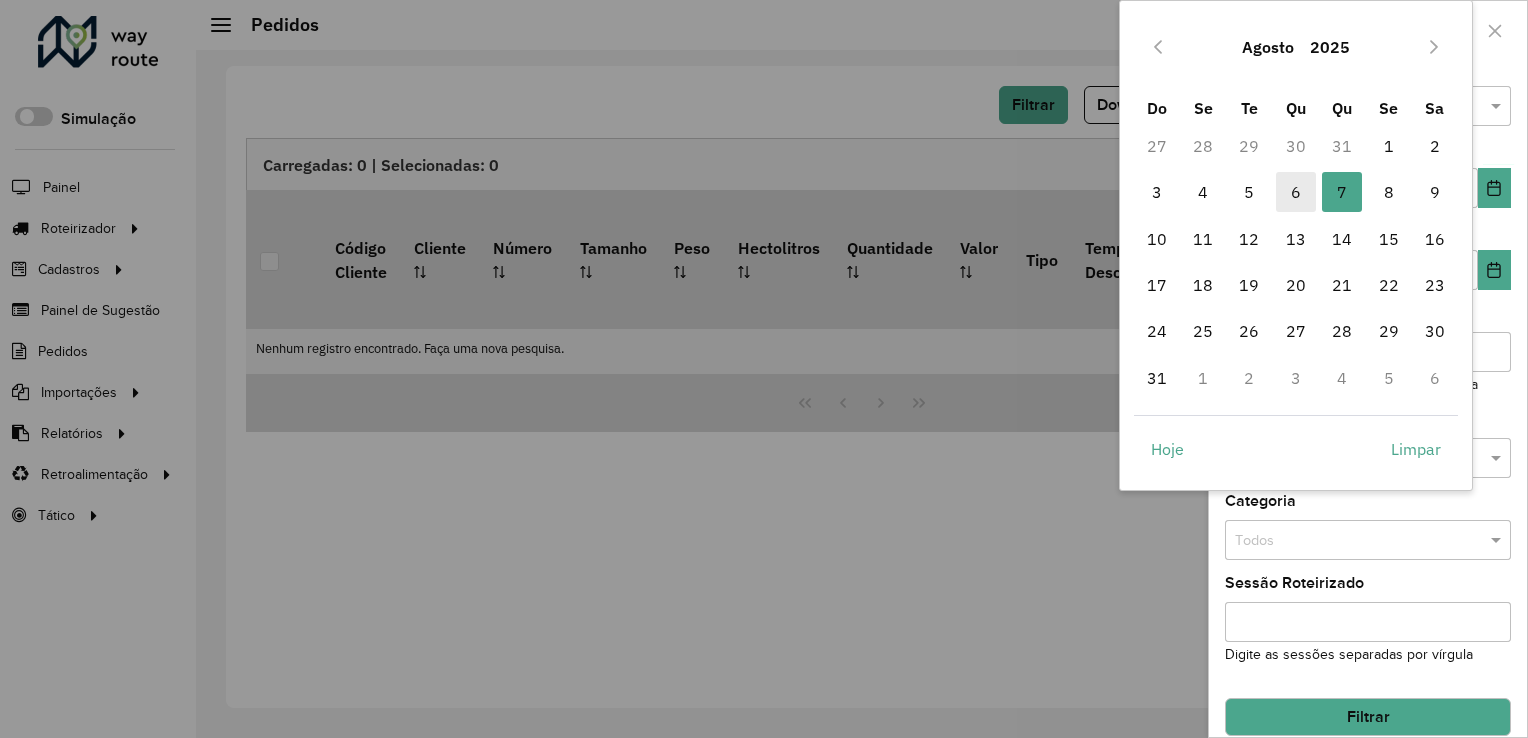click on "6" at bounding box center [1296, 192] 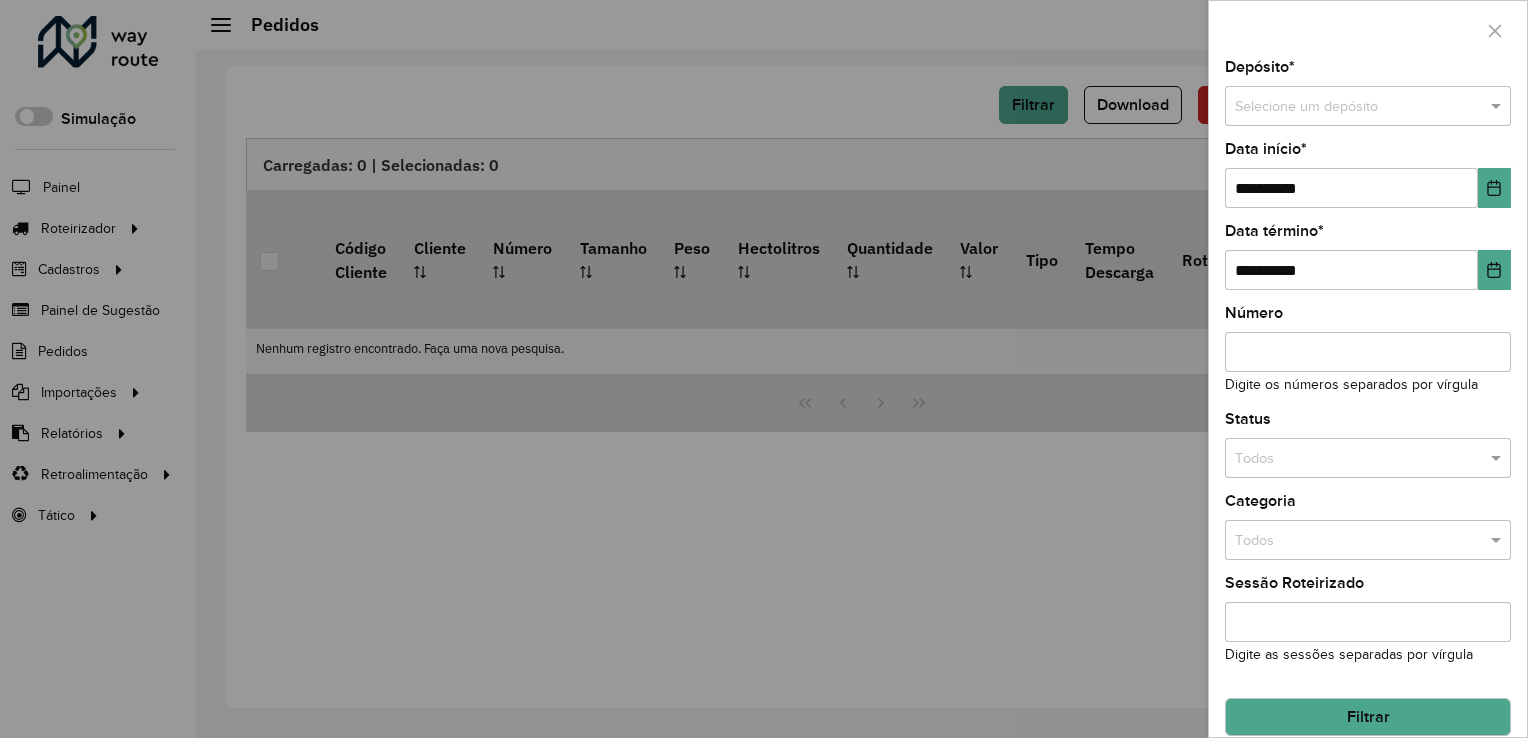 click at bounding box center [1348, 107] 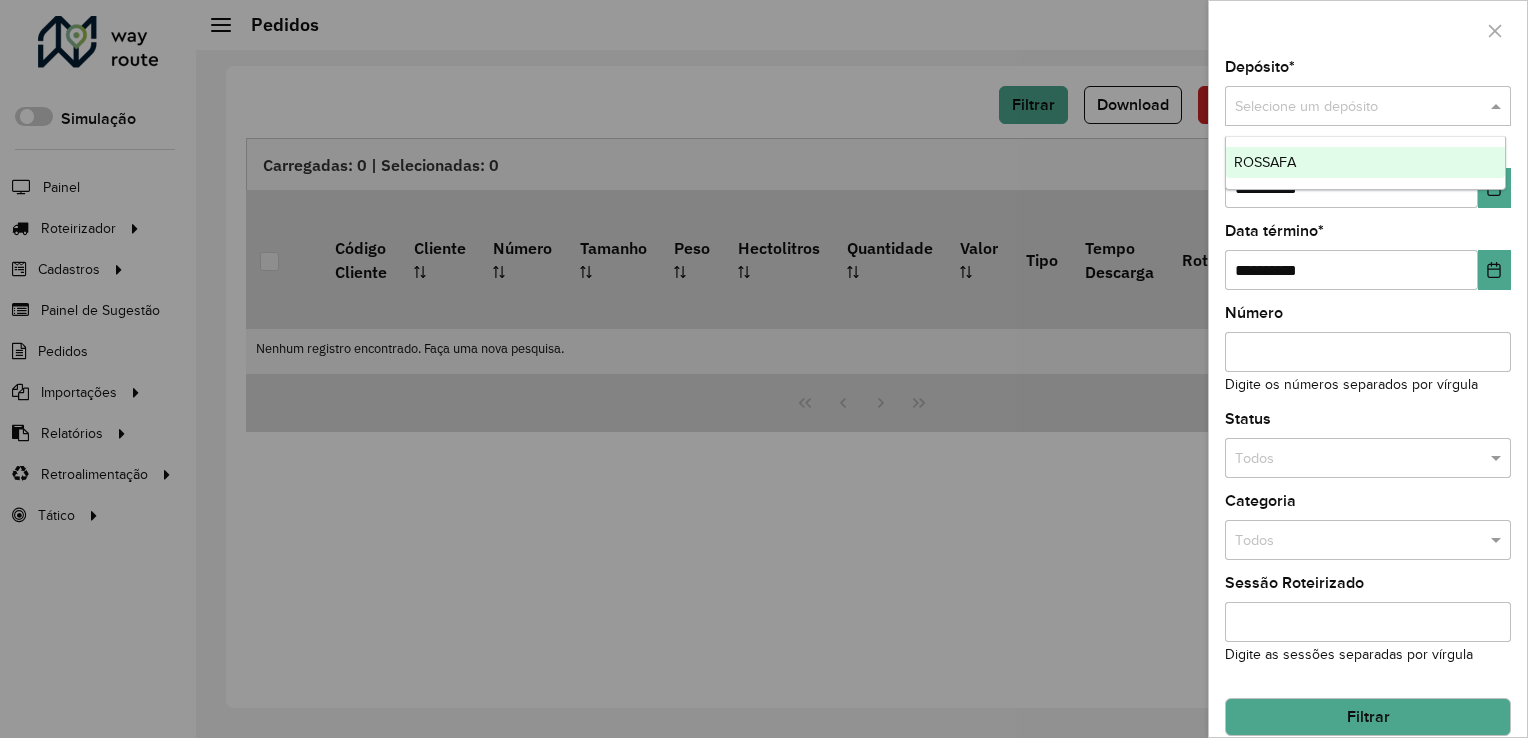 click on "ROSSAFA" at bounding box center (1265, 162) 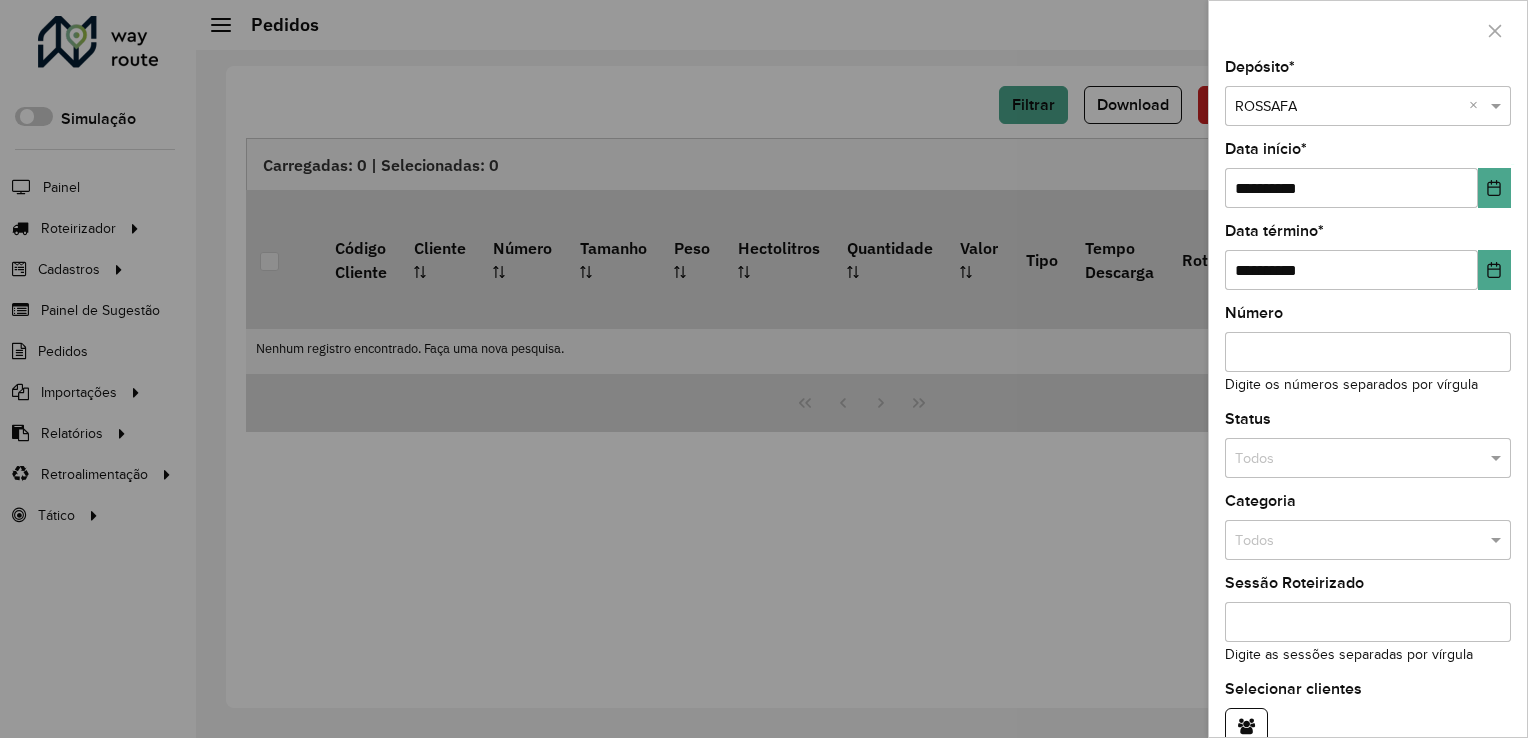 scroll, scrollTop: 97, scrollLeft: 0, axis: vertical 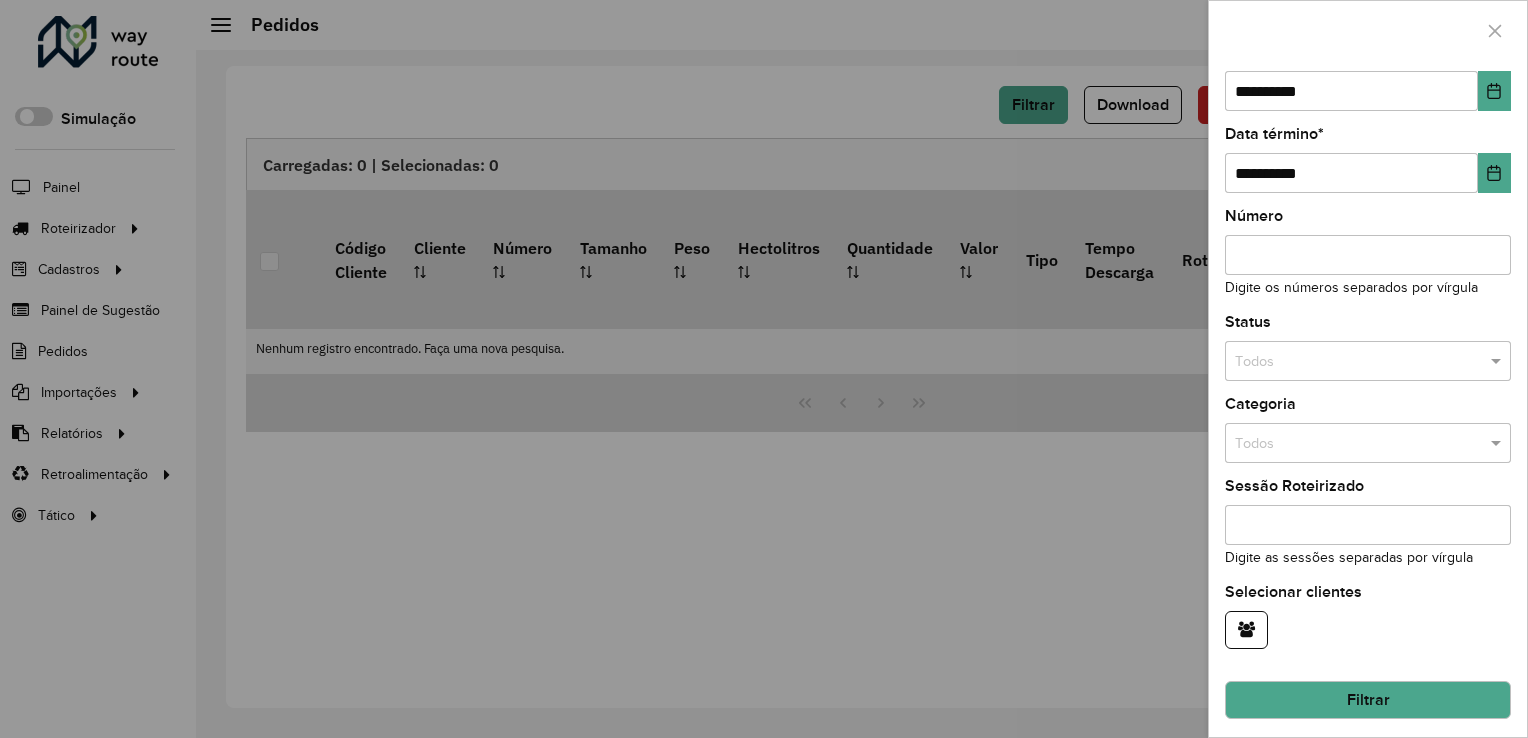 click on "Filtrar" 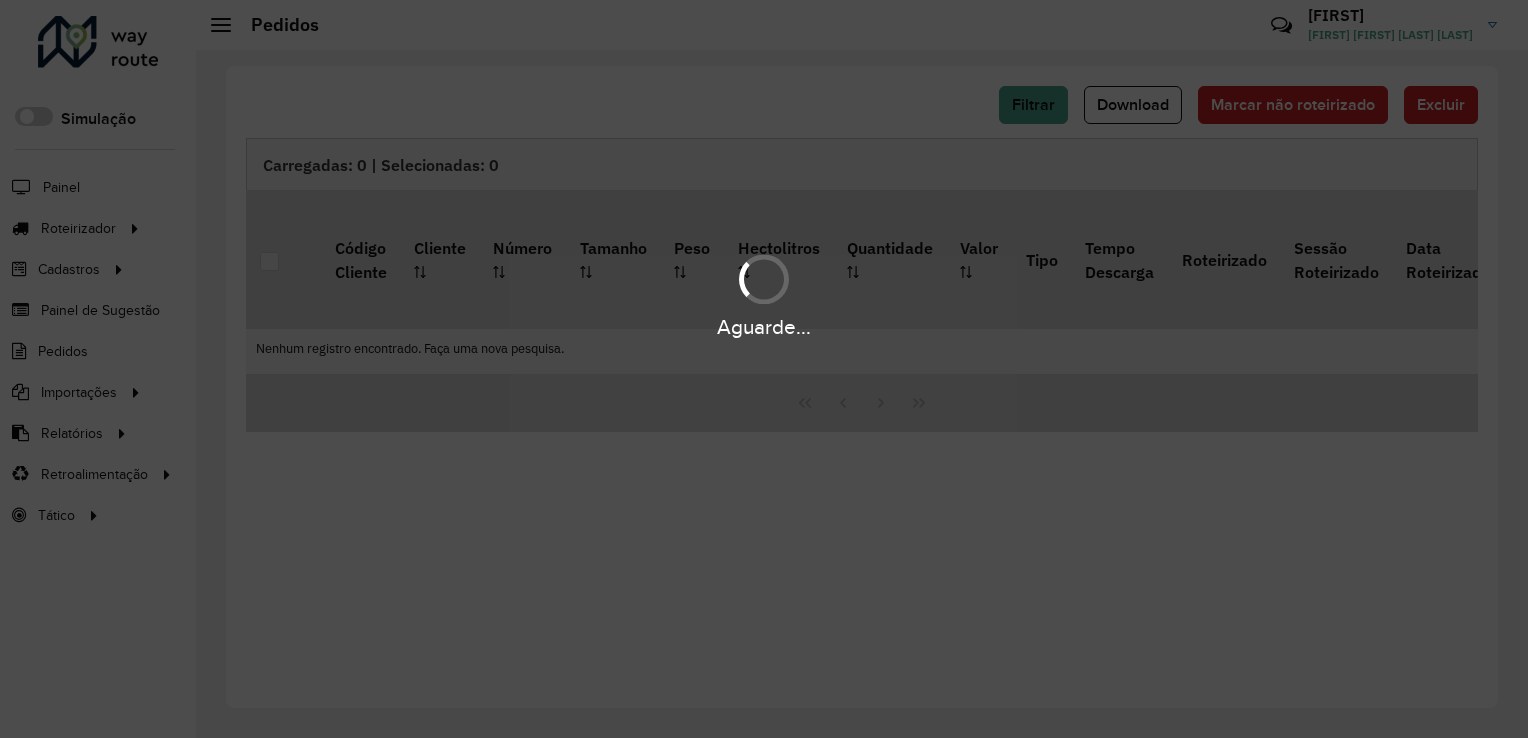 click on "Aguarde..." at bounding box center (764, 369) 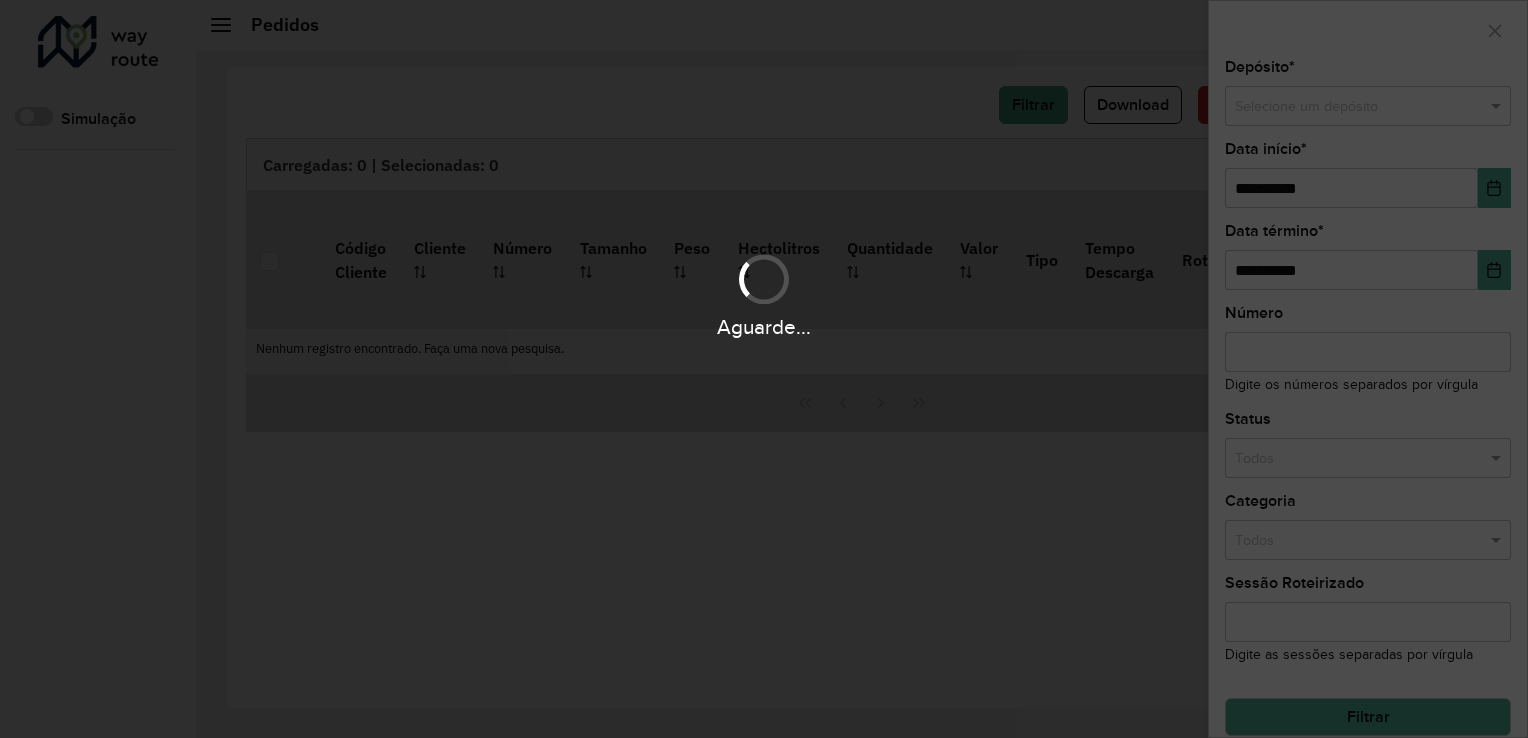 scroll, scrollTop: 0, scrollLeft: 0, axis: both 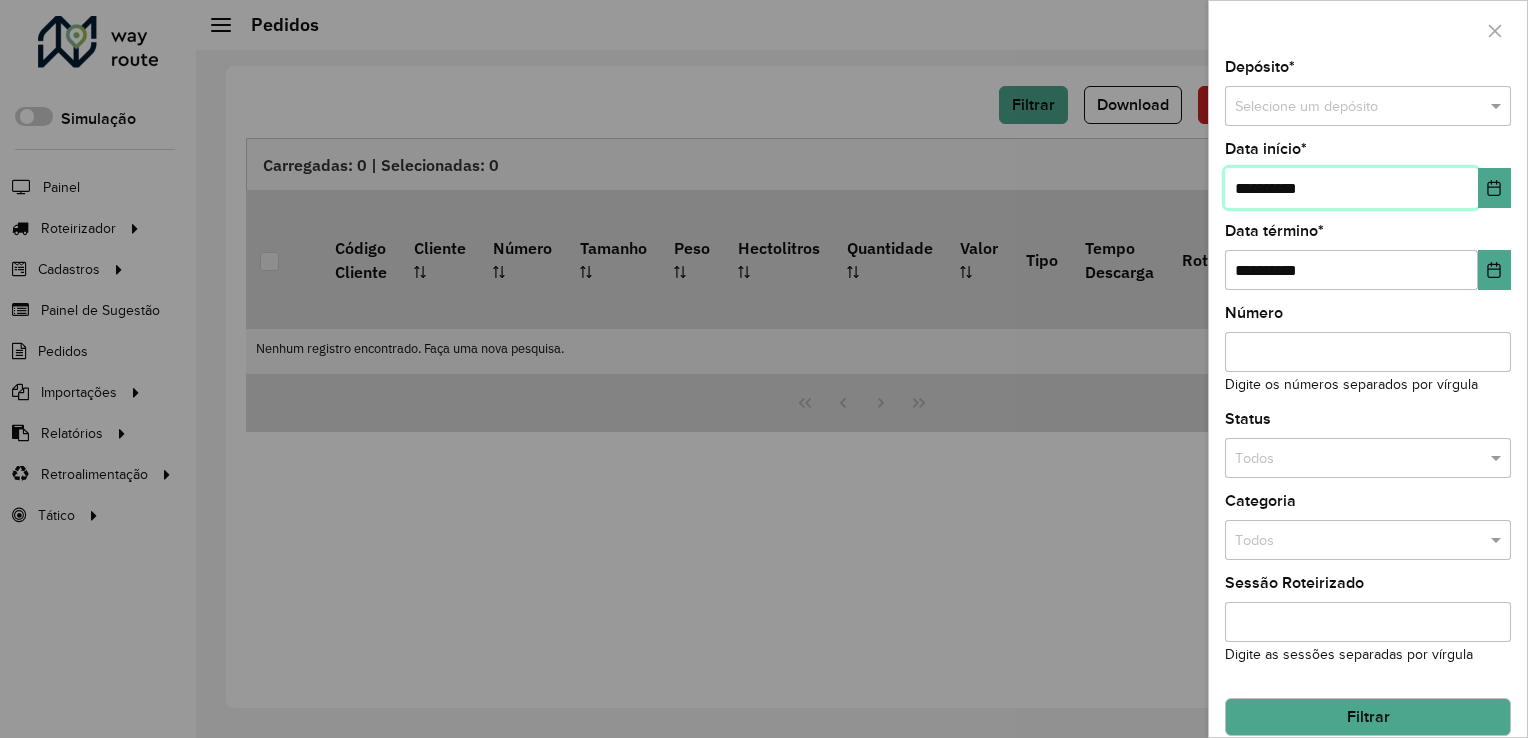click on "**********" at bounding box center (1351, 188) 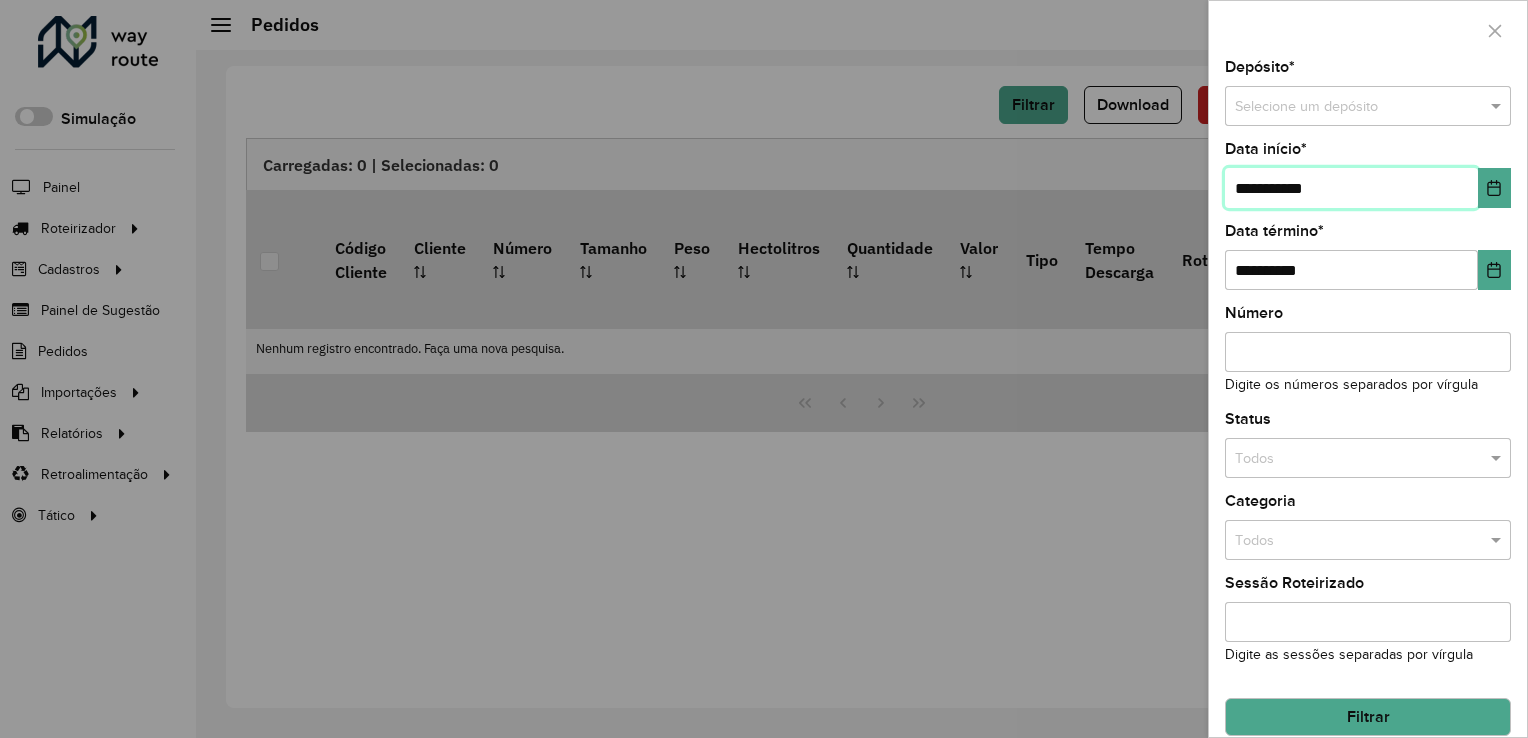 type on "**********" 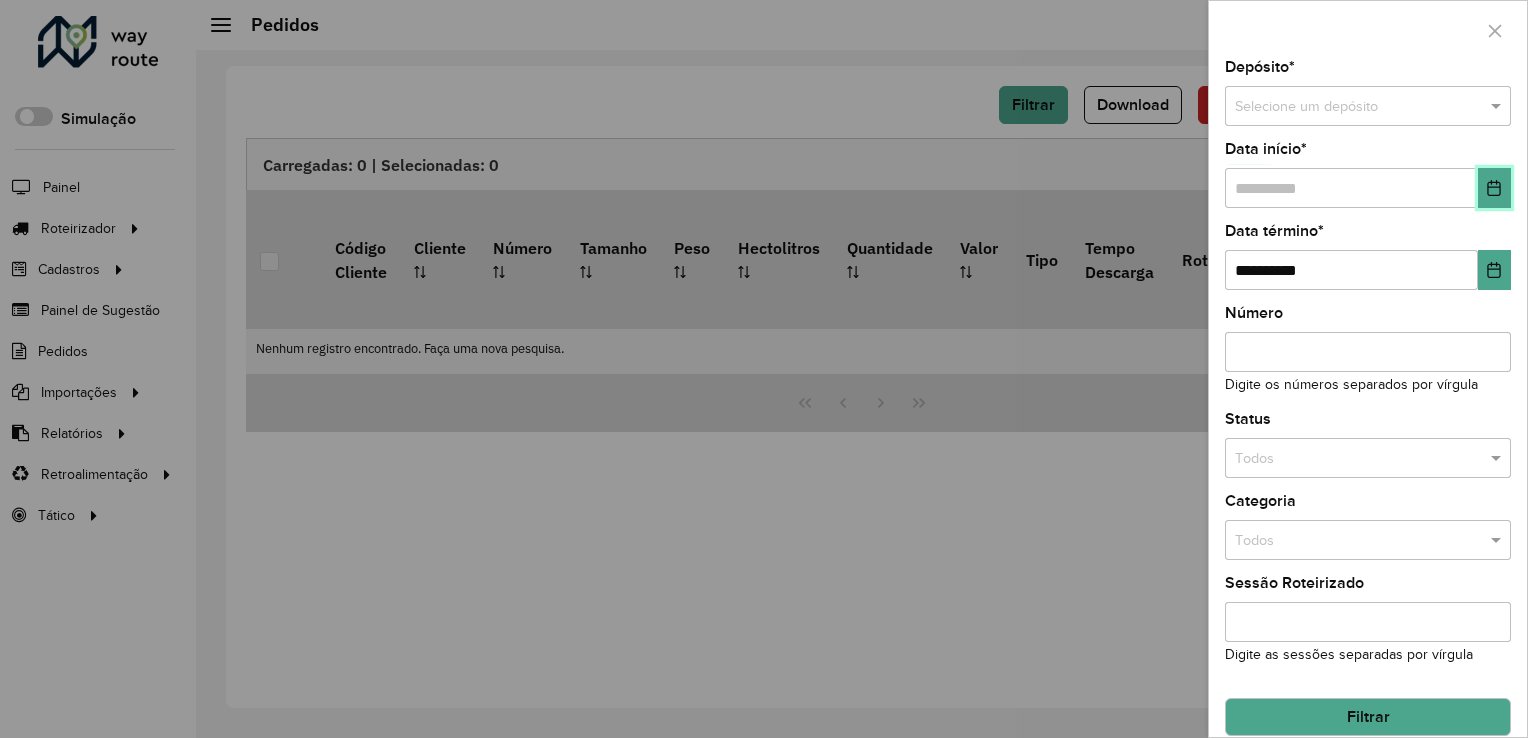 click 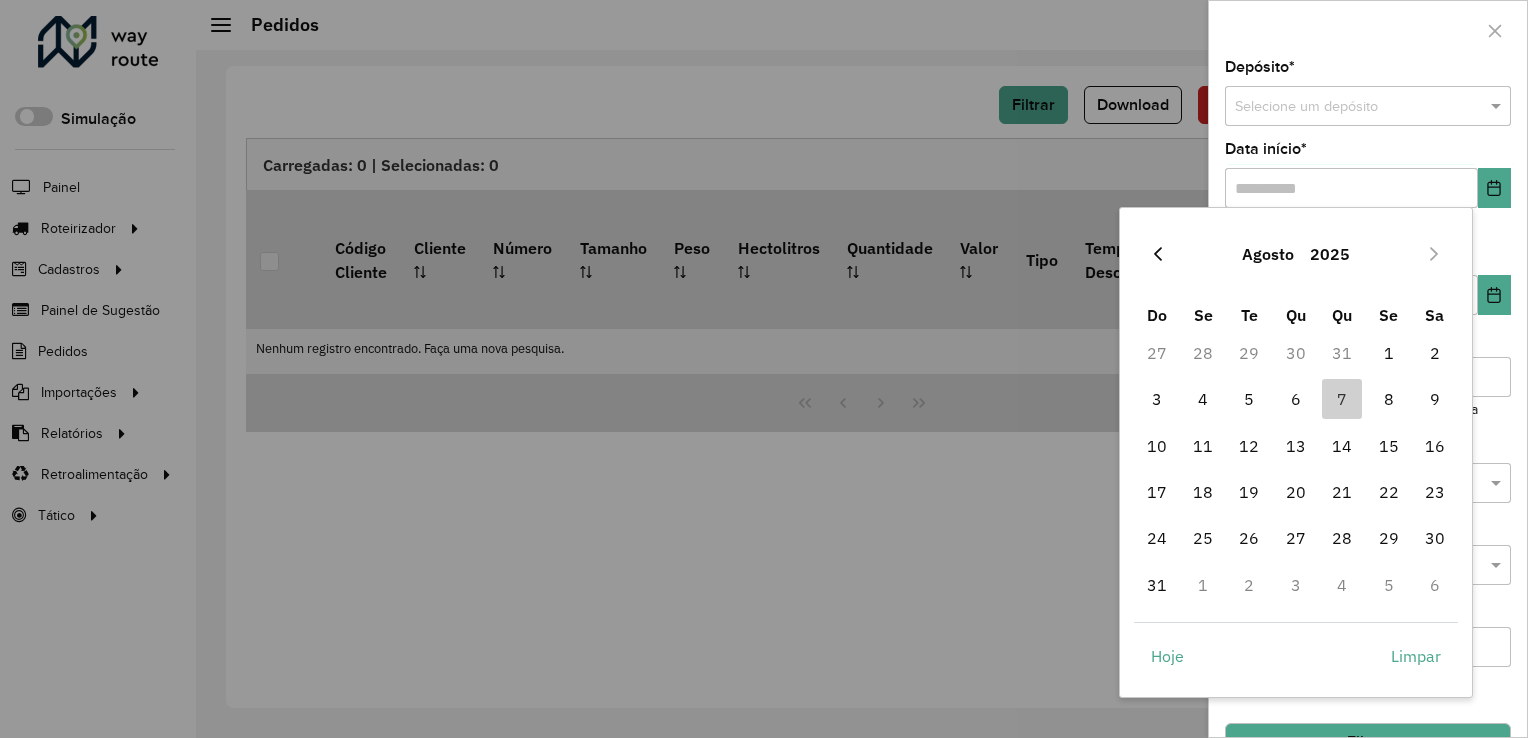 click 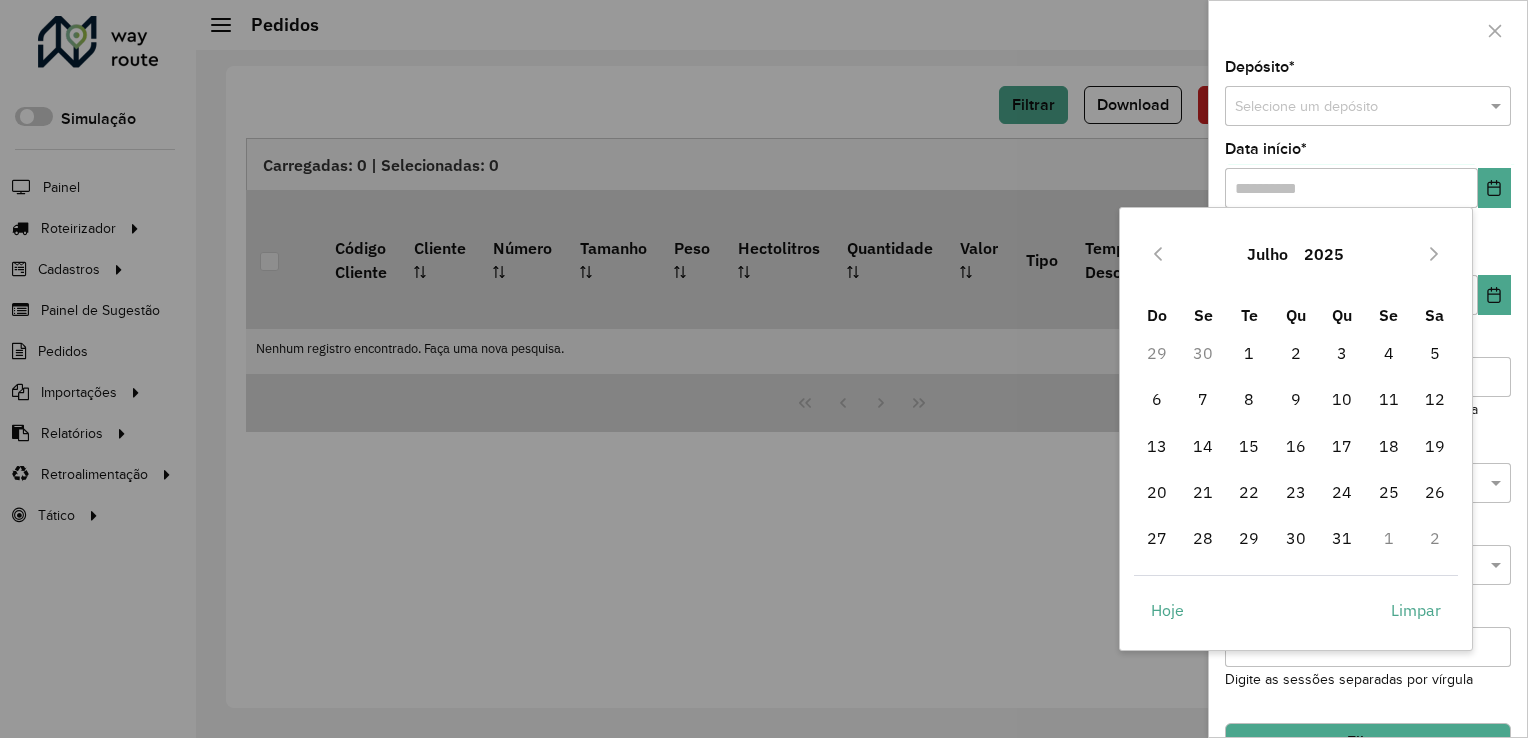 click 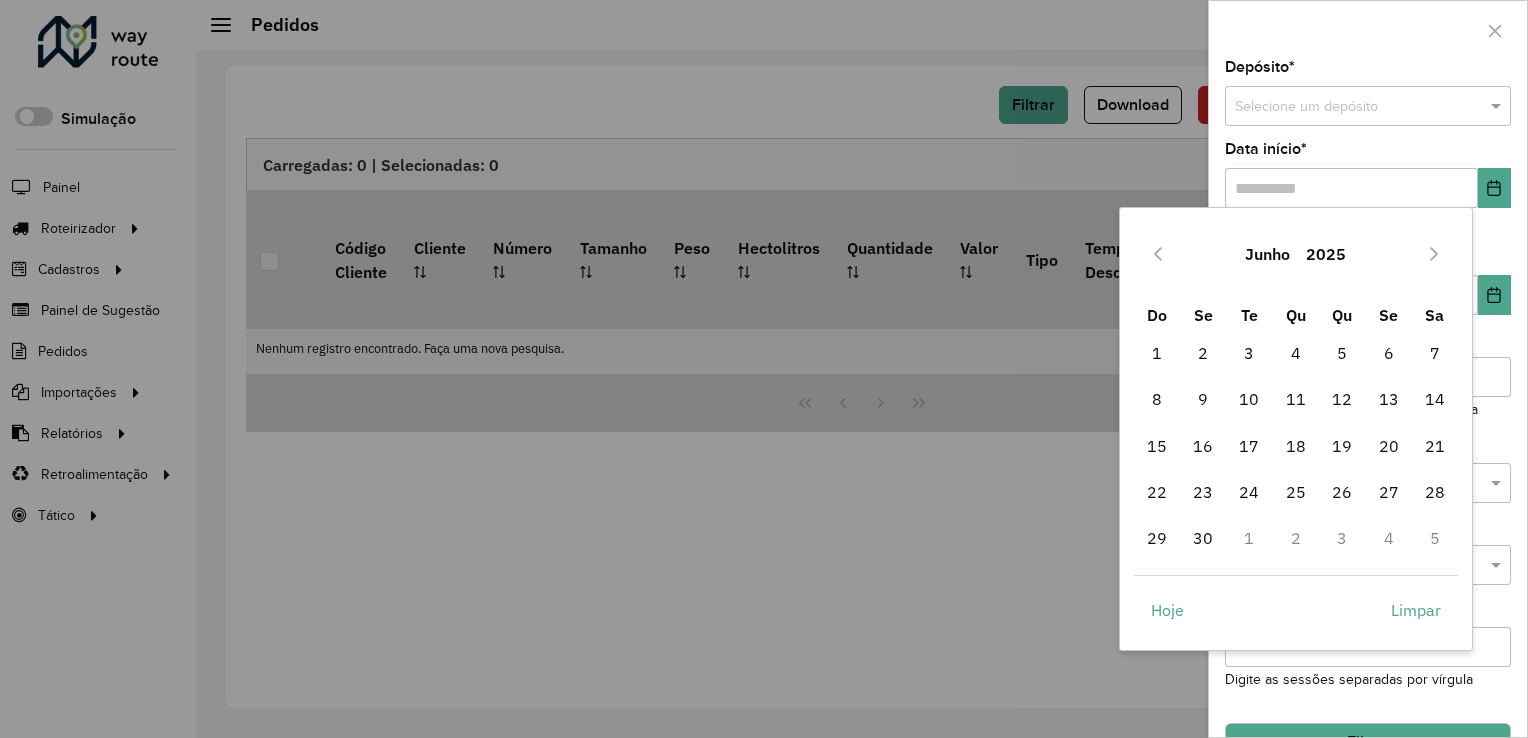 click 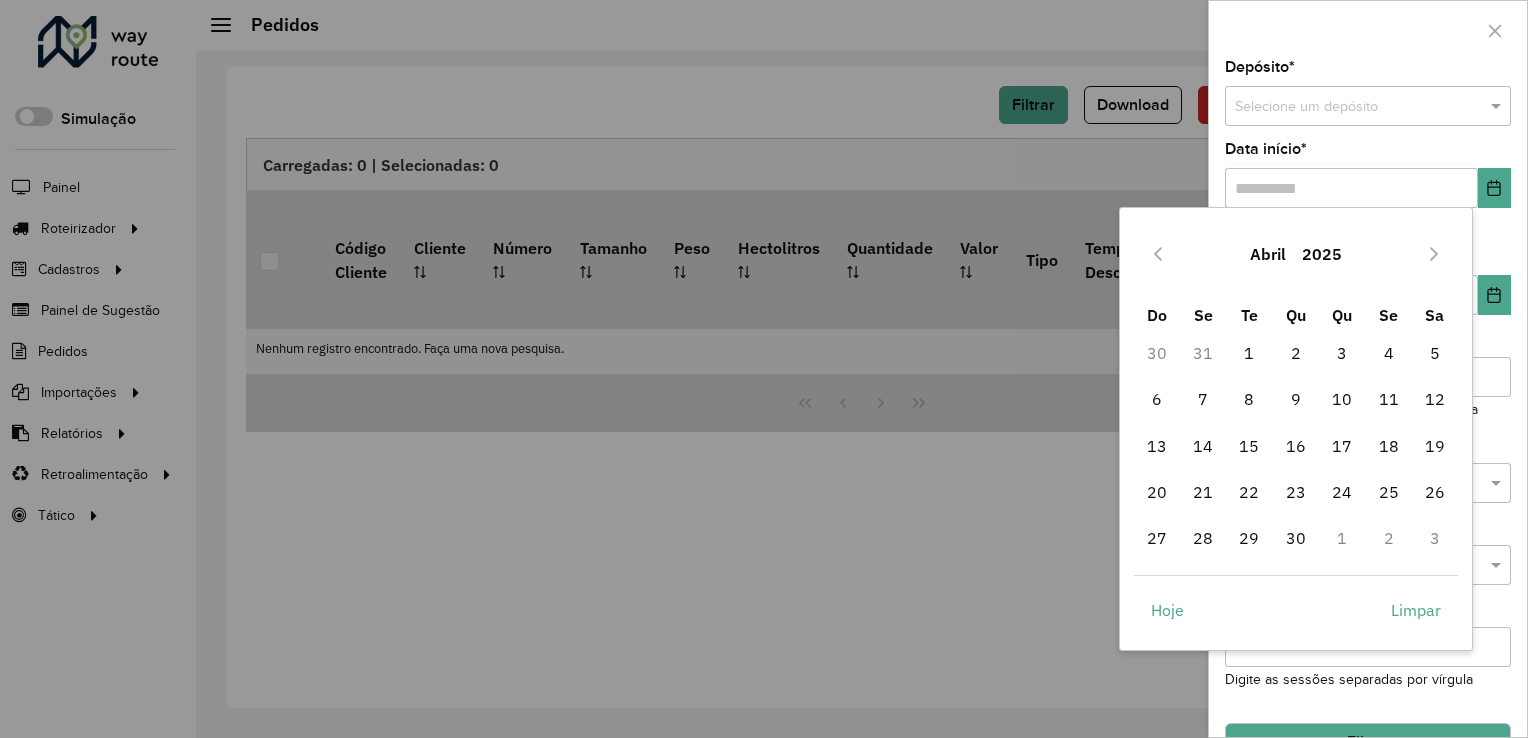 click 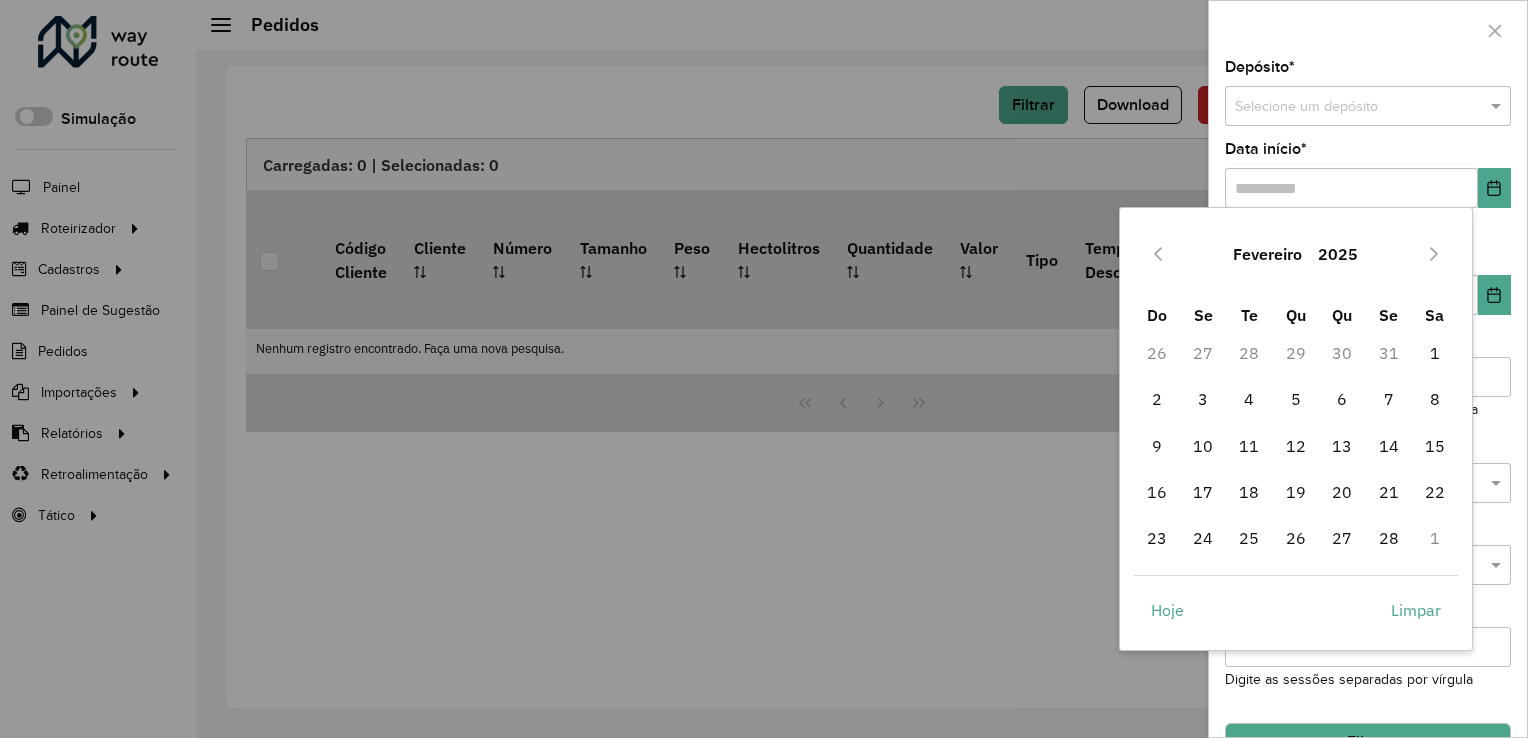 click 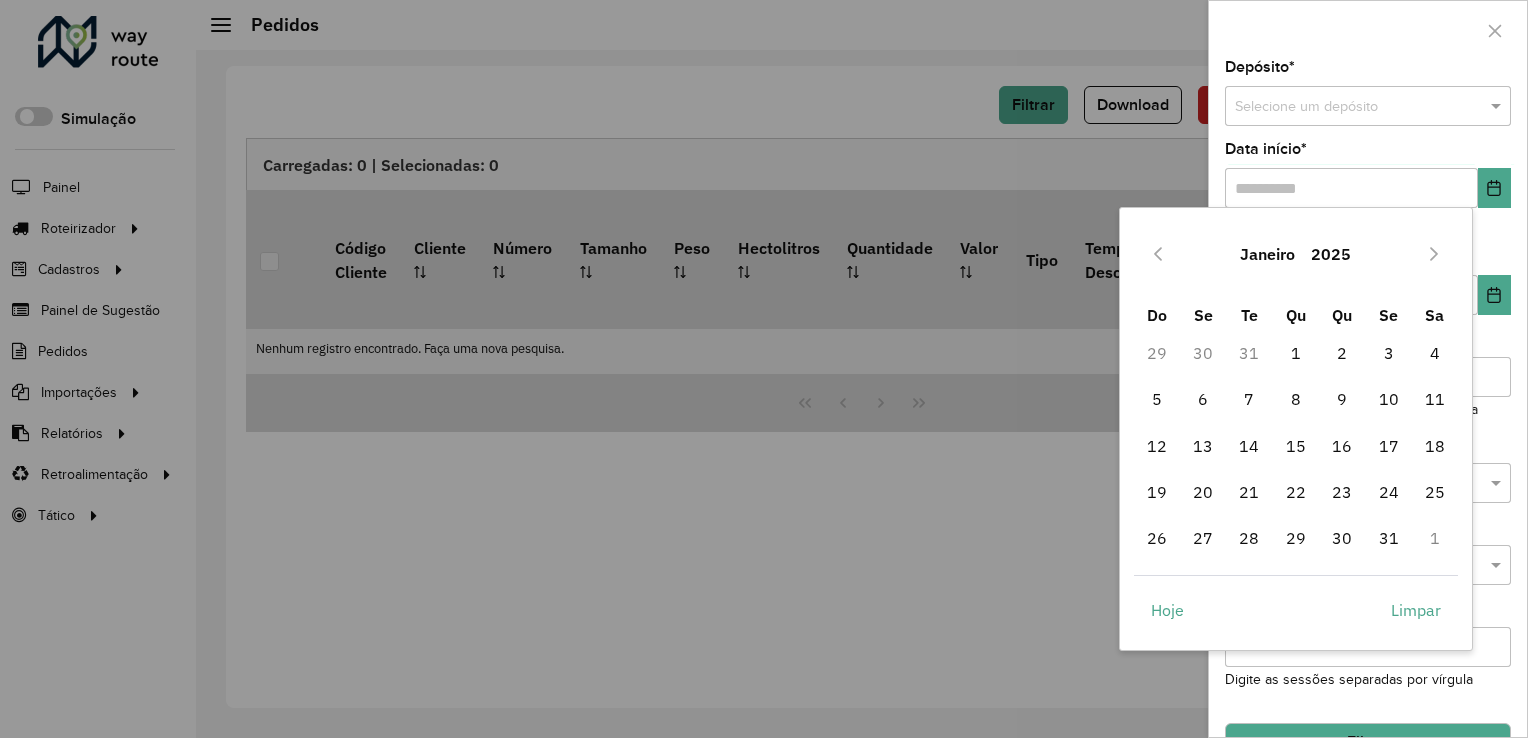 click 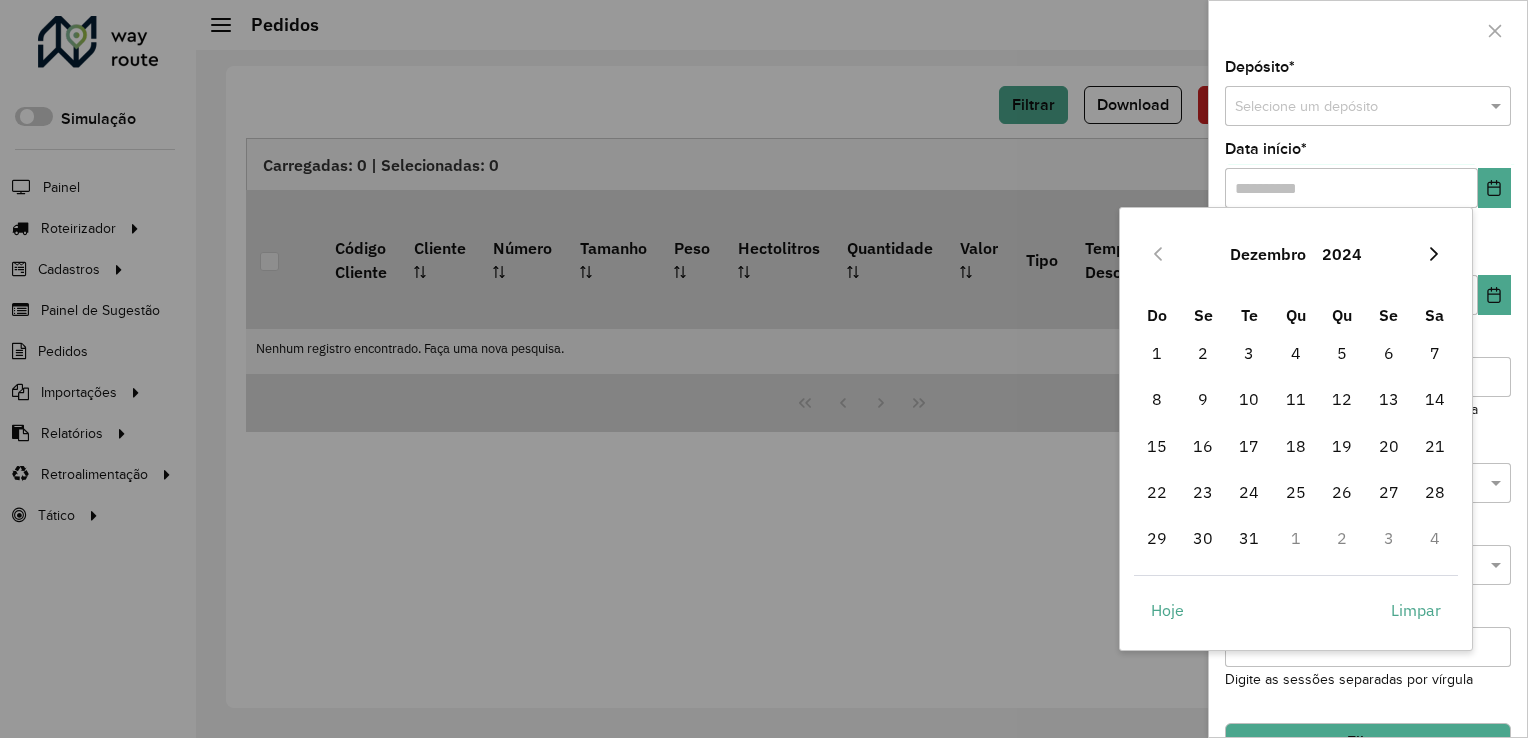 click 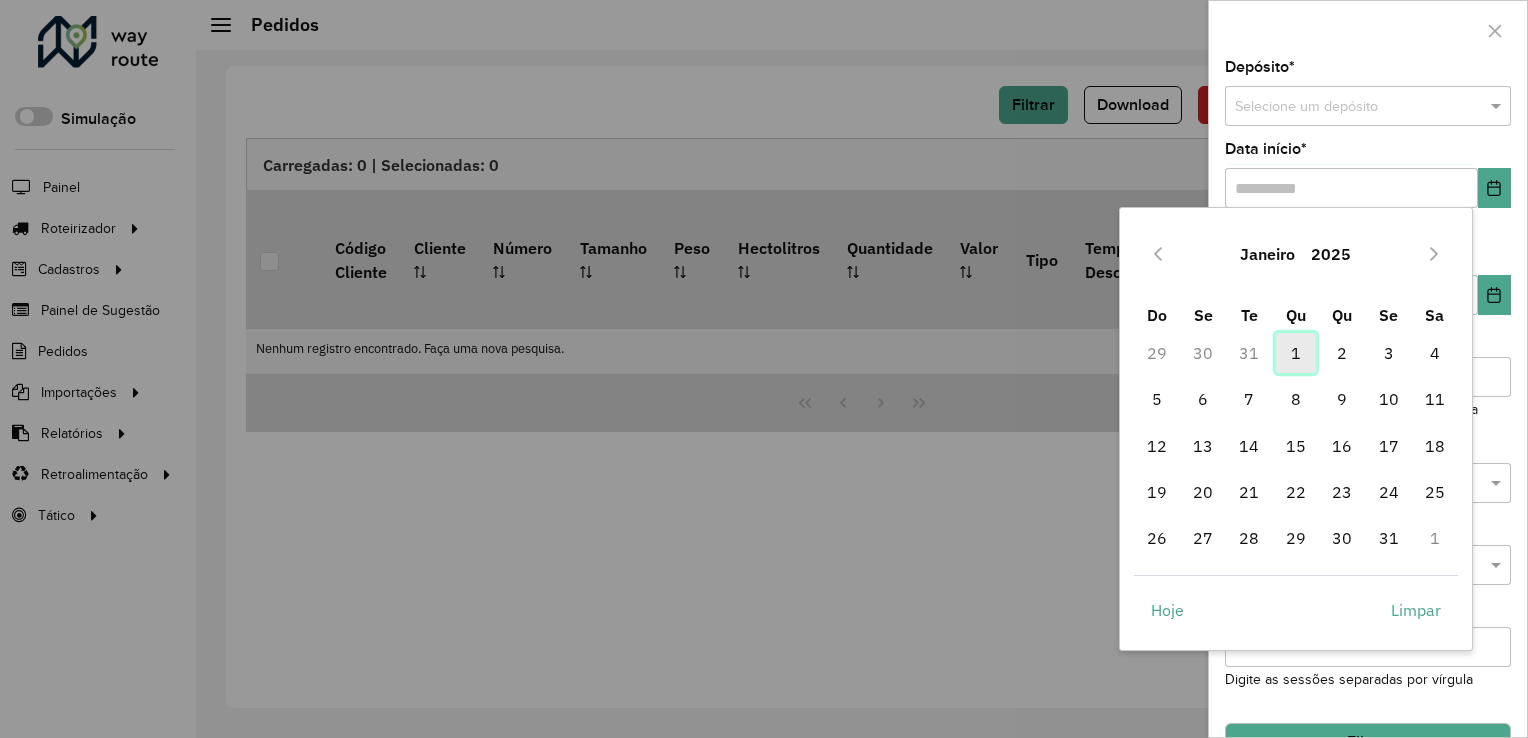 click on "1" at bounding box center (1296, 353) 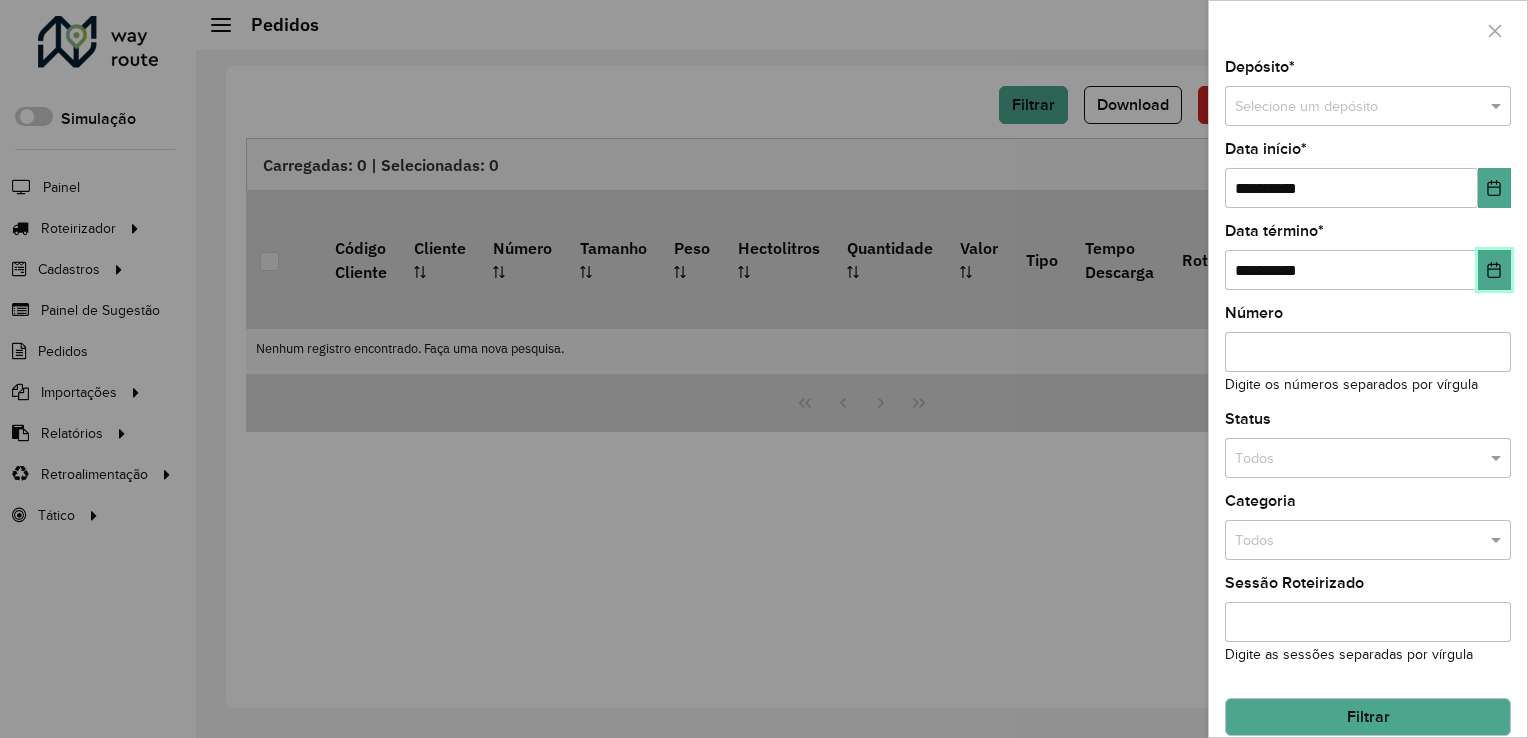 click at bounding box center (1494, 270) 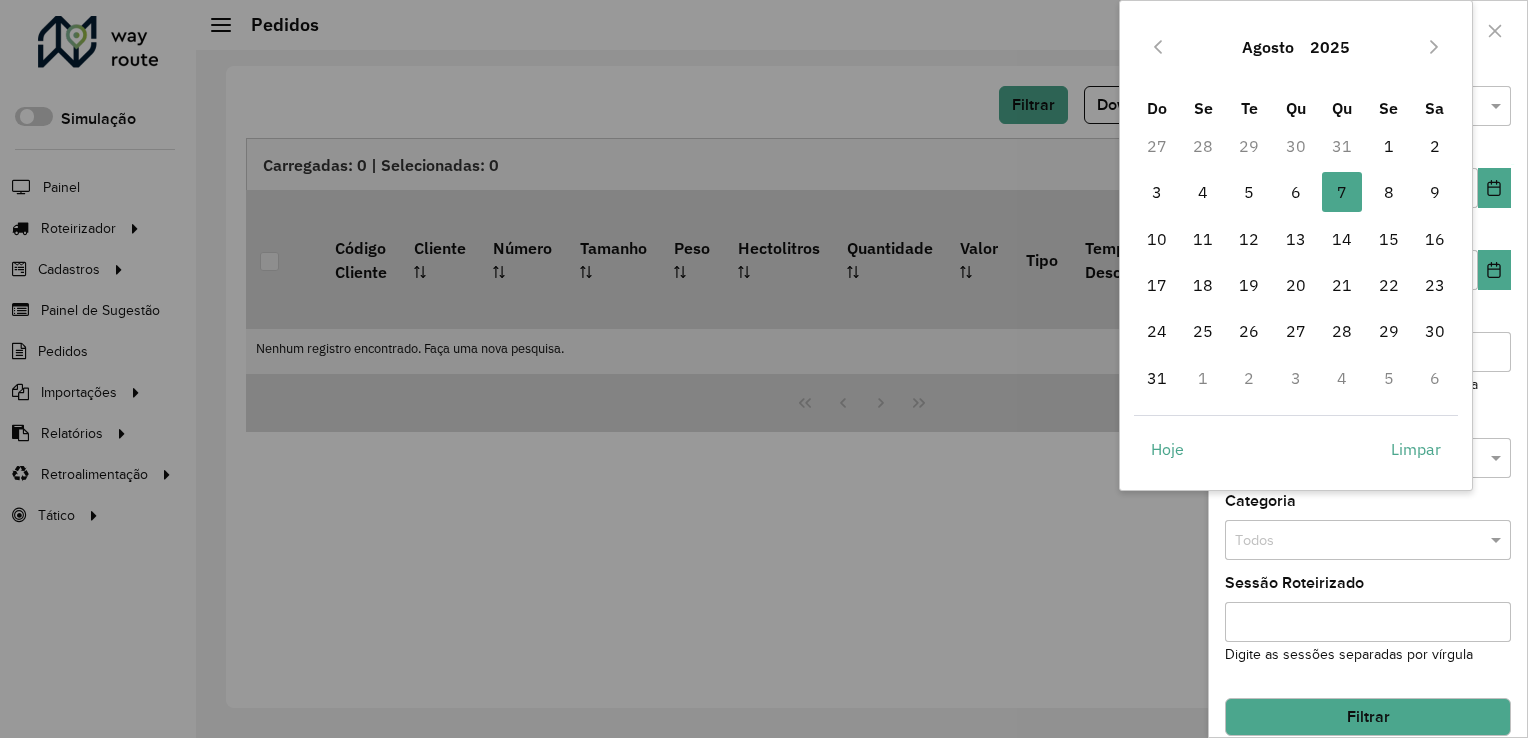 click at bounding box center (1158, 47) 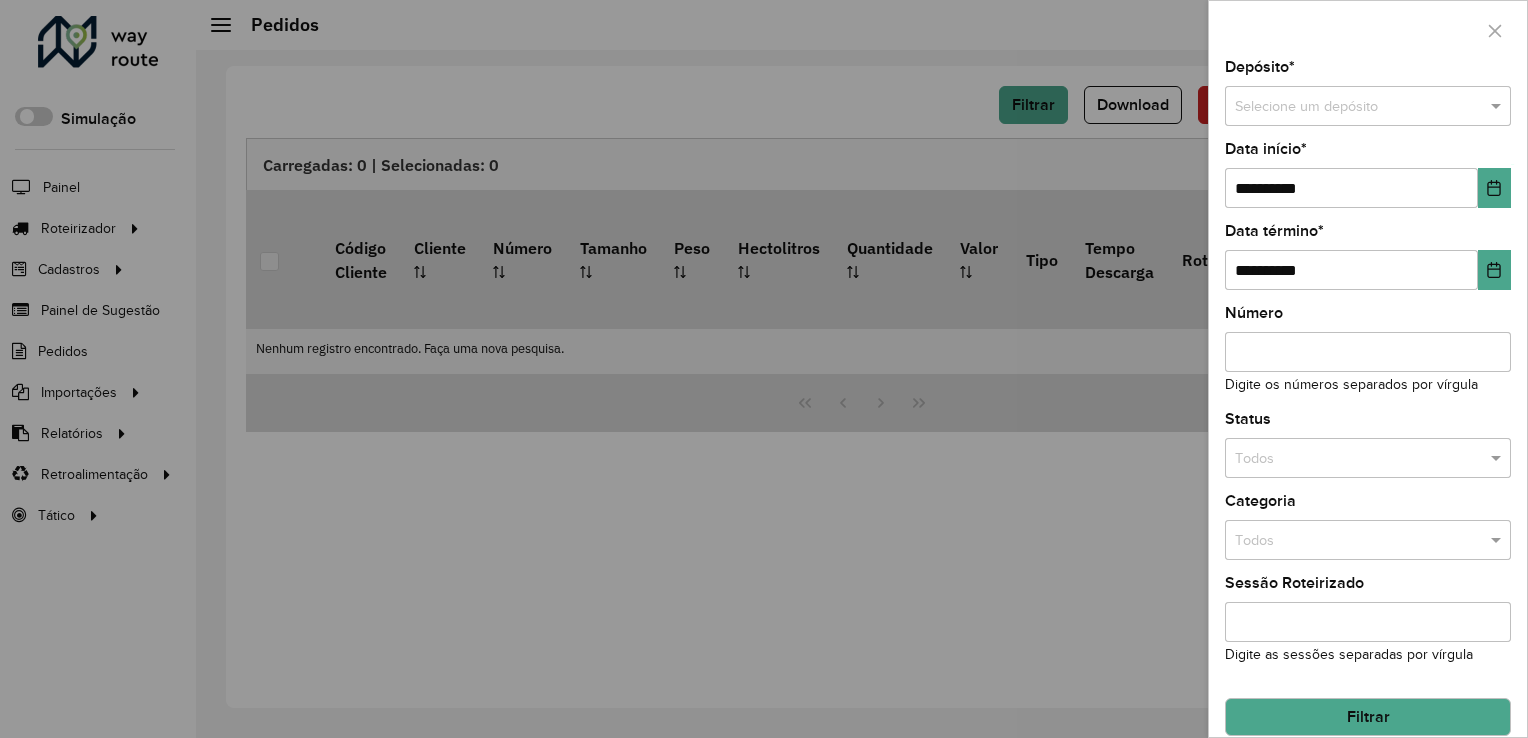 click at bounding box center (764, 369) 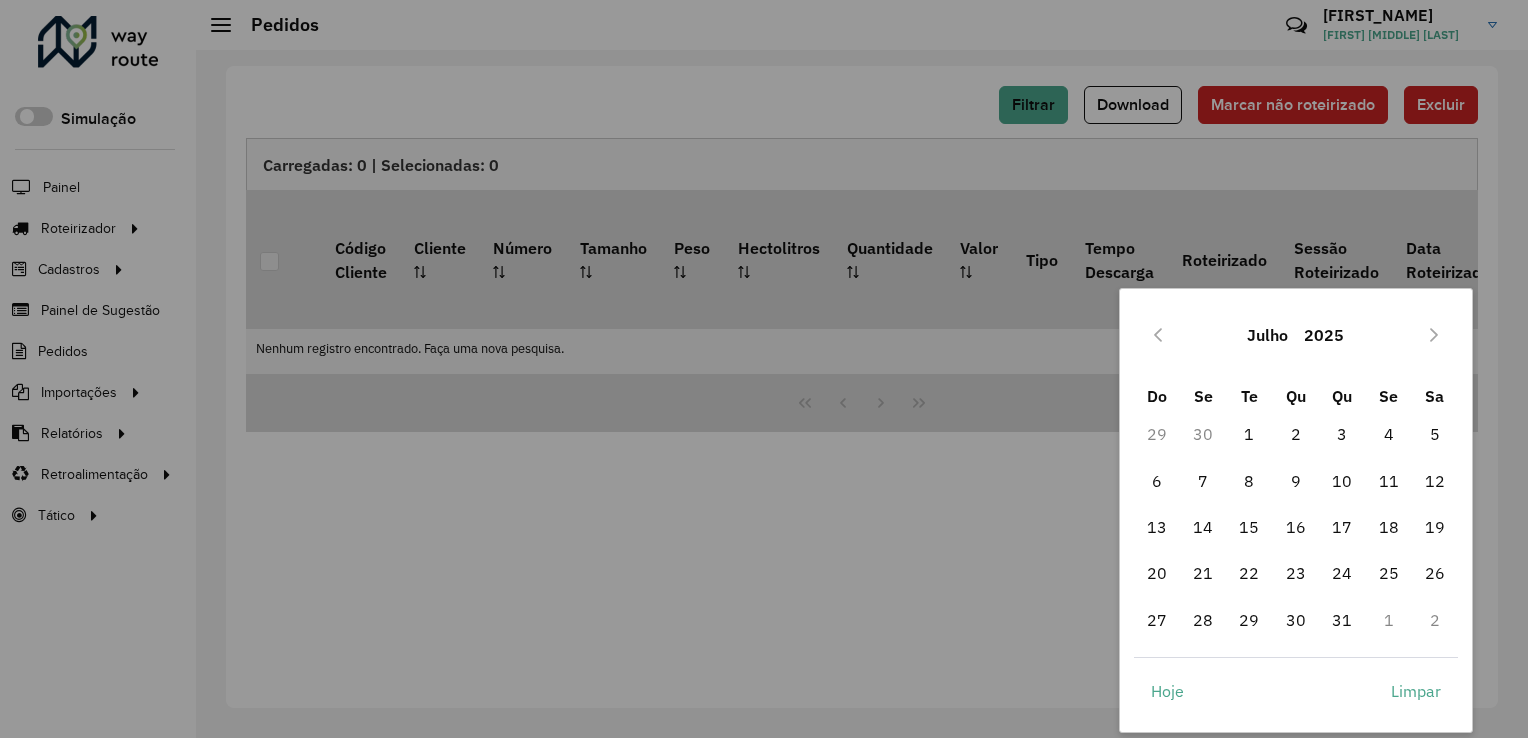 click at bounding box center [764, 369] 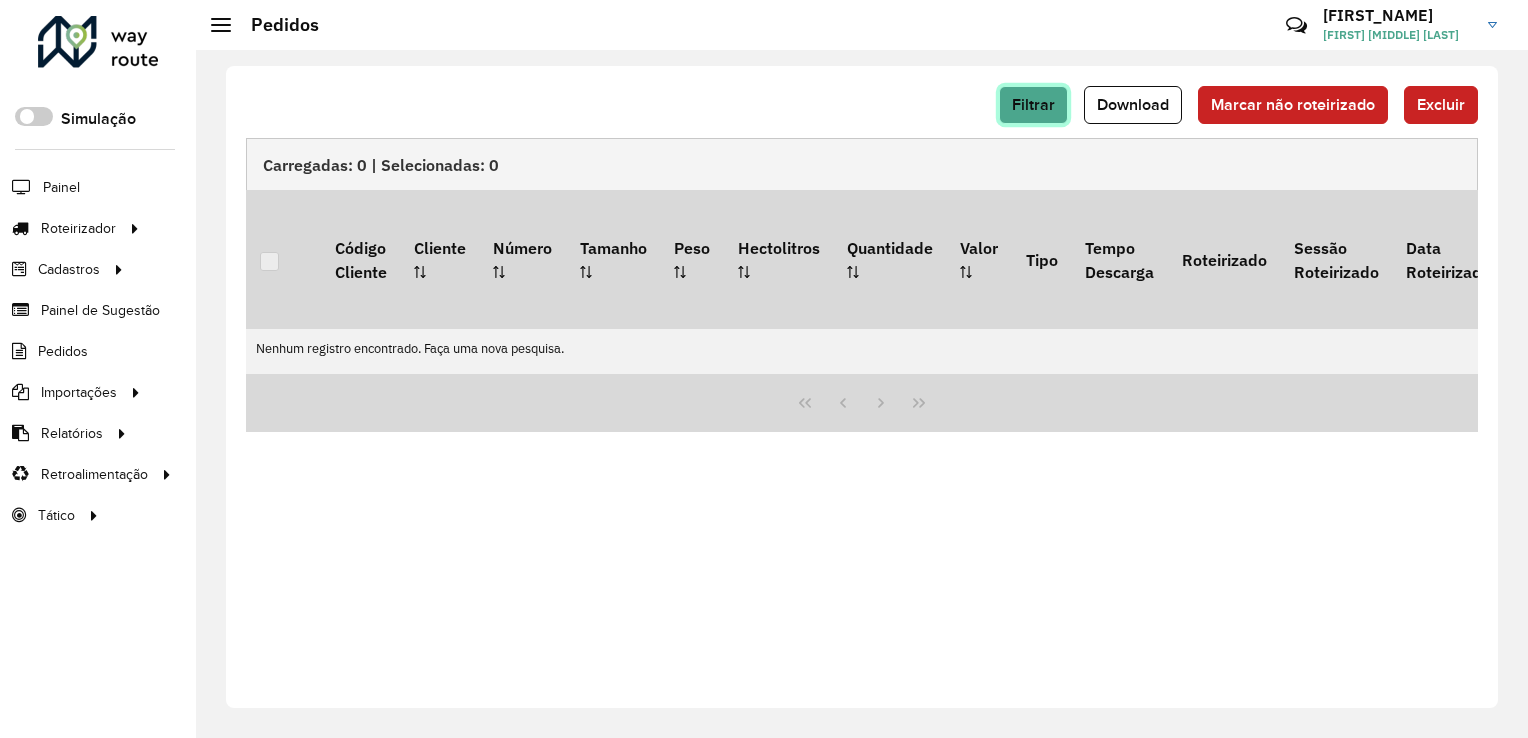 click on "Filtrar" 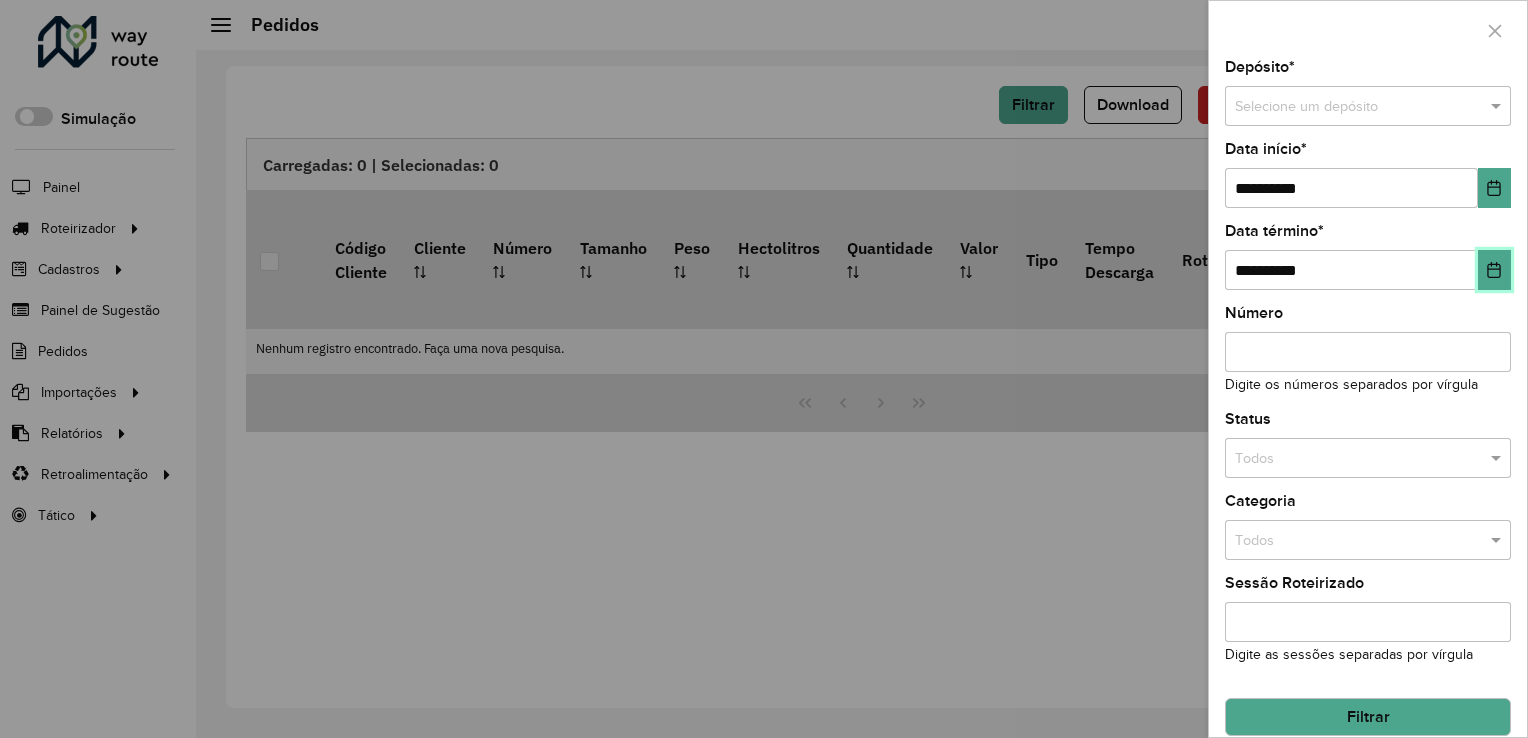 click 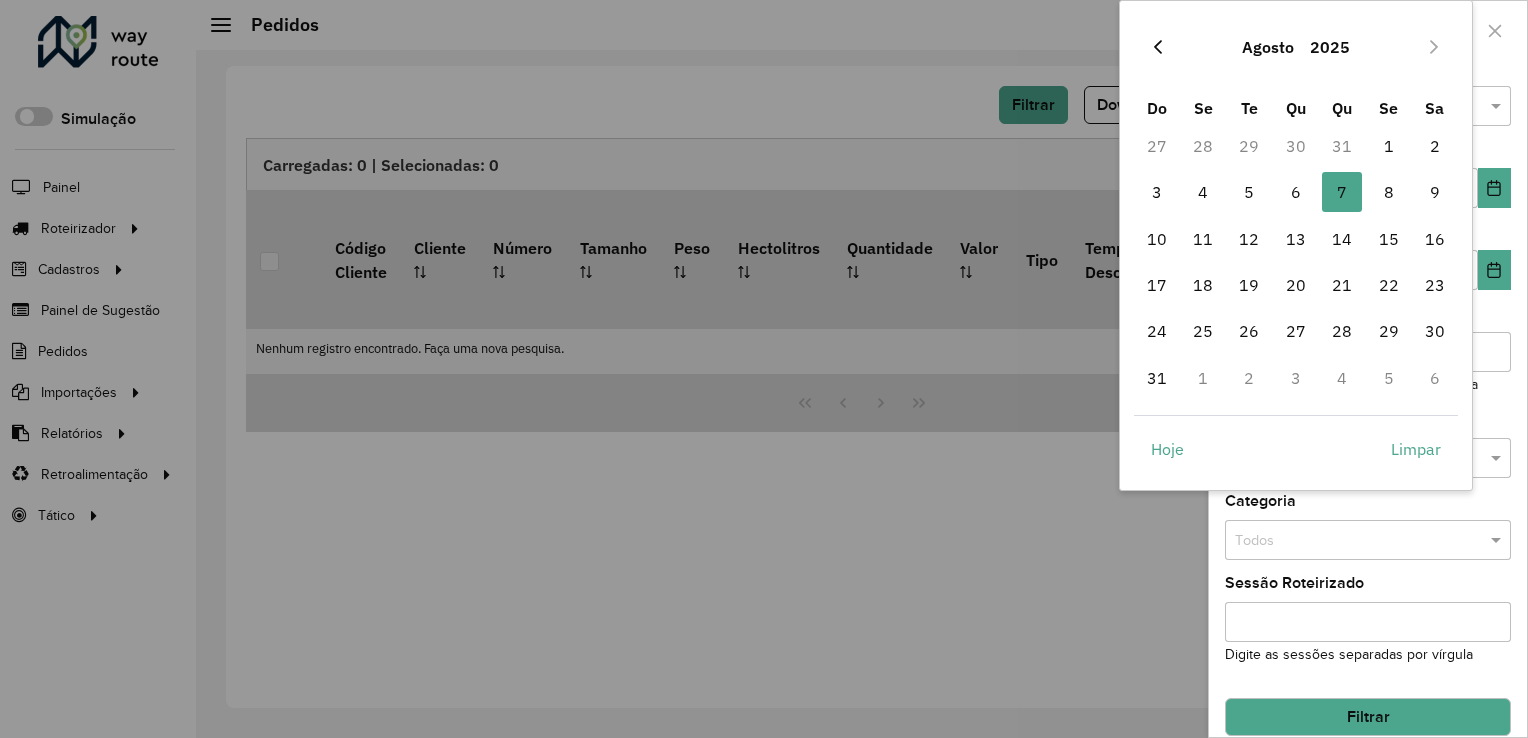click 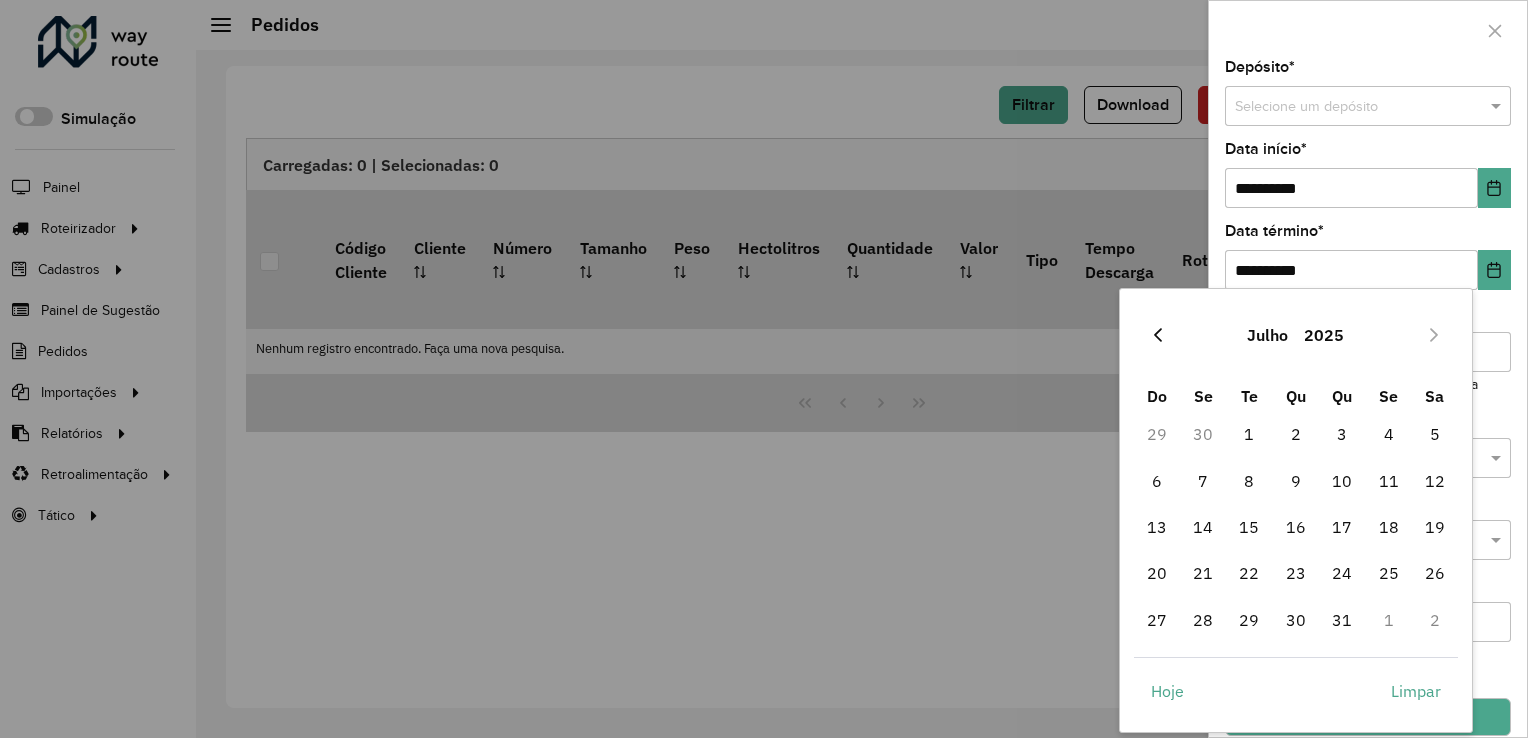 click at bounding box center (1158, 335) 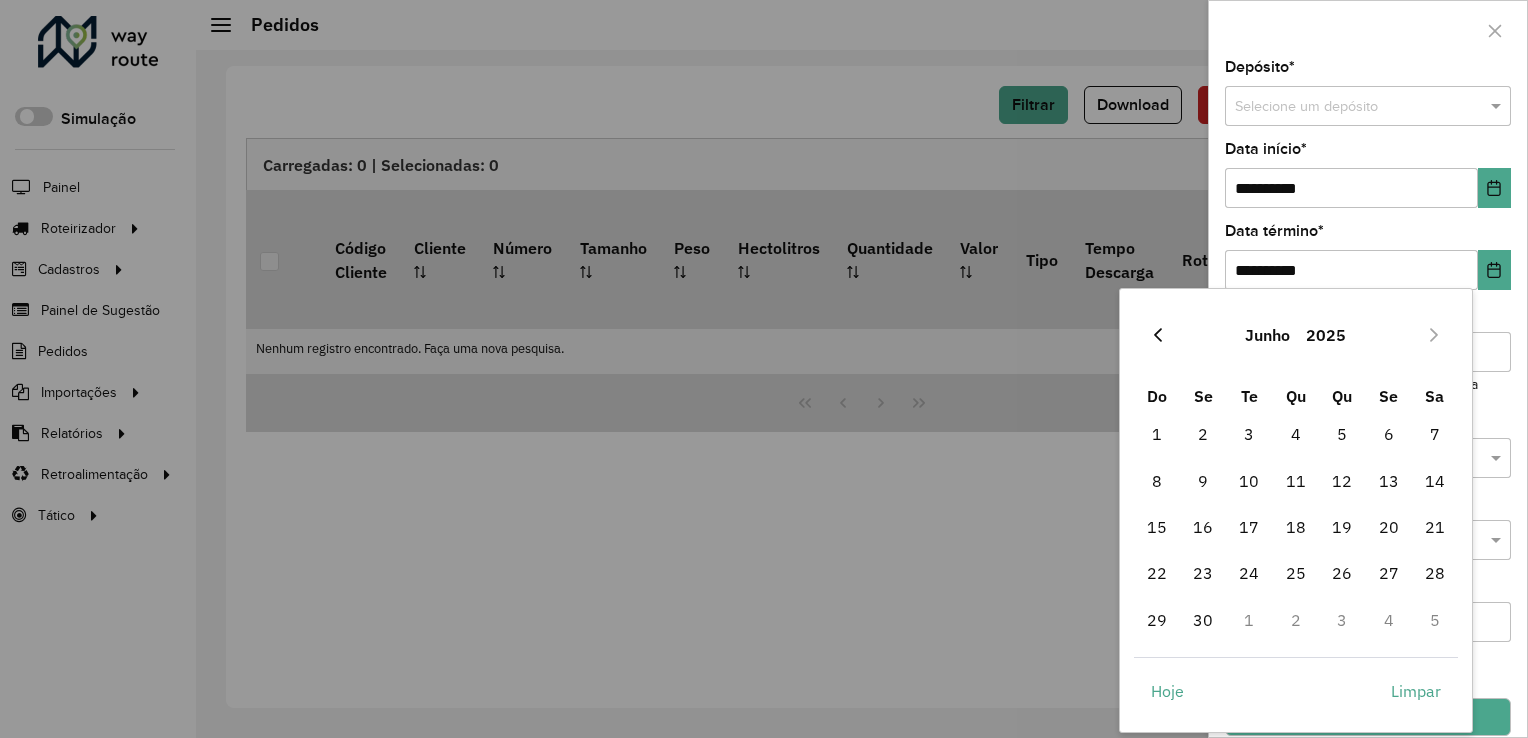 click 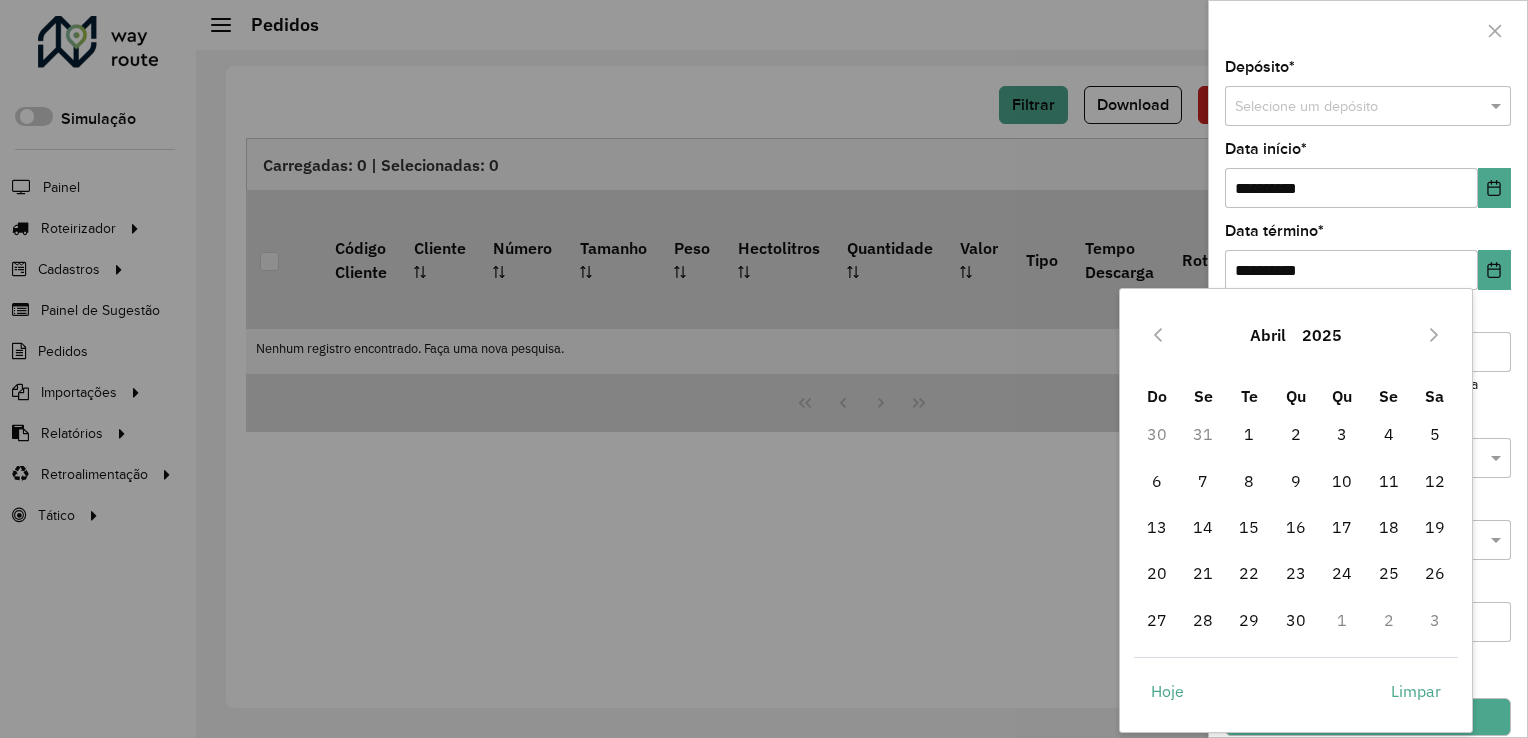 click 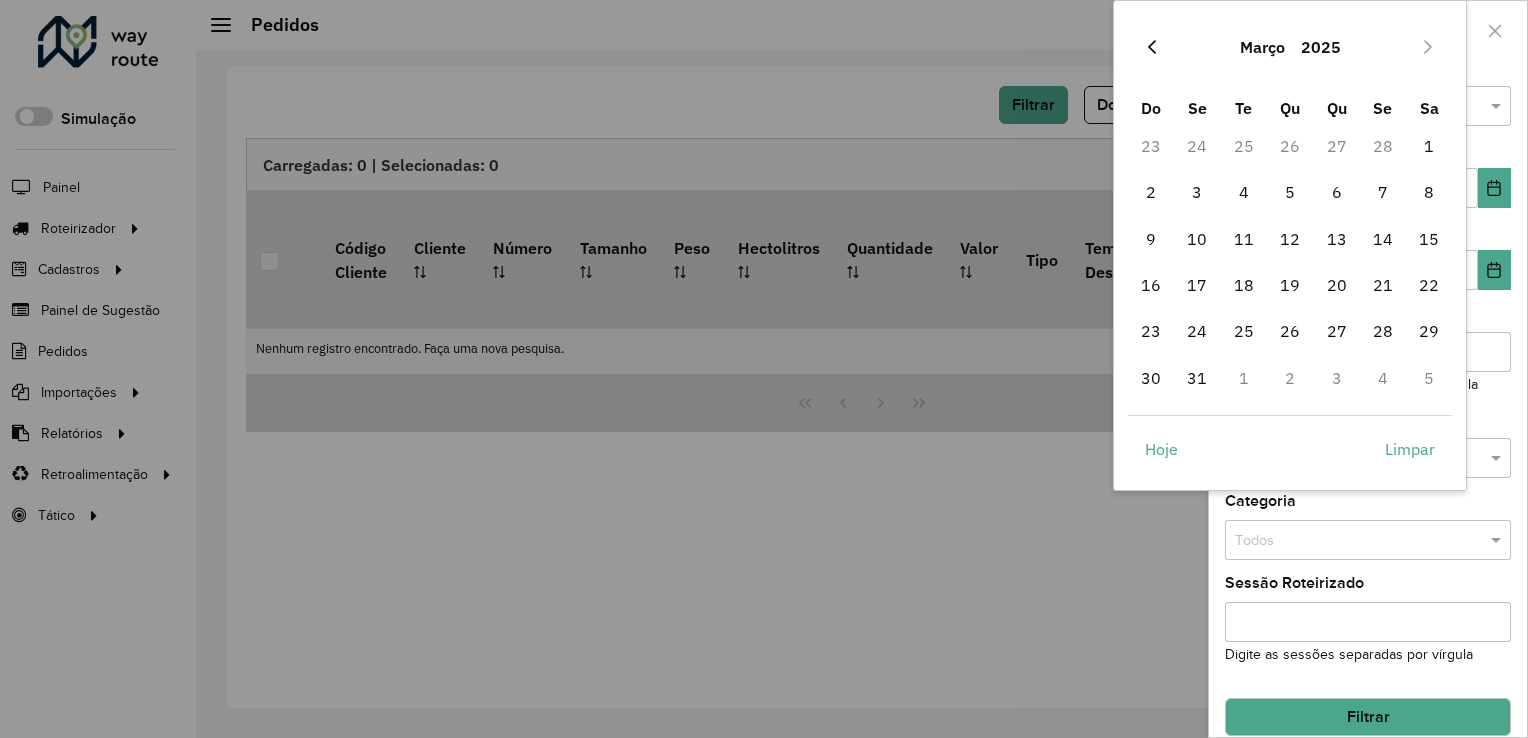 click 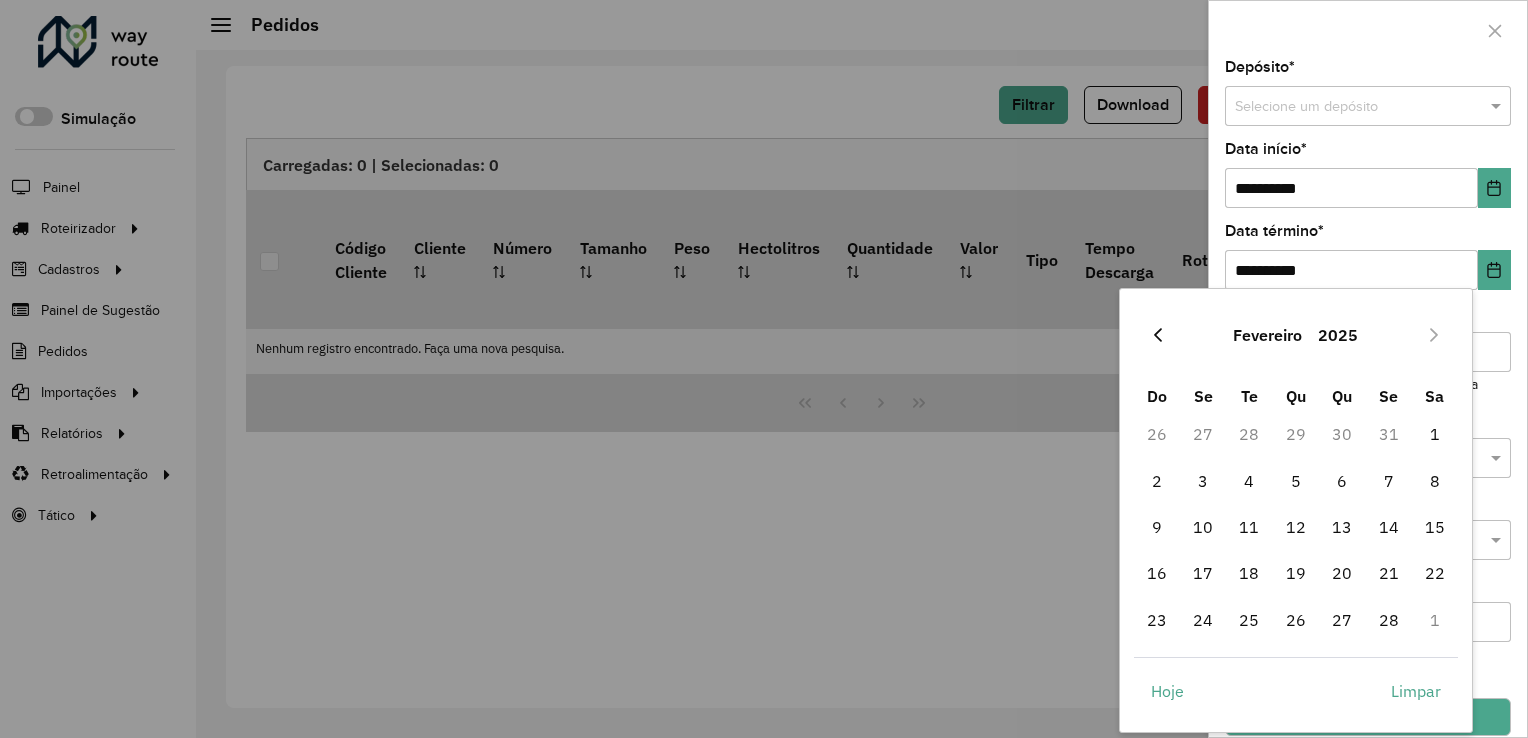 click at bounding box center (1158, 335) 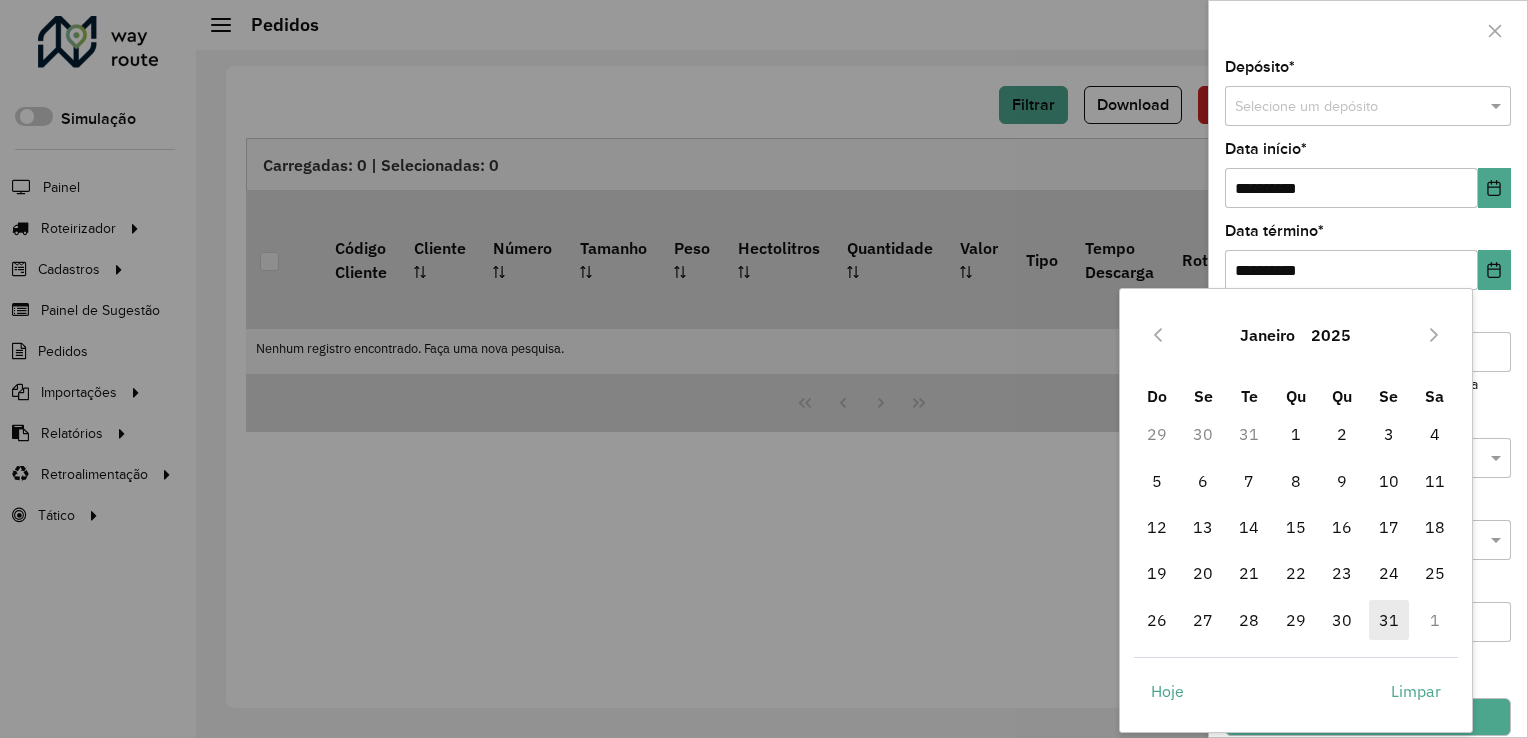 click on "31" at bounding box center [1389, 620] 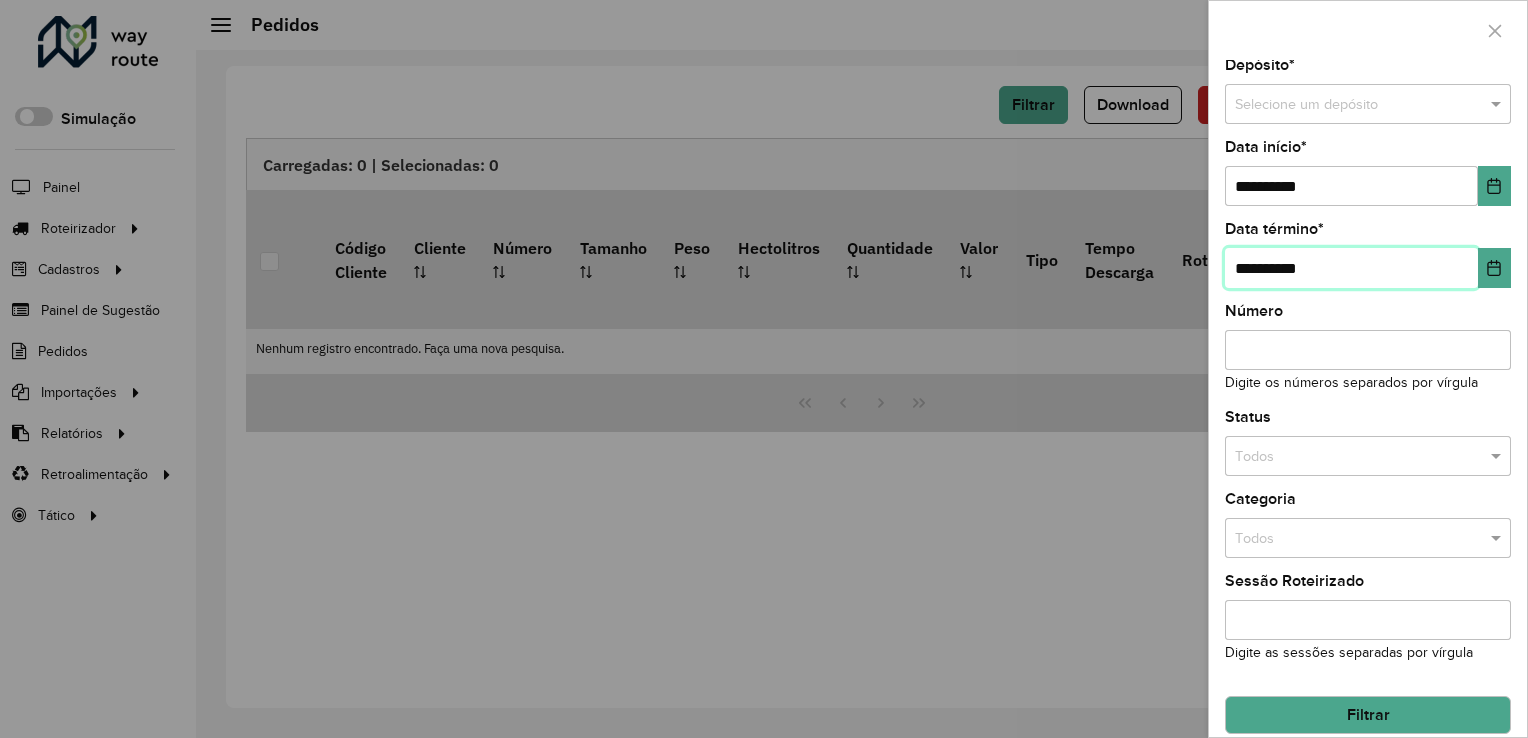scroll, scrollTop: 0, scrollLeft: 0, axis: both 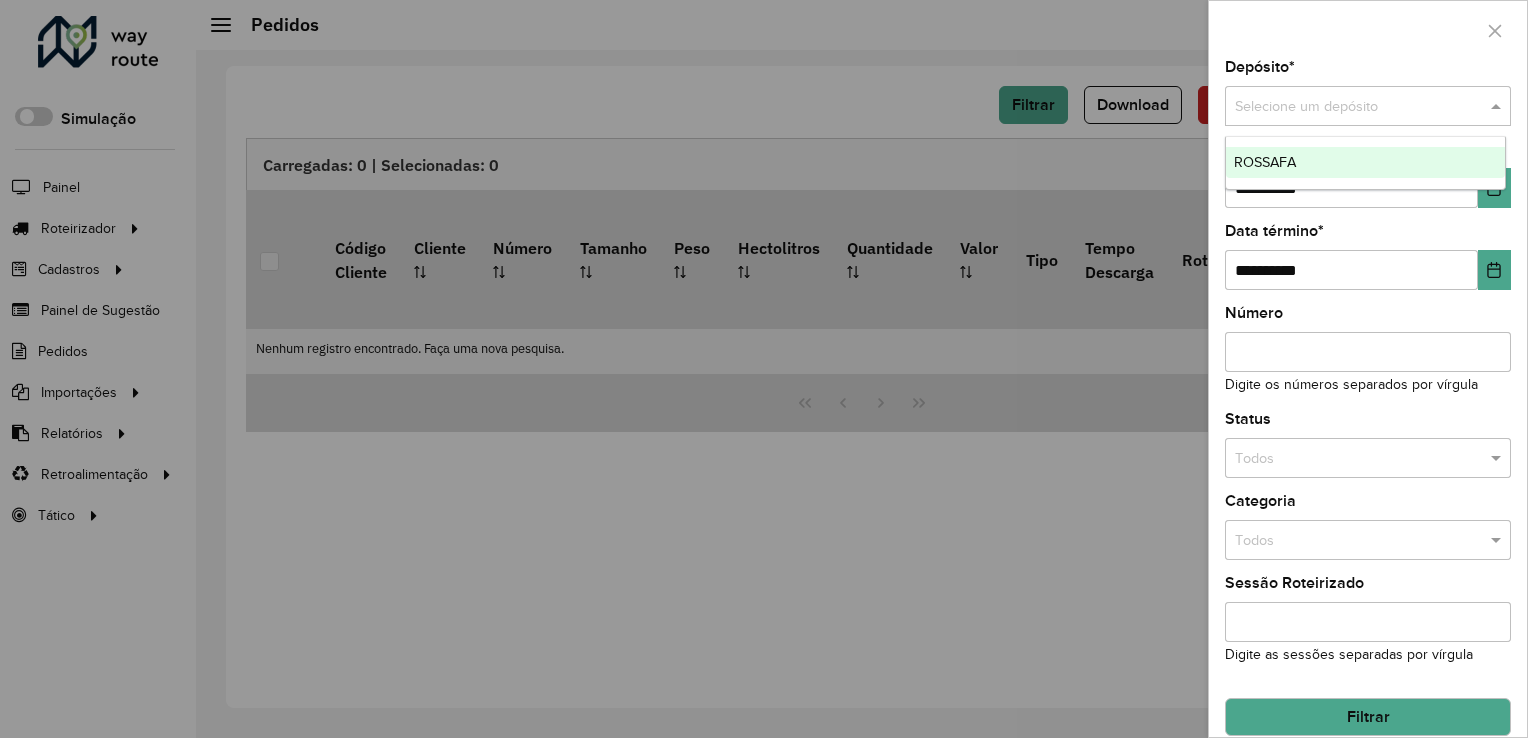 drag, startPoint x: 1309, startPoint y: 109, endPoint x: 1308, endPoint y: 123, distance: 14.035668 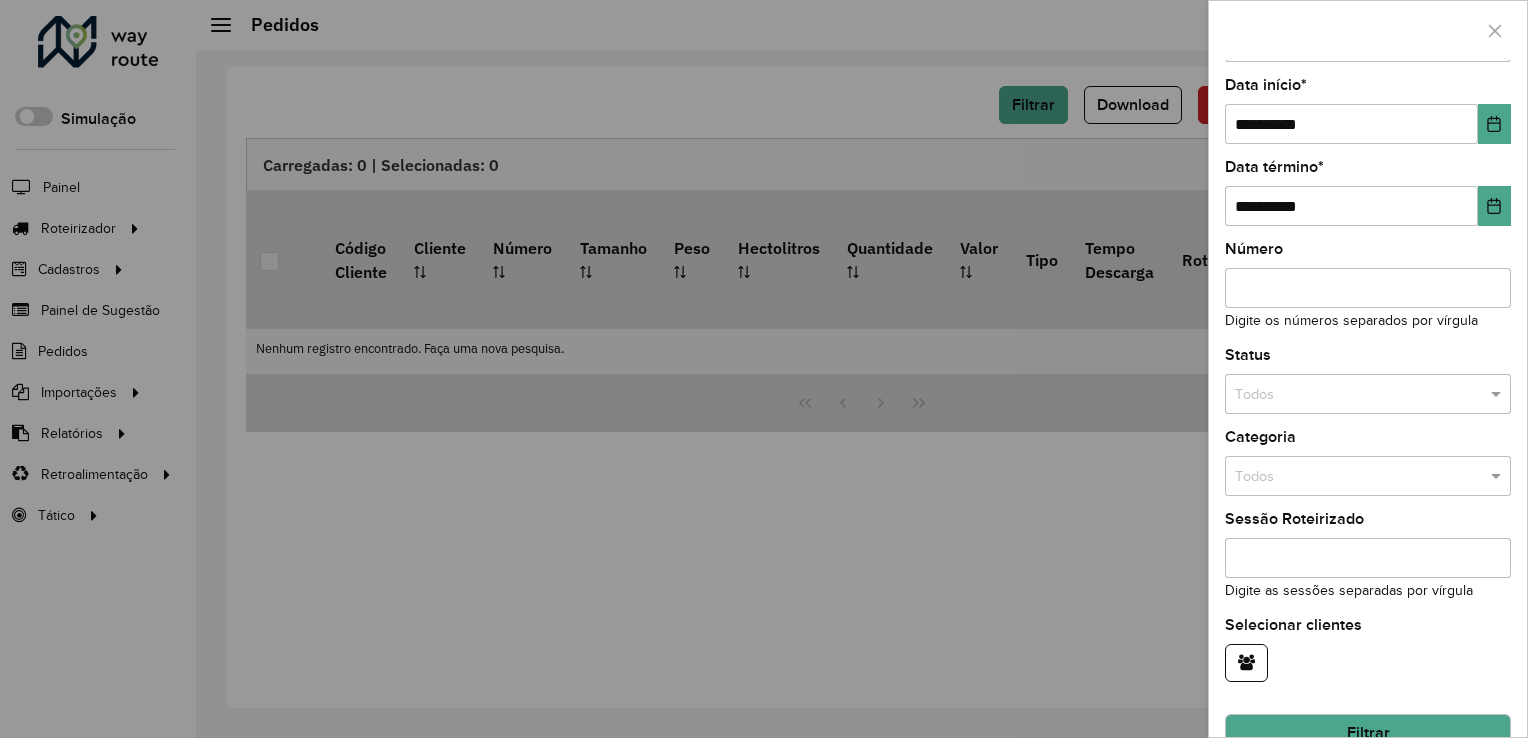 scroll, scrollTop: 97, scrollLeft: 0, axis: vertical 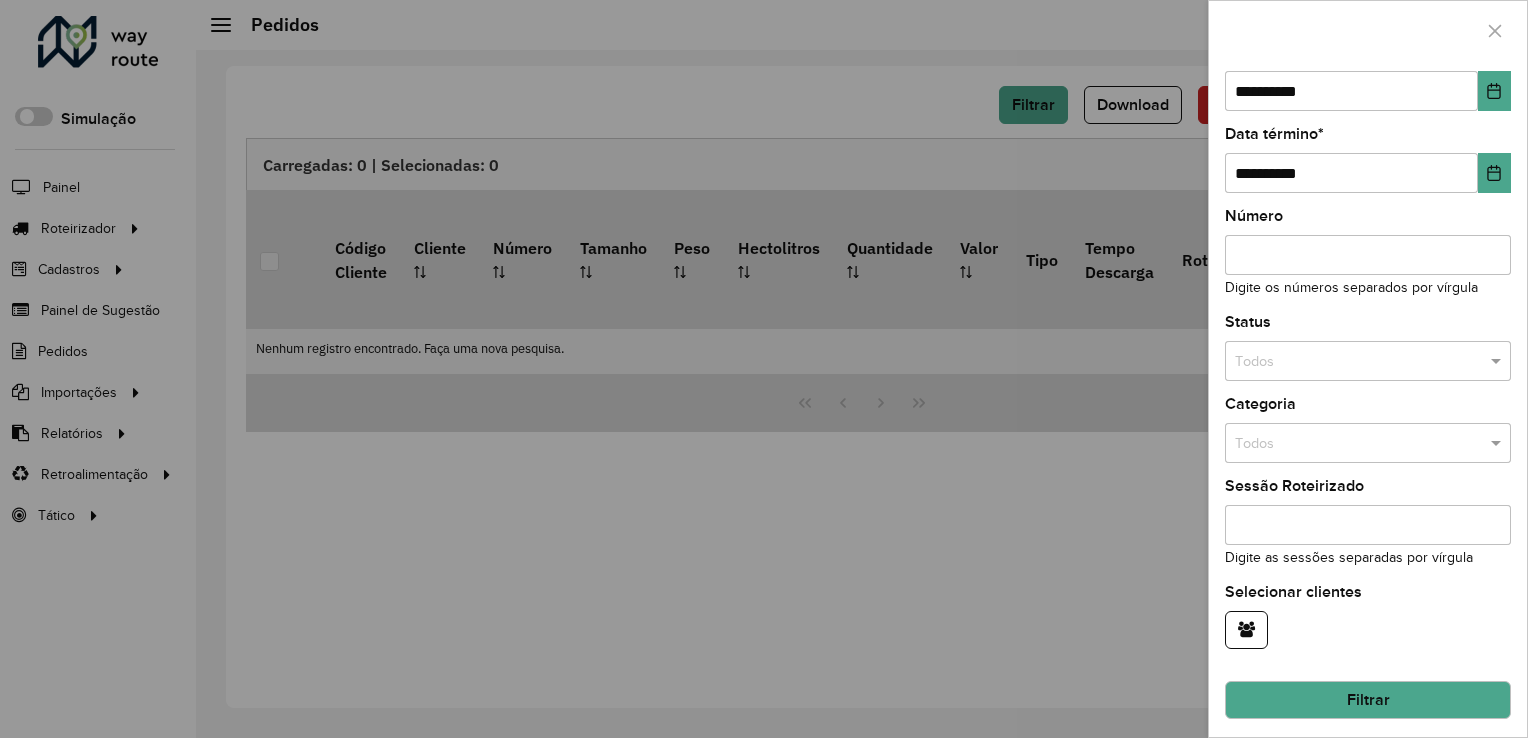 click on "Filtrar" 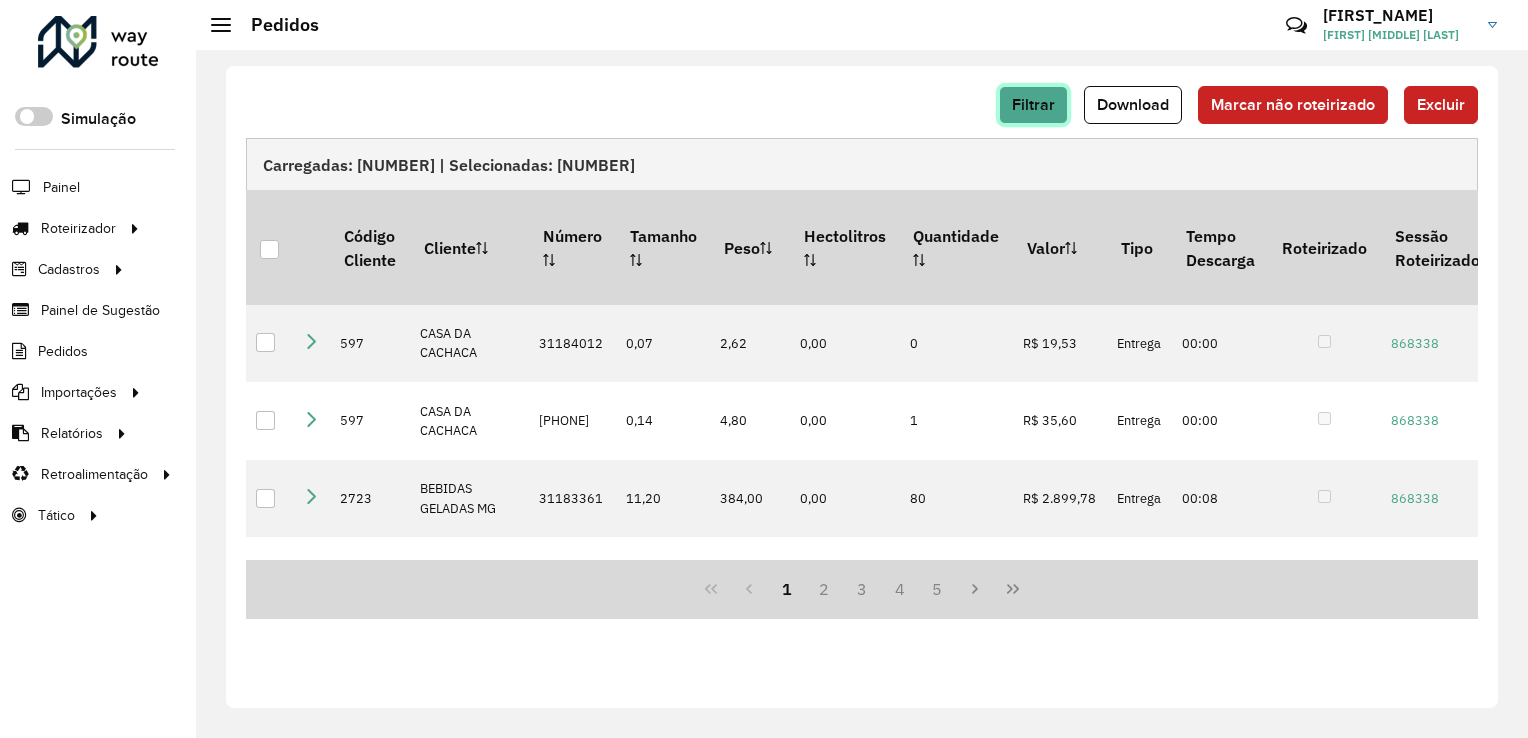 click on "Filtrar" 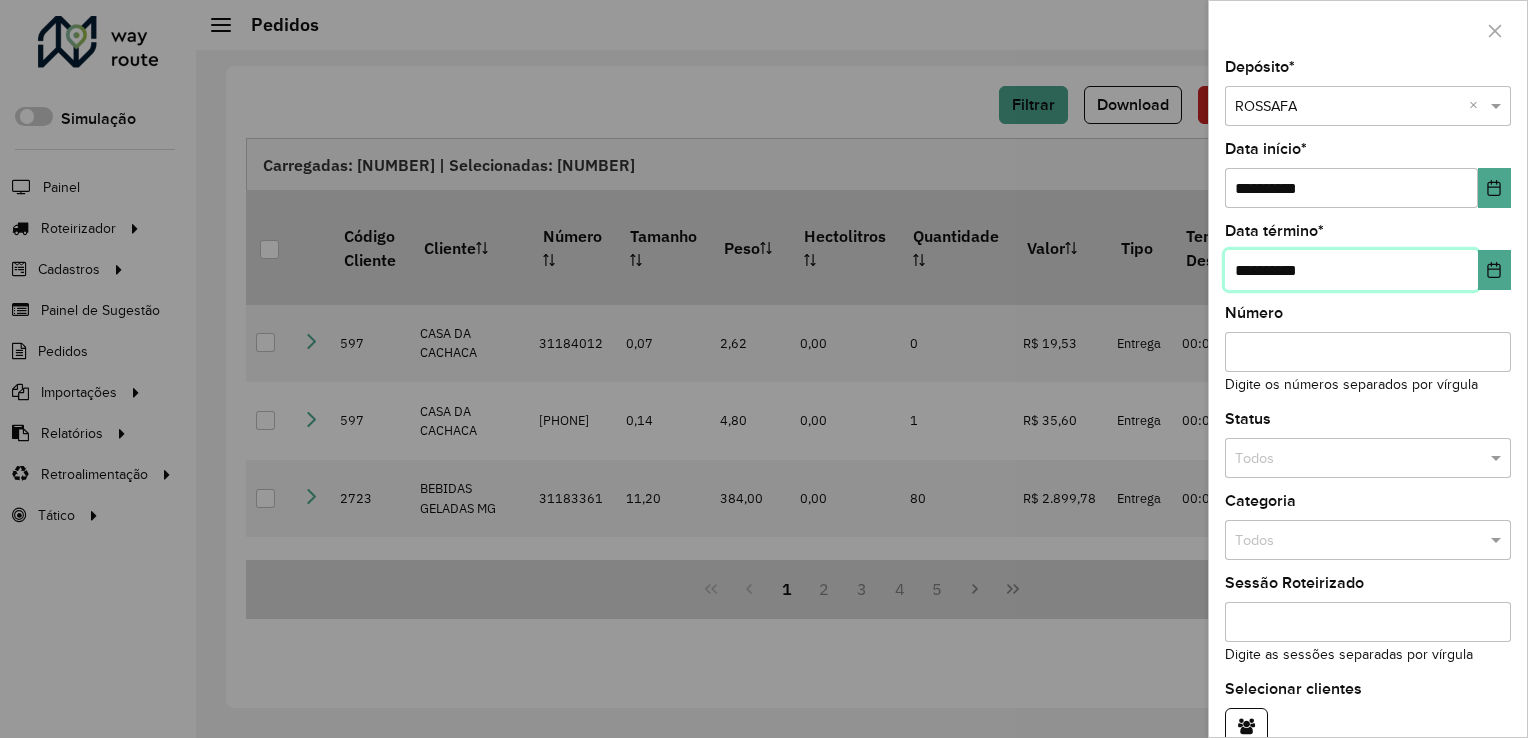 drag, startPoint x: 1279, startPoint y: 264, endPoint x: 894, endPoint y: 364, distance: 397.77505 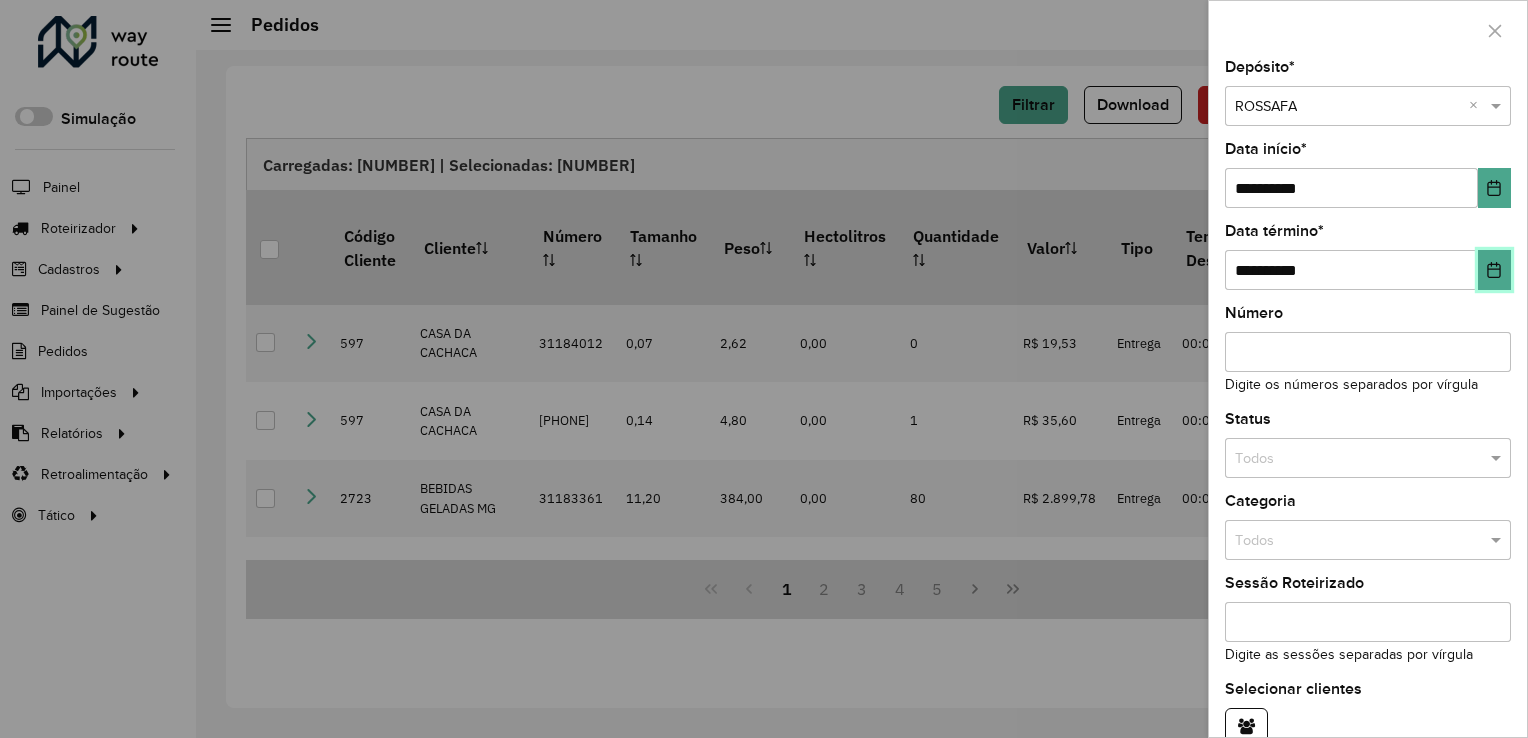 click 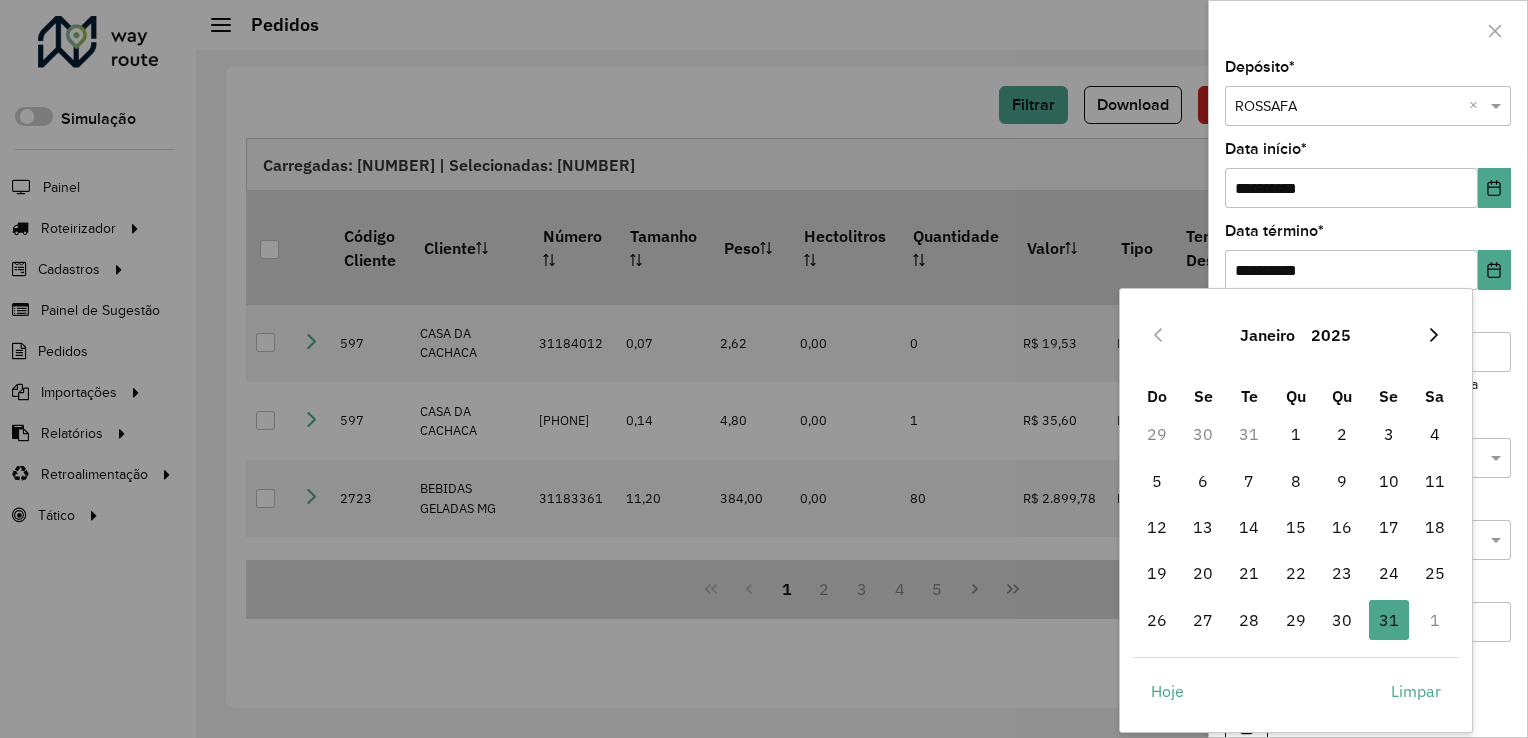 click 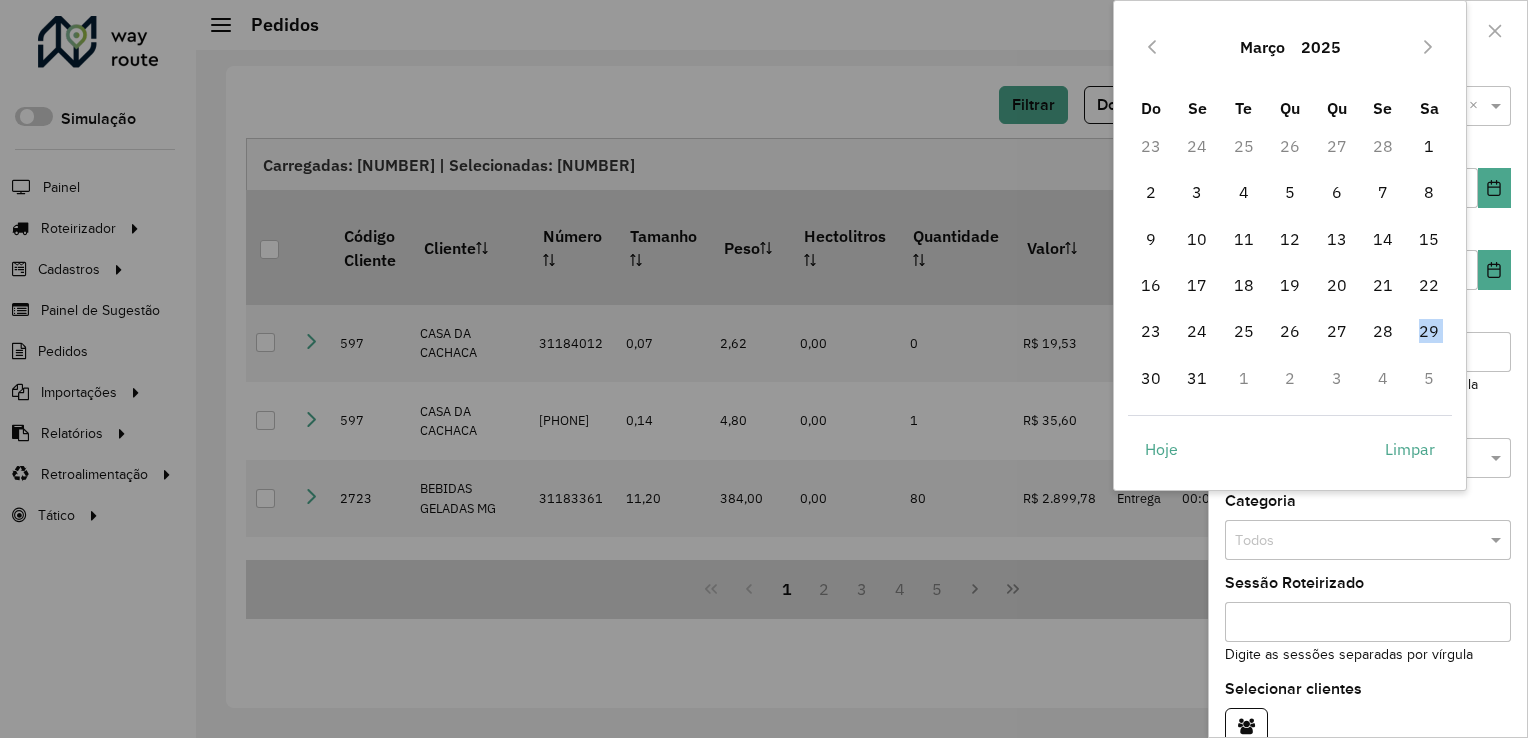 click on "29" at bounding box center (1429, 331) 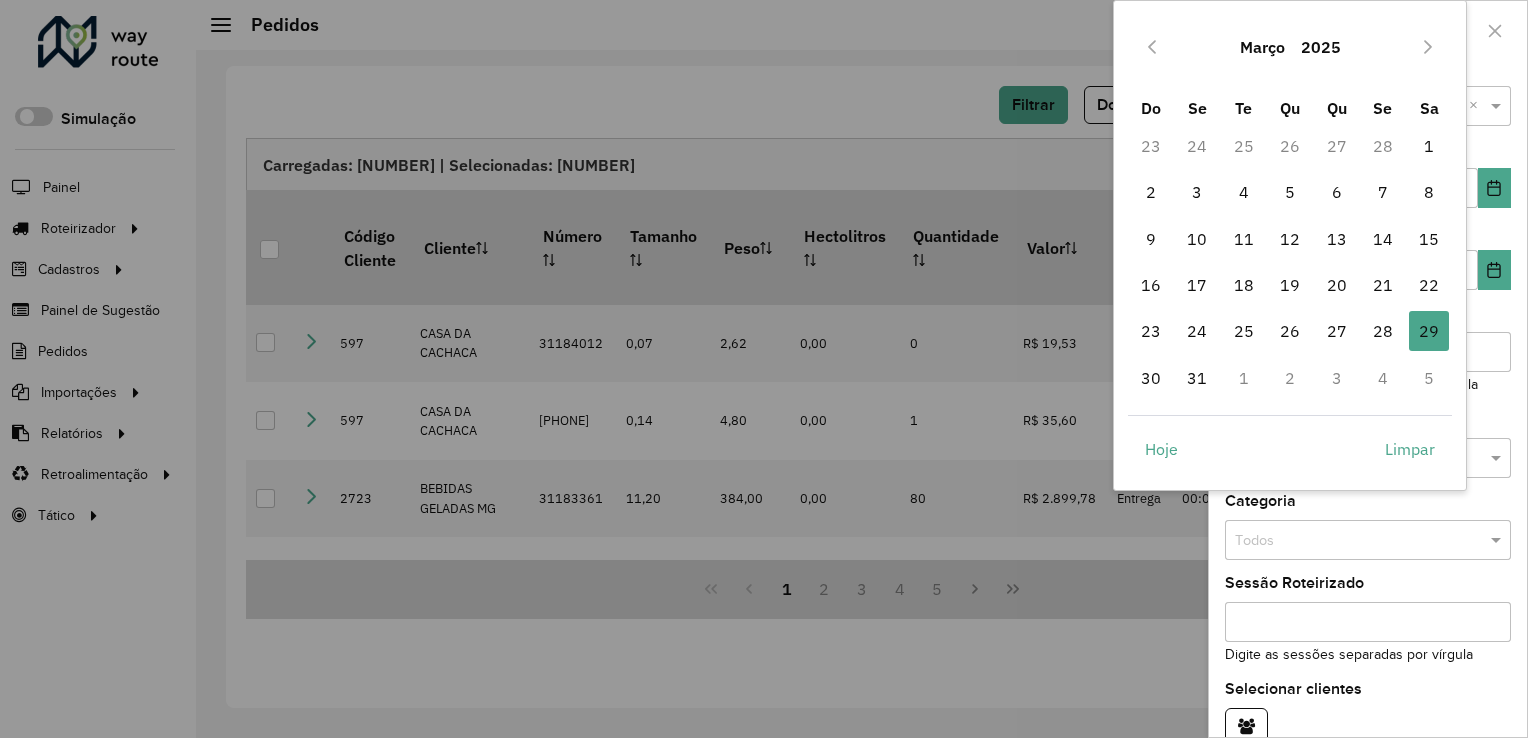 click on "29" at bounding box center [1429, 331] 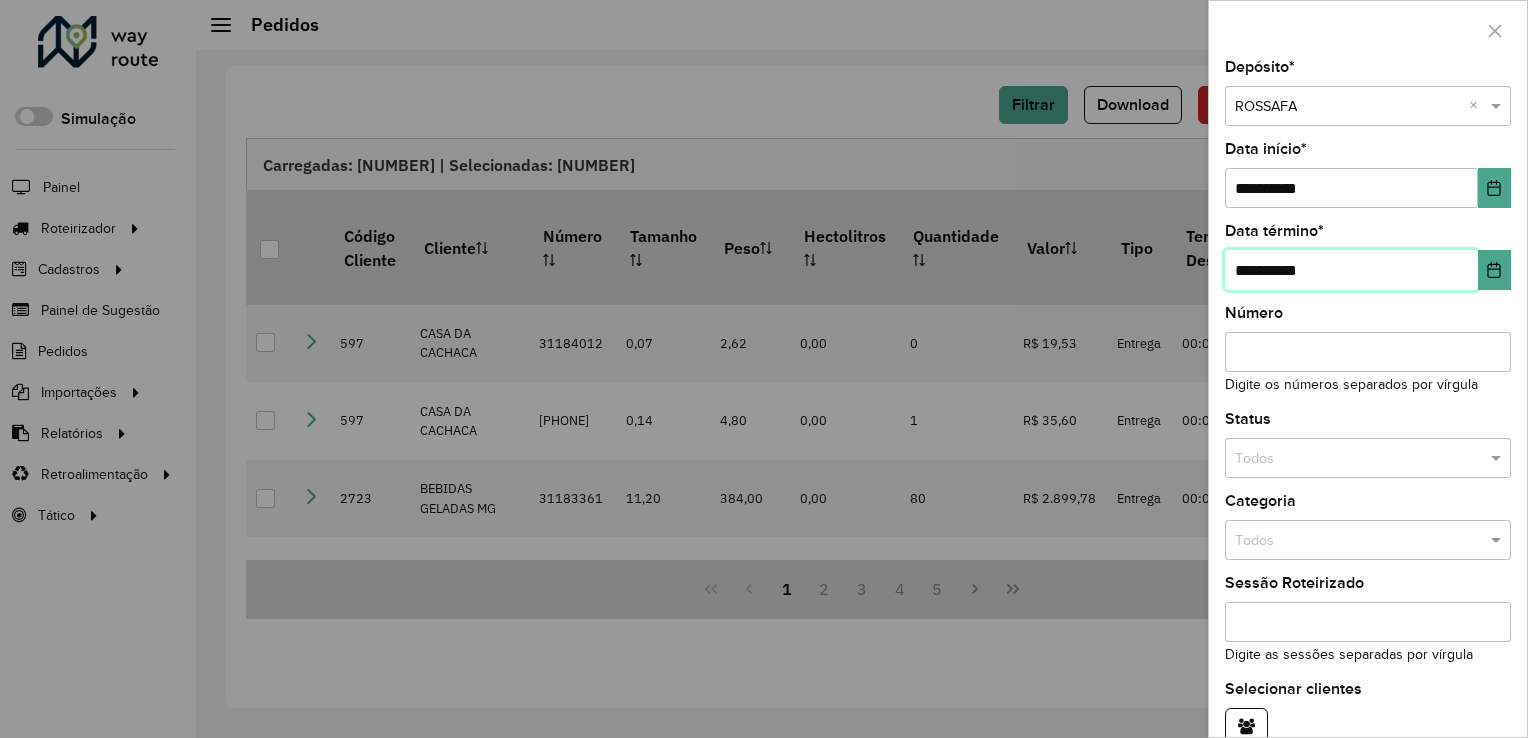 drag, startPoint x: 1432, startPoint y: 330, endPoint x: 1403, endPoint y: 275, distance: 62.177166 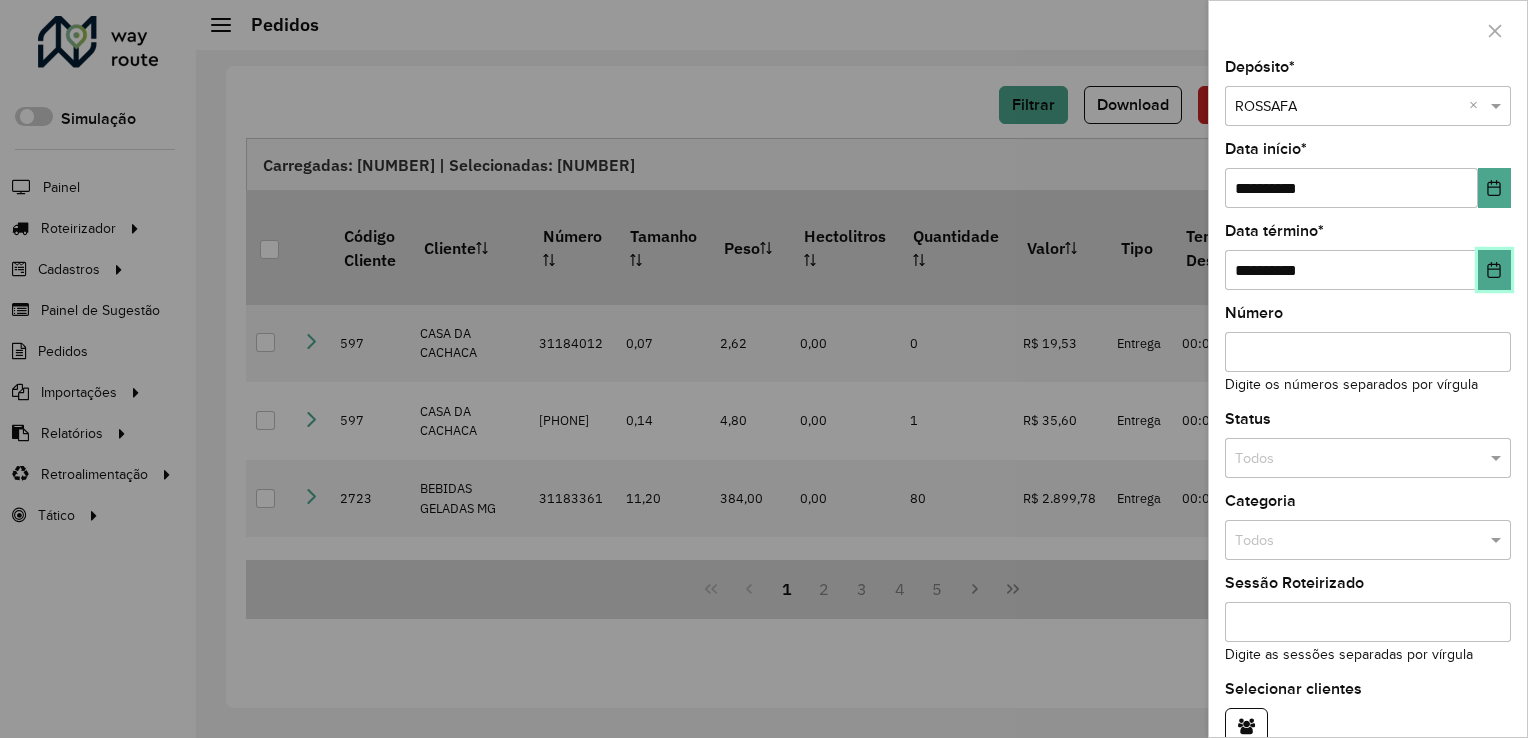 click at bounding box center [1494, 270] 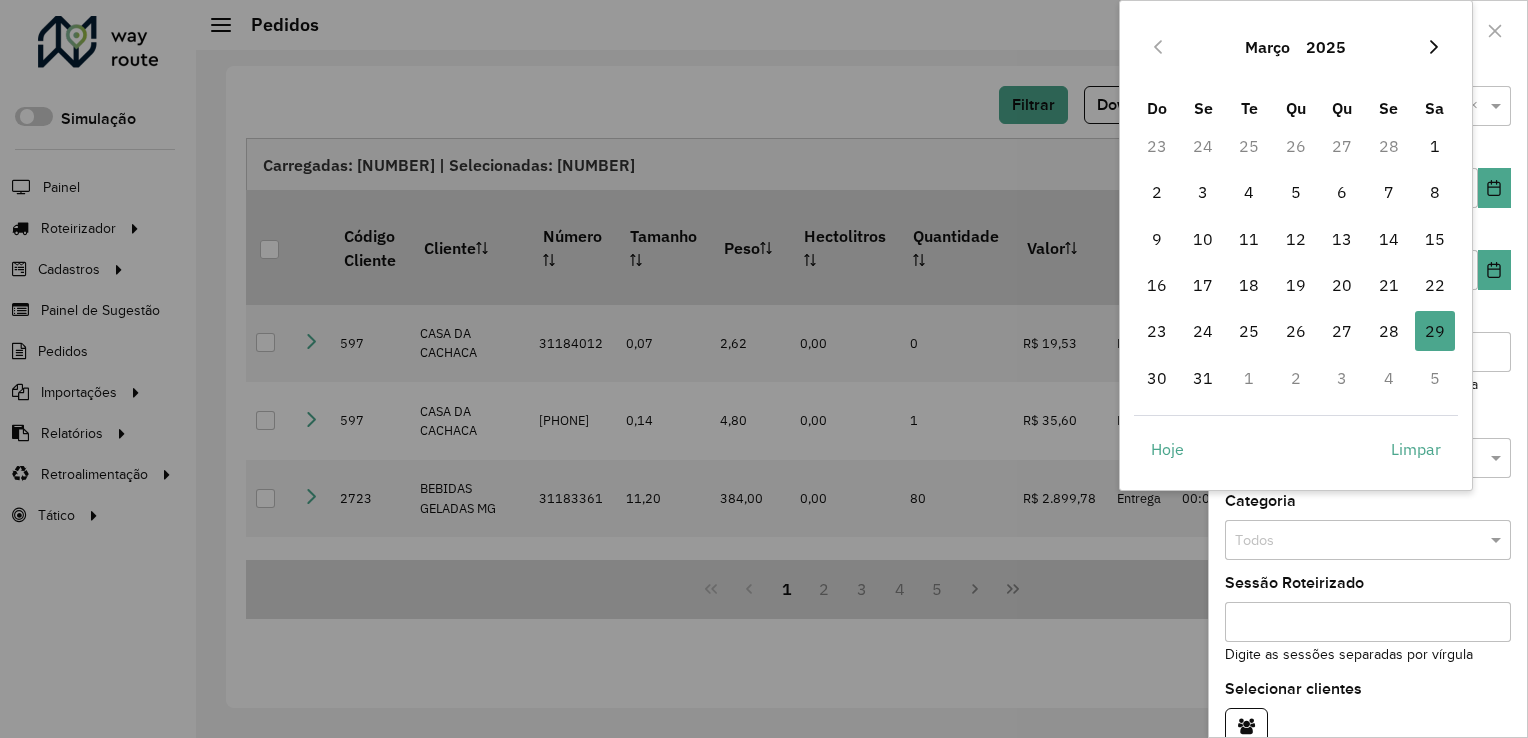 click at bounding box center [1434, 47] 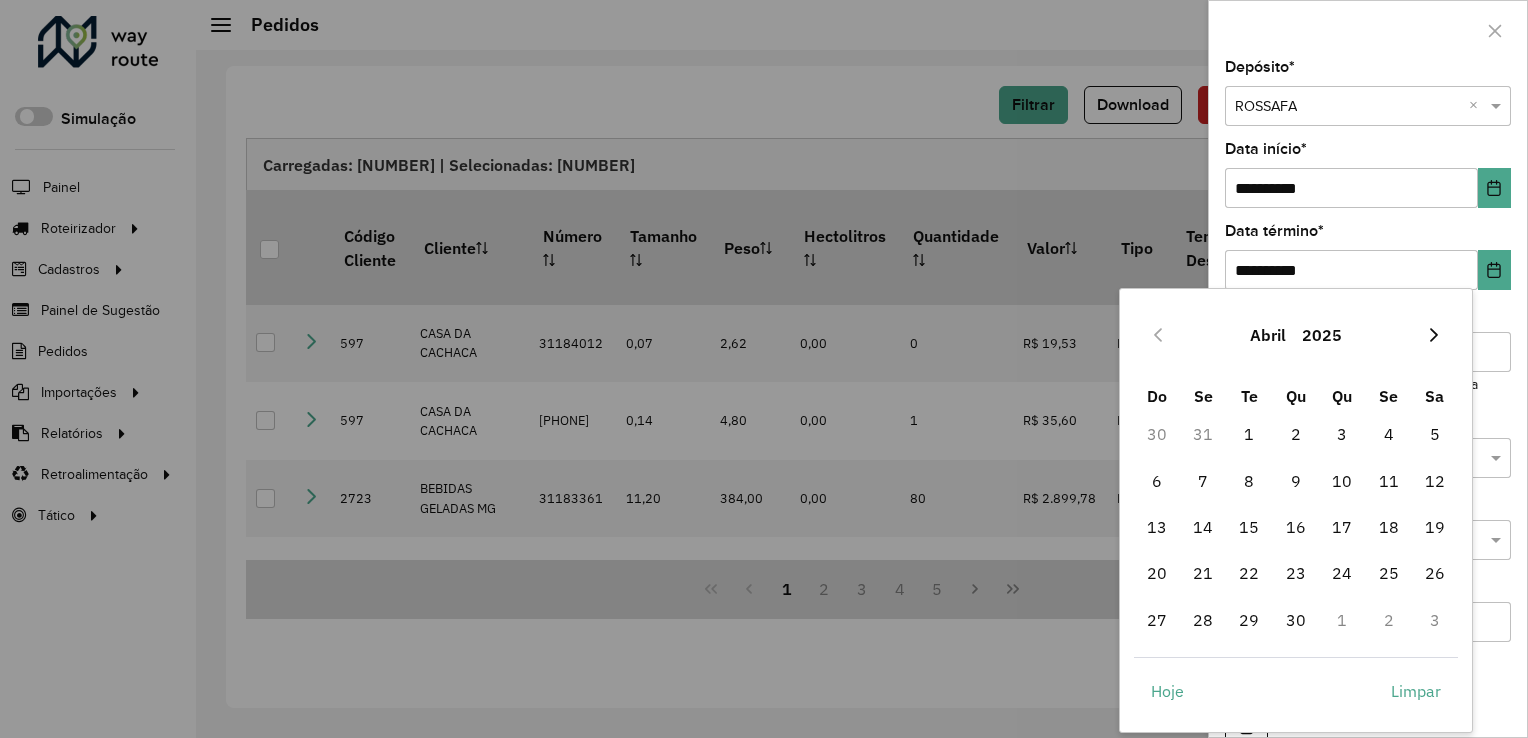 click 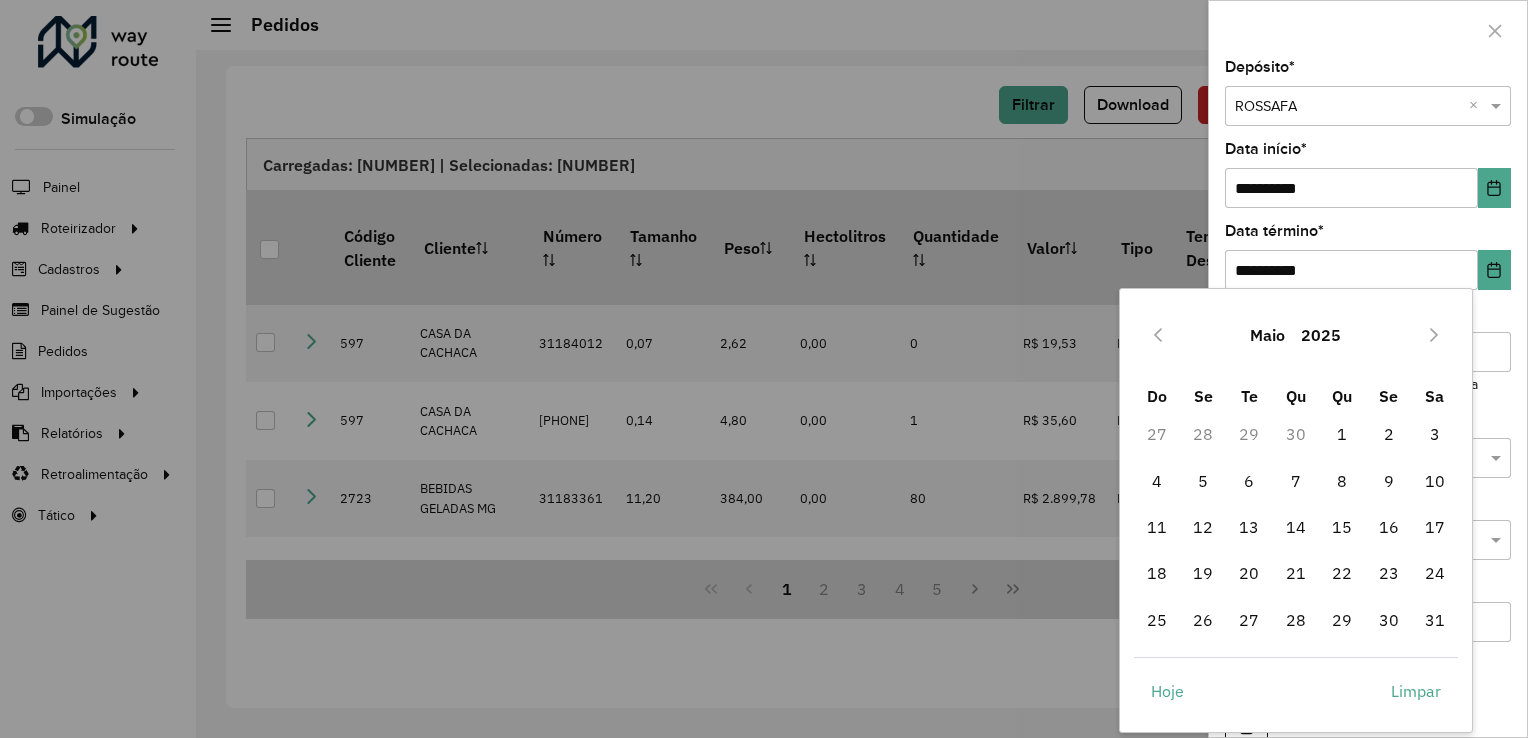 click 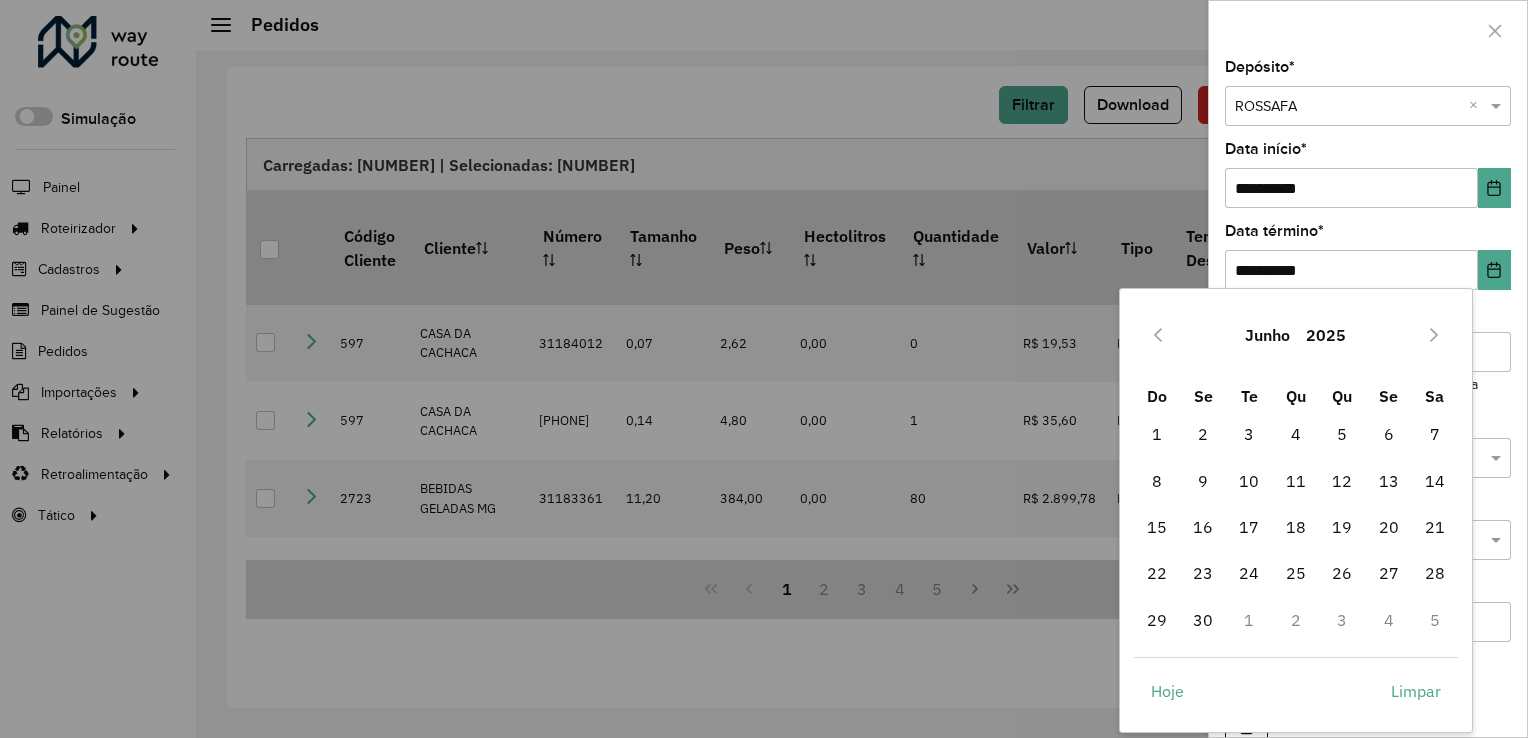click 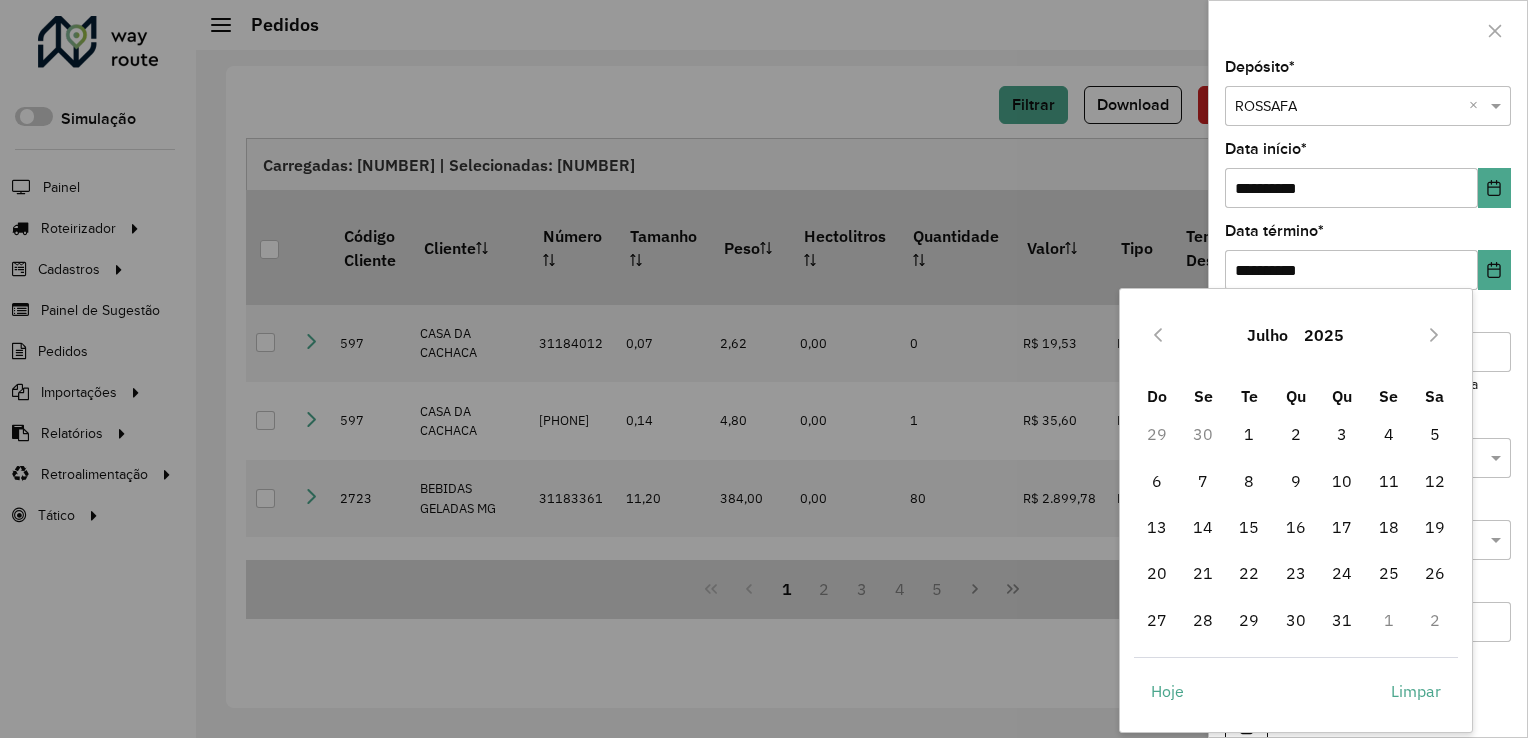 click 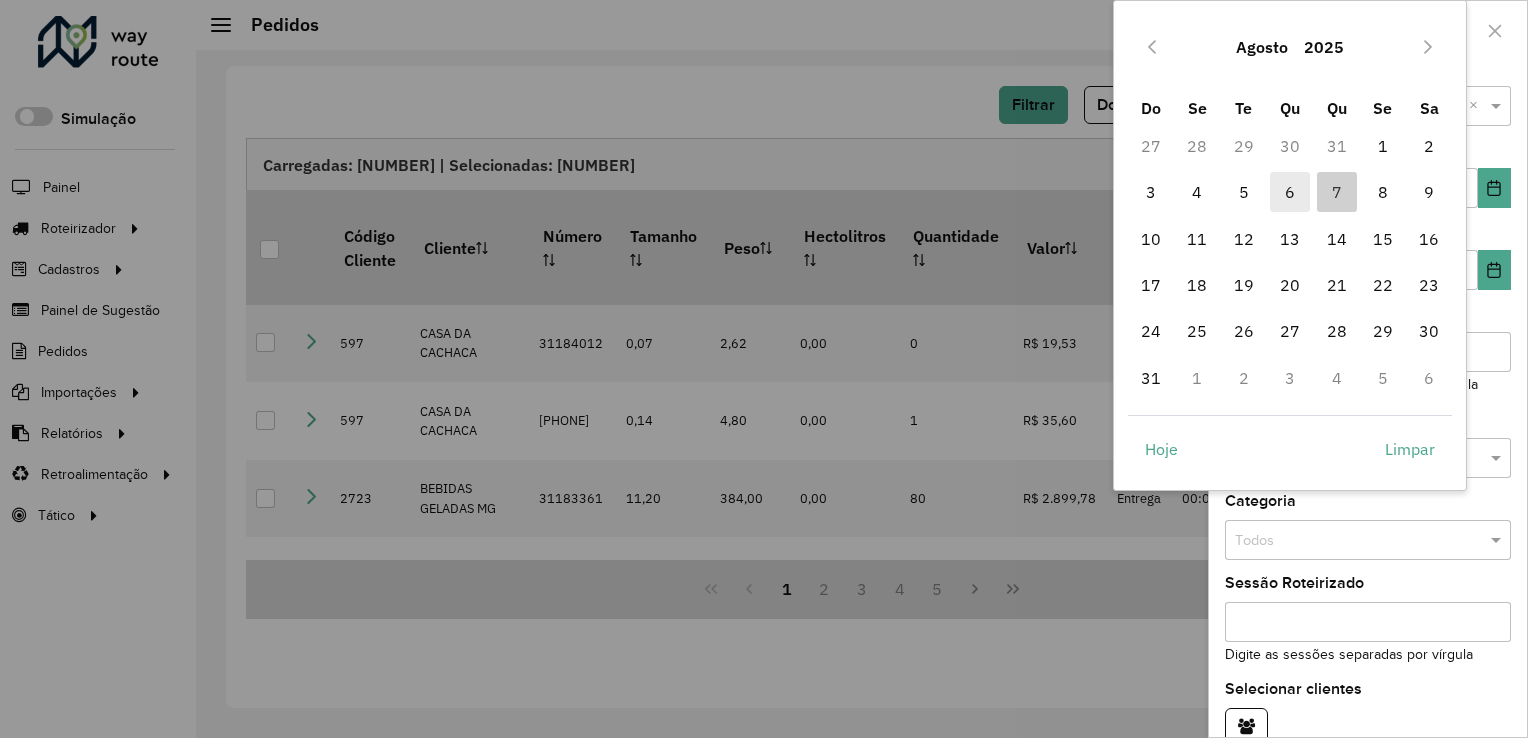 click on "6" at bounding box center [1290, 192] 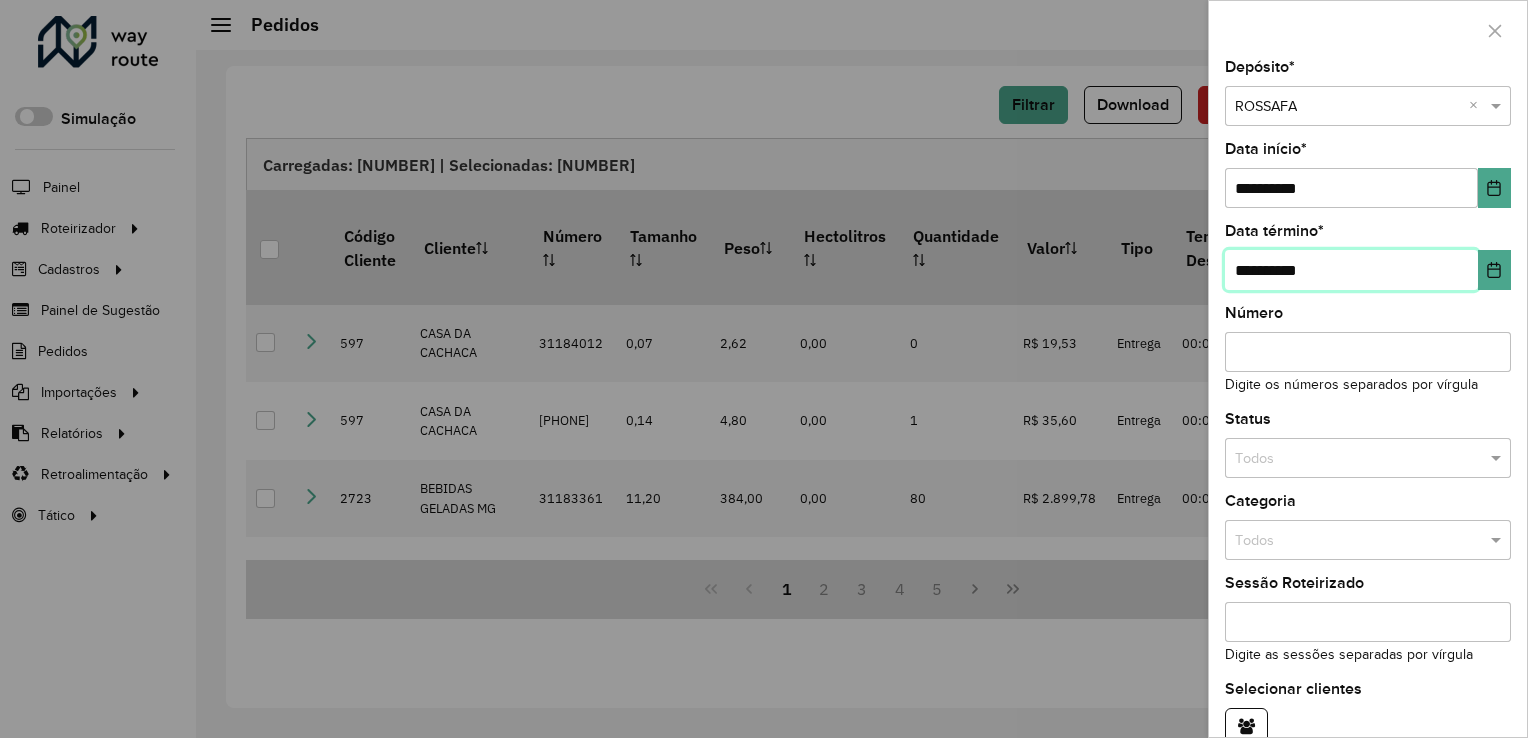 scroll, scrollTop: 97, scrollLeft: 0, axis: vertical 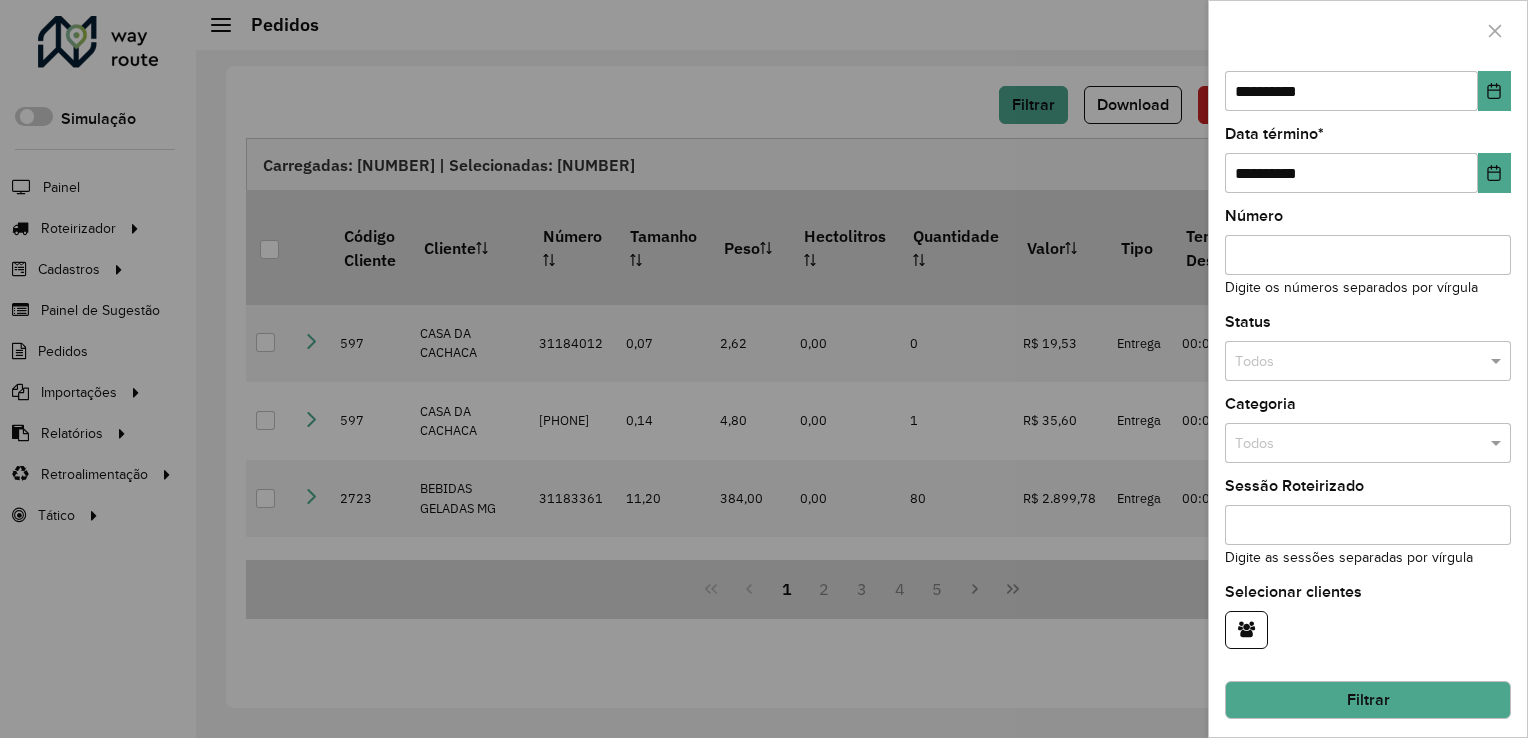 click on "Filtrar" 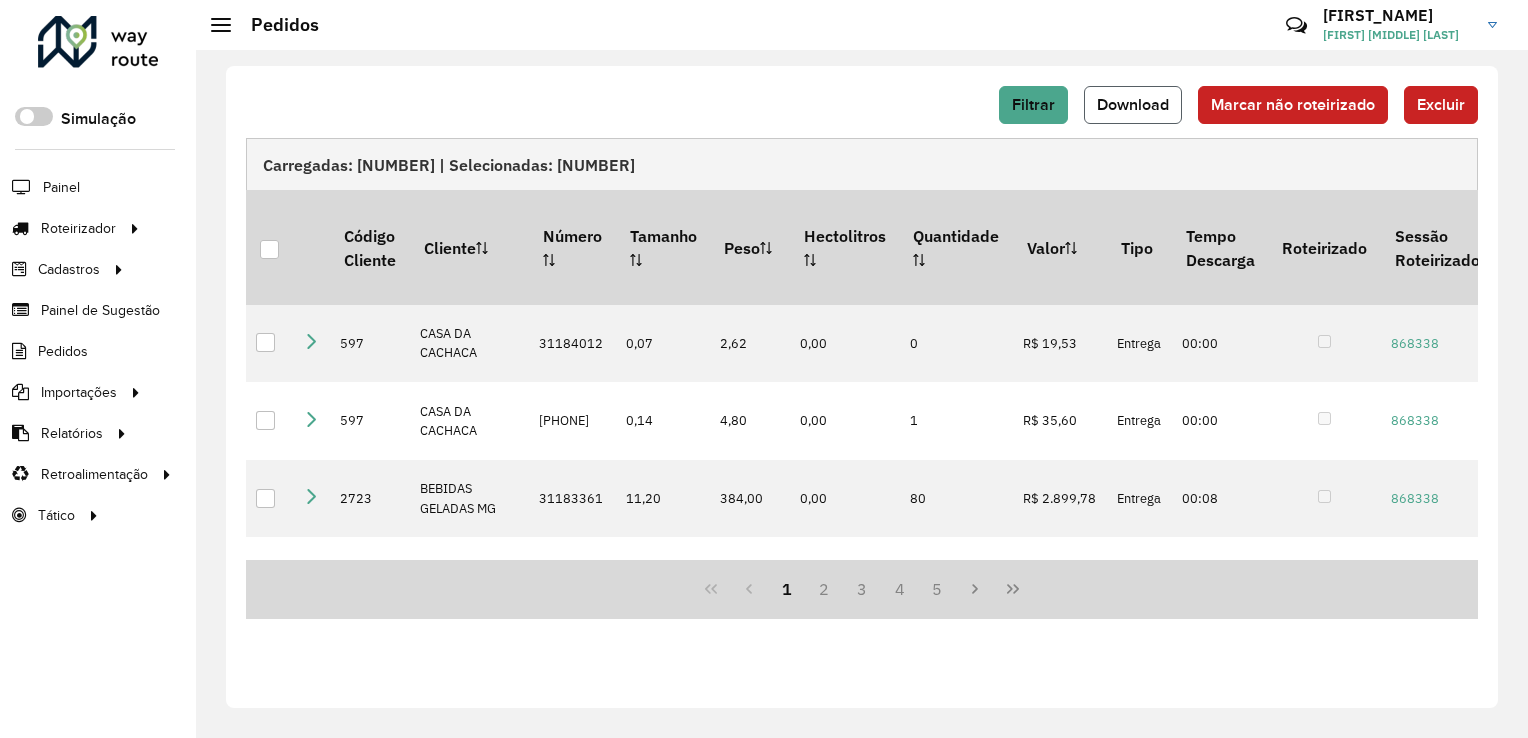 click on "Download" 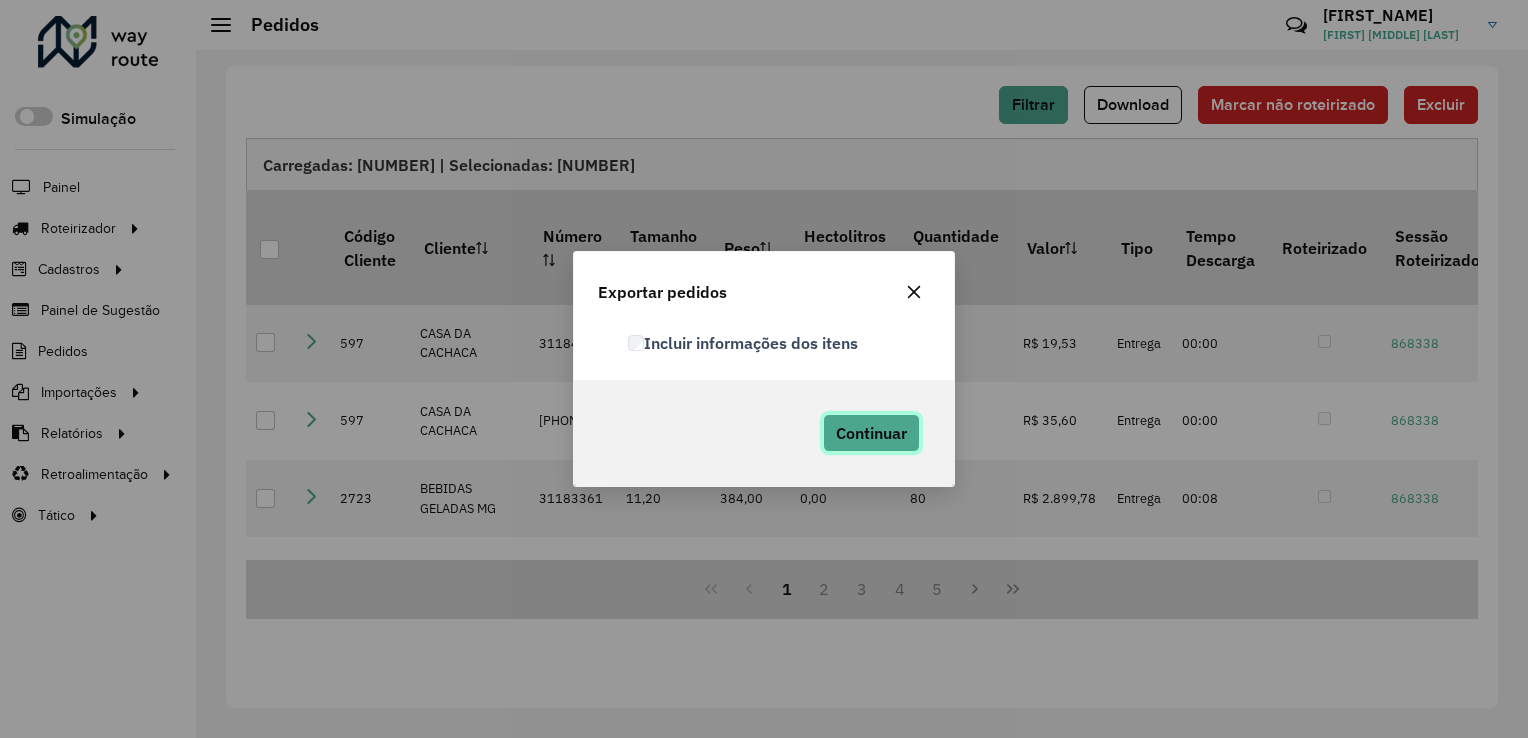 click on "Continuar" 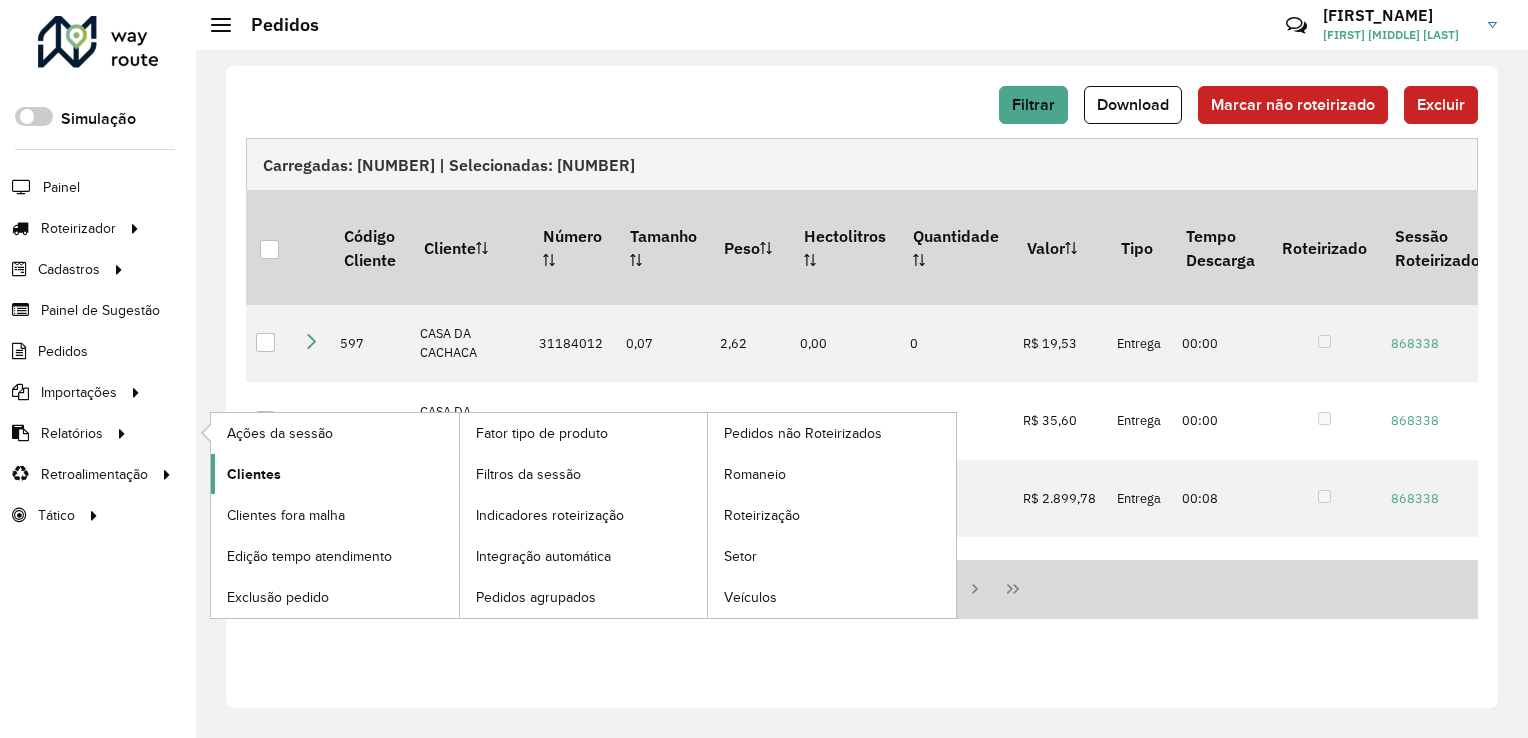 click on "Clientes" 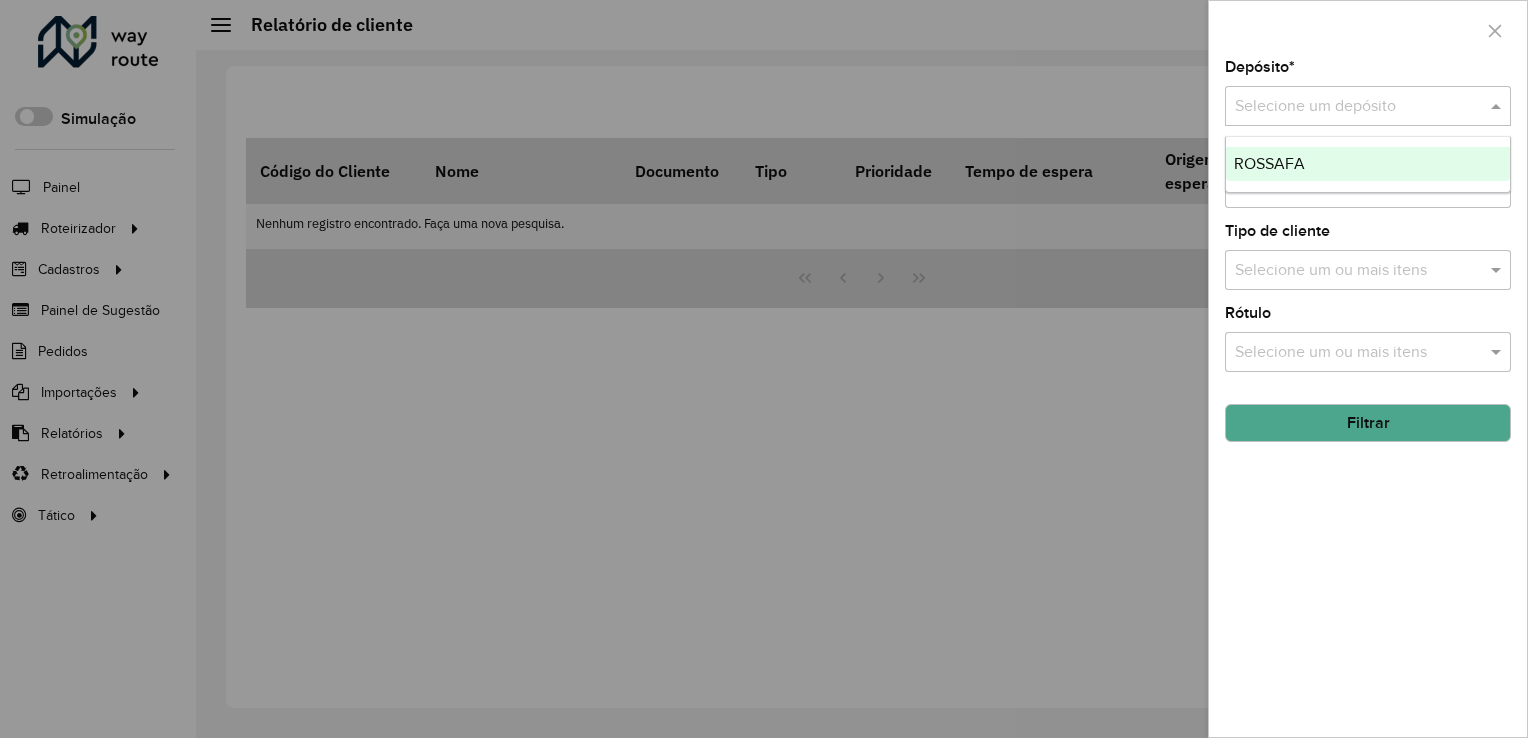 click at bounding box center (1348, 107) 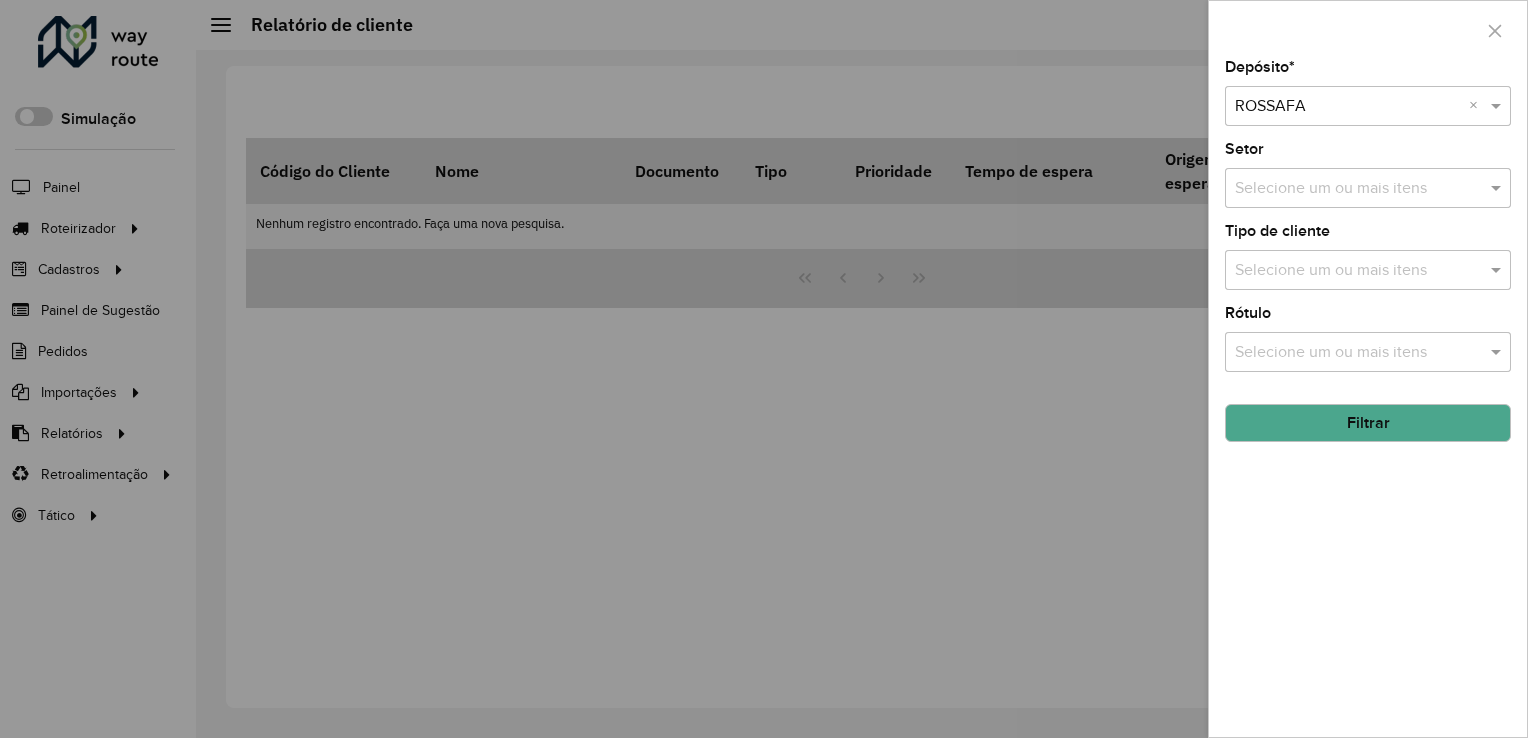 drag, startPoint x: 1367, startPoint y: 494, endPoint x: 1403, endPoint y: 421, distance: 81.394104 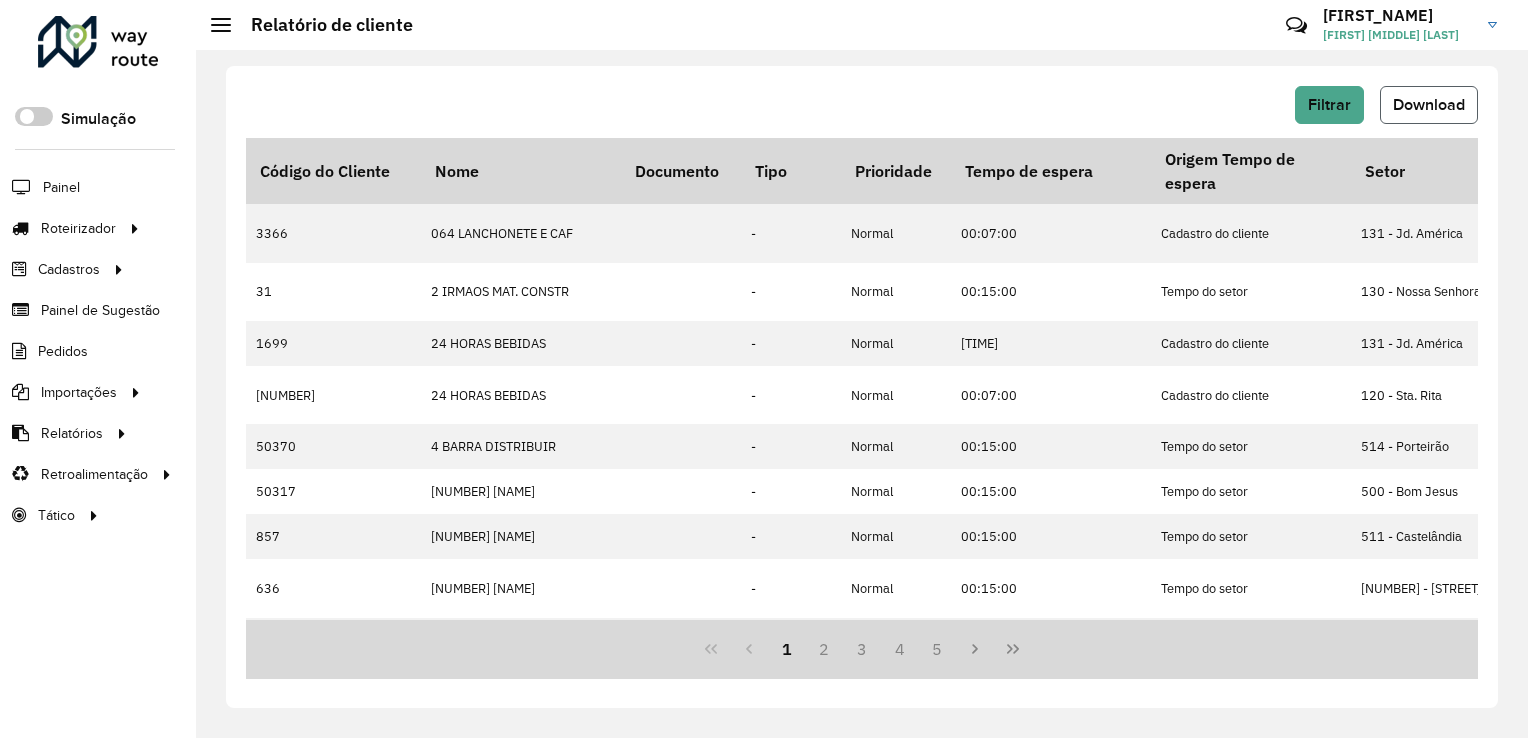 click on "Download" 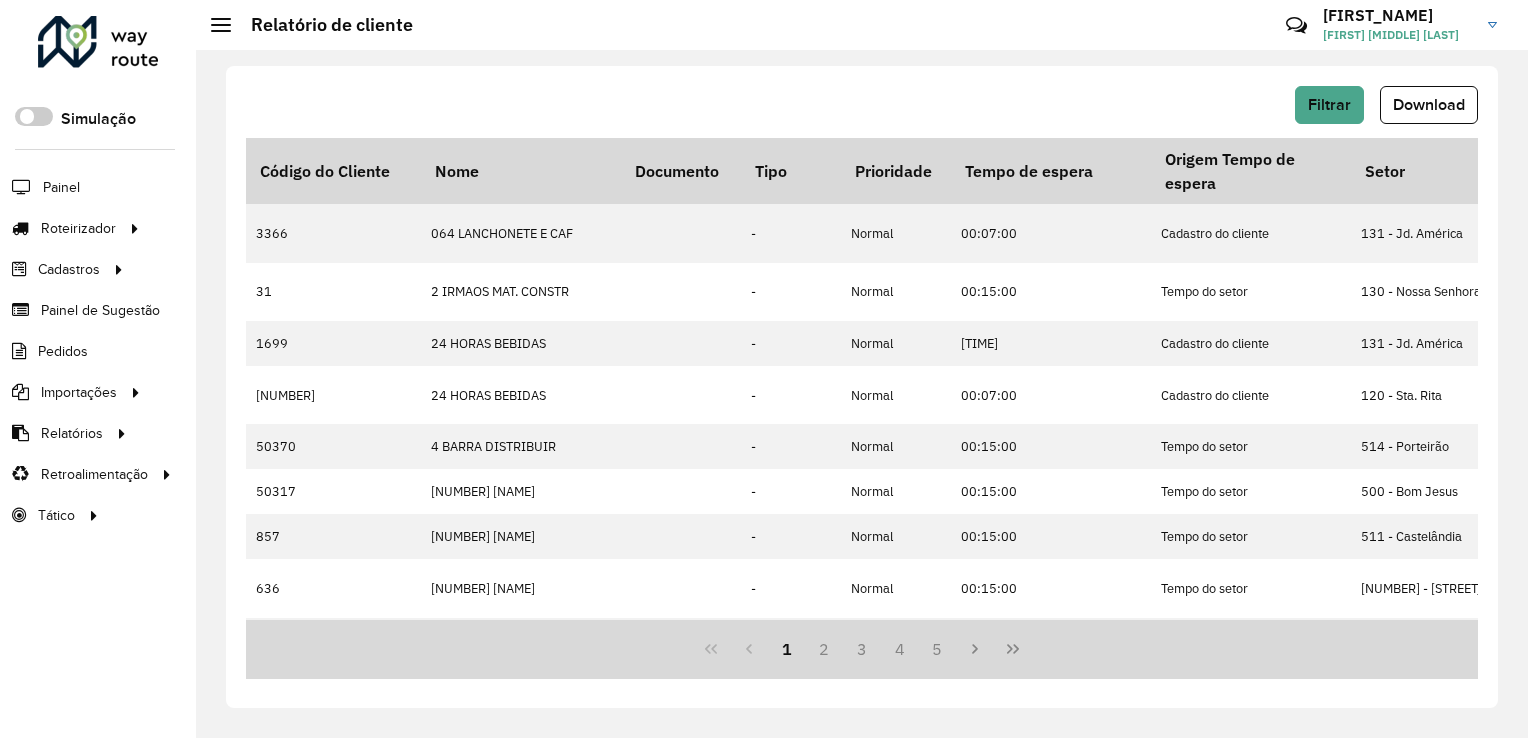 click on "Filtrar   Download   Código do Cliente   Nome   Documento   Tipo   Prioridade   Tempo de espera   Origem Tempo de espera  Setor Endereço Cidade Estado Latitude Longitude  Início Janela   Fim Janela  Inativo Tempo espera lacrado  Coordenada lacrada  Rótulo Observação Data última compra  Data penúltima compra  Macro região Setor Planner  Veículos exclusivos   Tipos de veículos exclusivos   Grupos de rota exclusiva   Prioridade tipo cliente  3366 064 LANCHONETE E CAF     -   Normal  00:07:00 Cadastro do cliente 131 - Jd. América  OSVALDO CRUZ [NUMBER] [CITY] [STATE] [COORDINATES] [COORDINATES] 00:00:00 23:59:00 120 - Sta. Rita - 120 - 120    14/10/2023 27/07/2023 Itumbiara - 31 2 IRMAOS MAT. CONSTR     -   Normal  00:15:00 Tempo do setor 130 - Nossa Senhora da Saúde Avenida Brasil, 433 Itumbiara [STATE] [COORDINATES] [COORDINATES] 00:00:00 23:59:00 100 - Jardim Adelaide - 100 - 100    04/08/2025 28/04/2025 Itumbiara - 1699 24 HORAS BEBIDAS     -   Normal  00:10:34 Cadastro do cliente [STATE]" 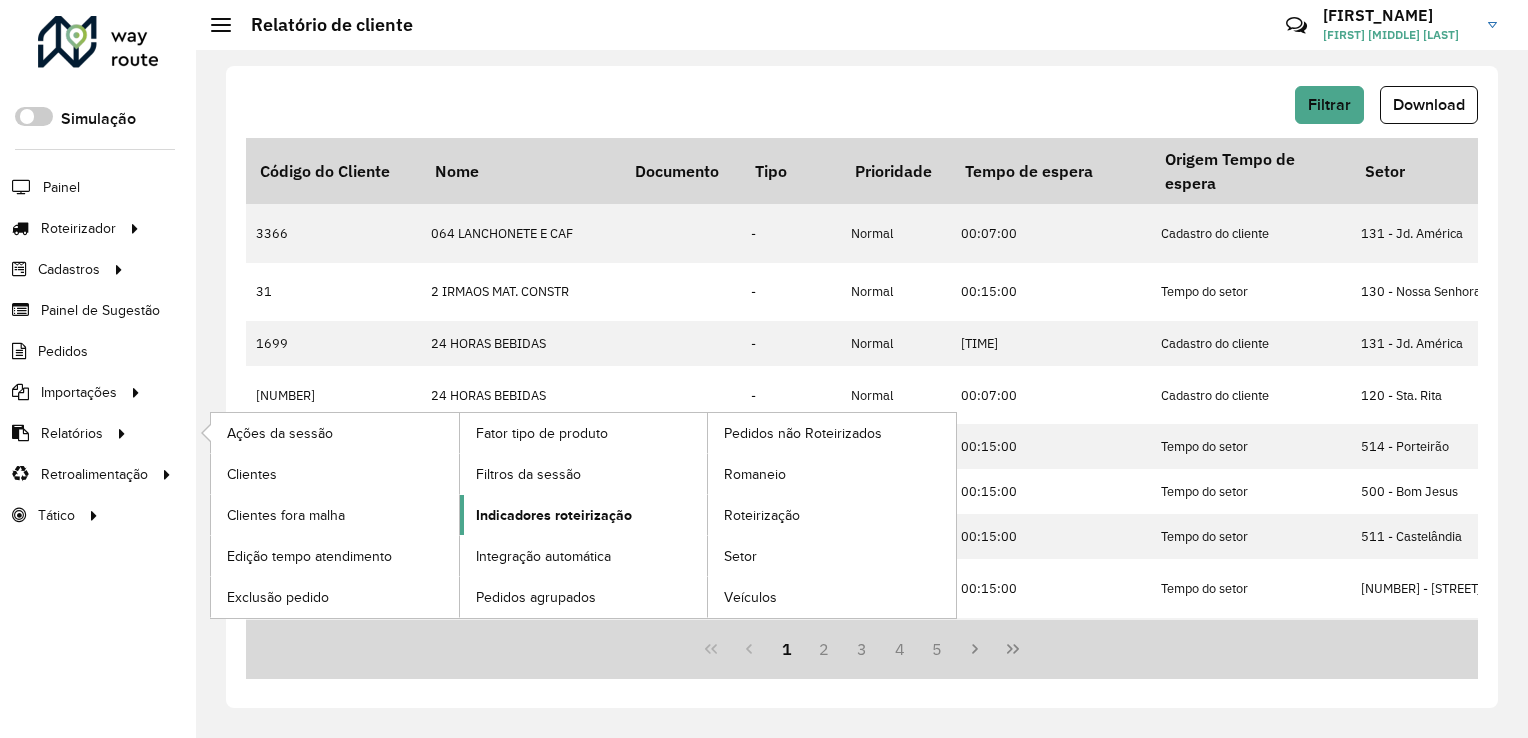 click on "Indicadores roteirização" 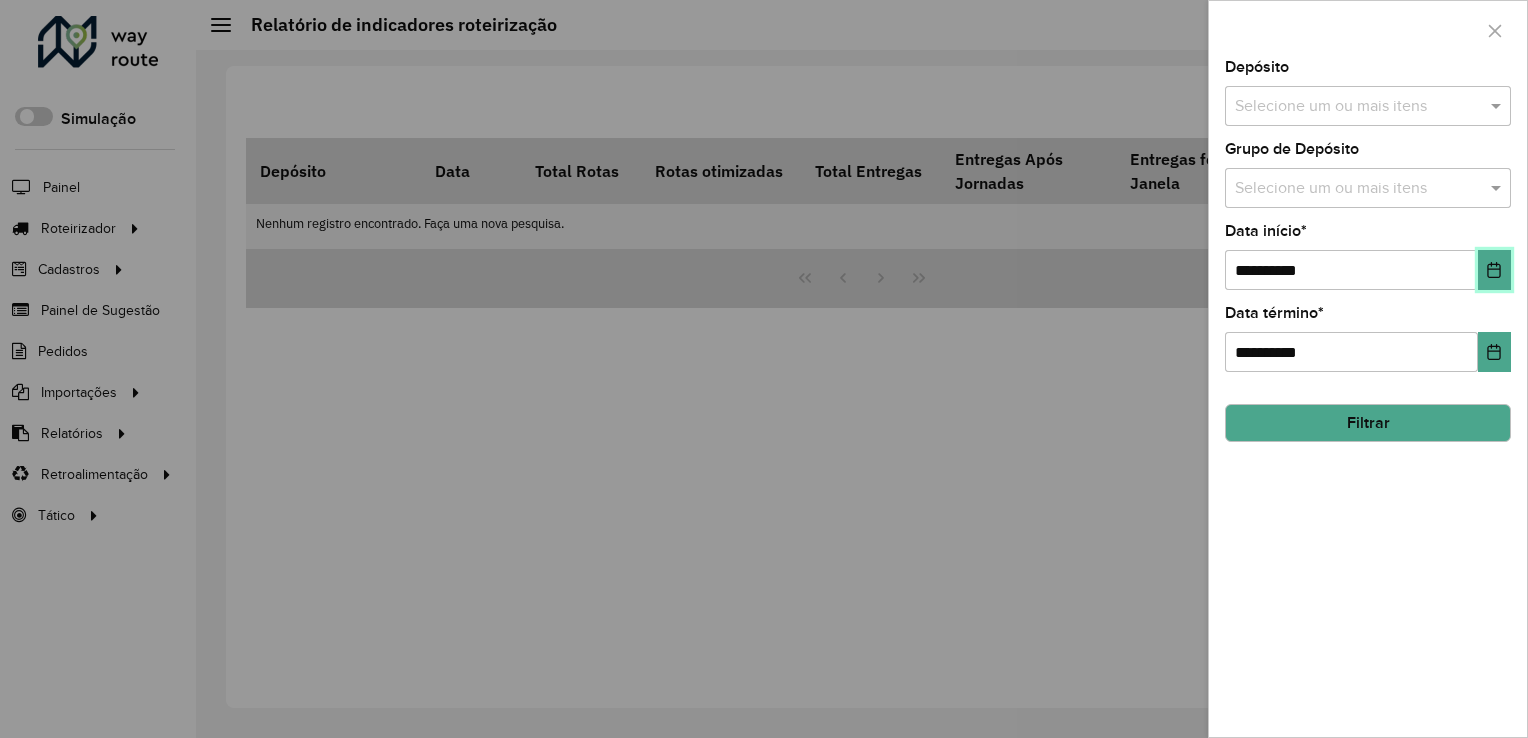 click 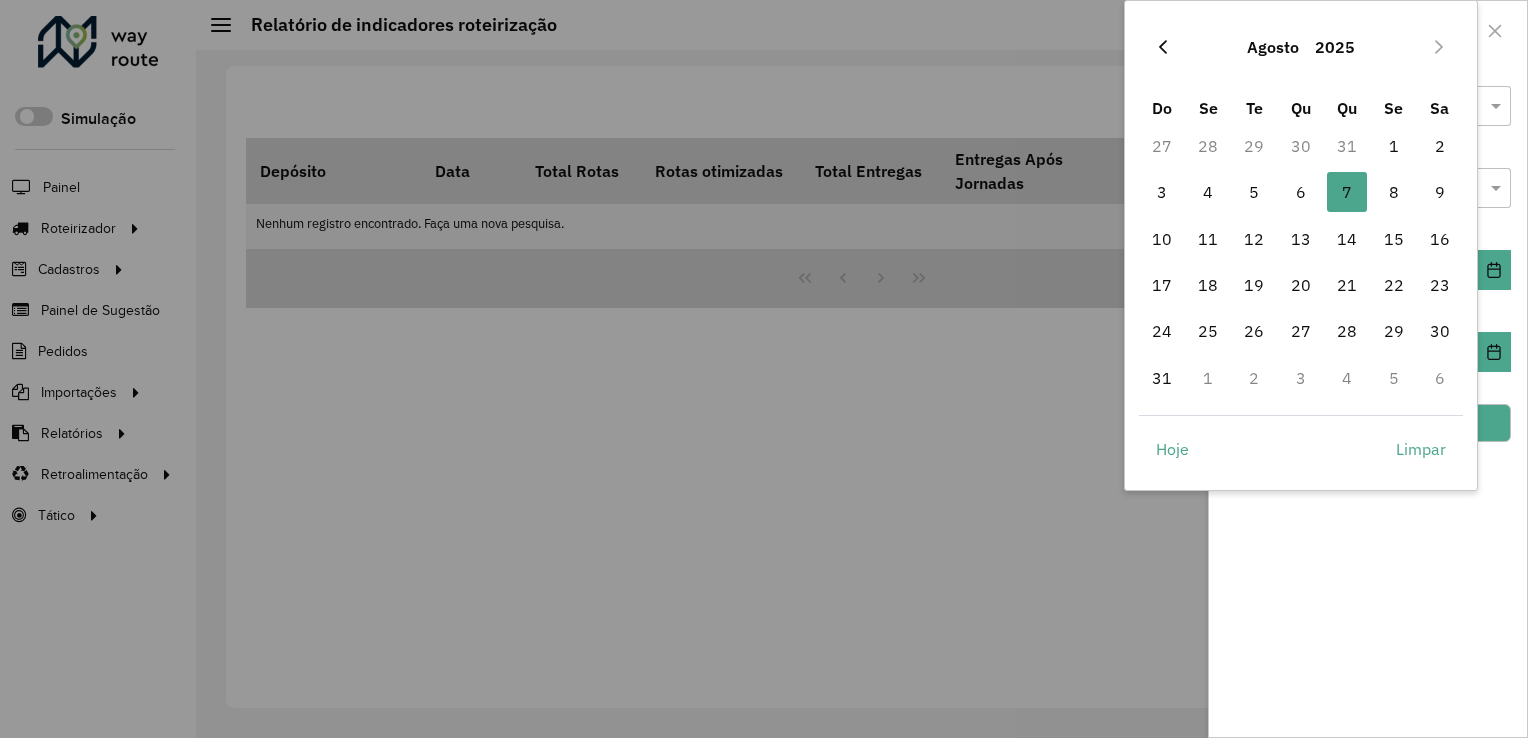 click 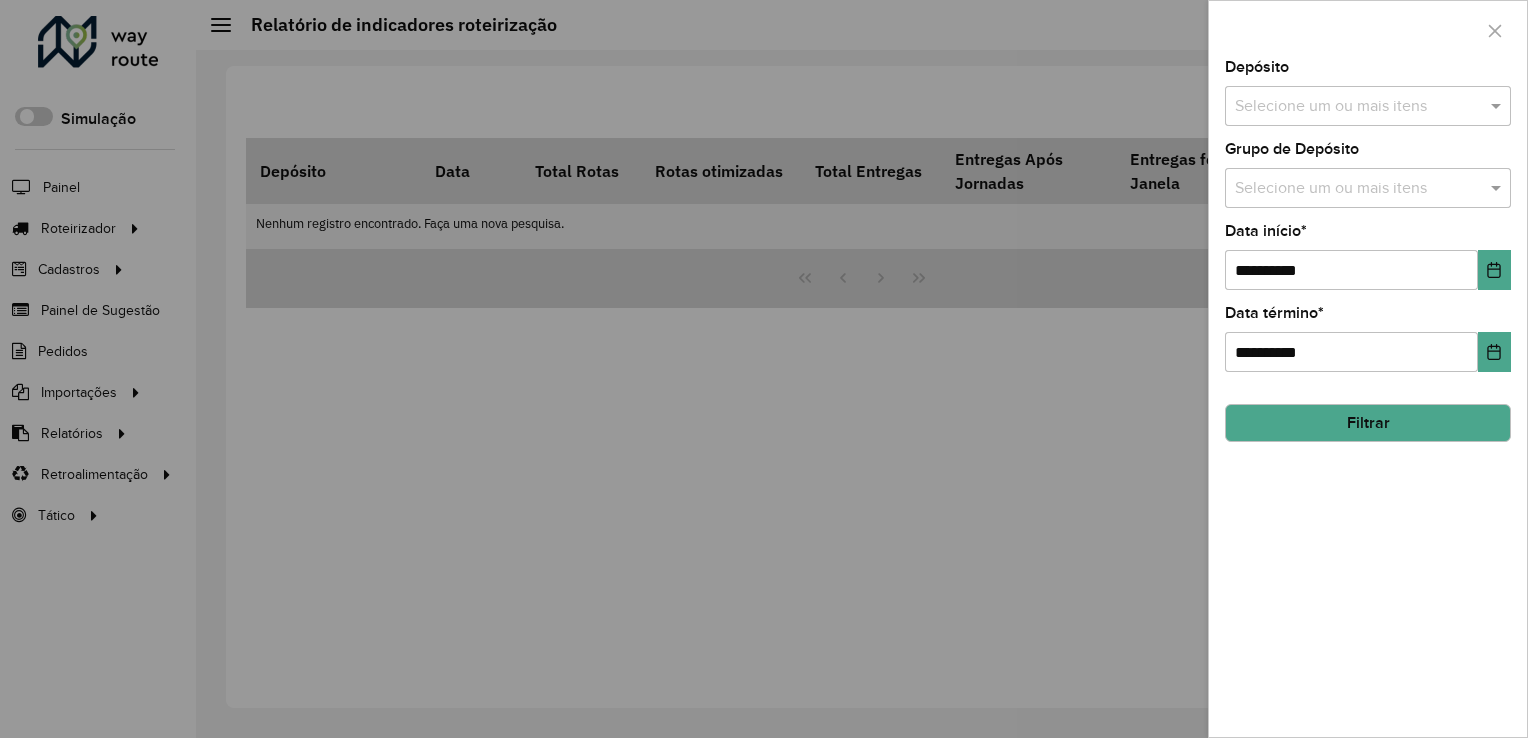 click at bounding box center (764, 369) 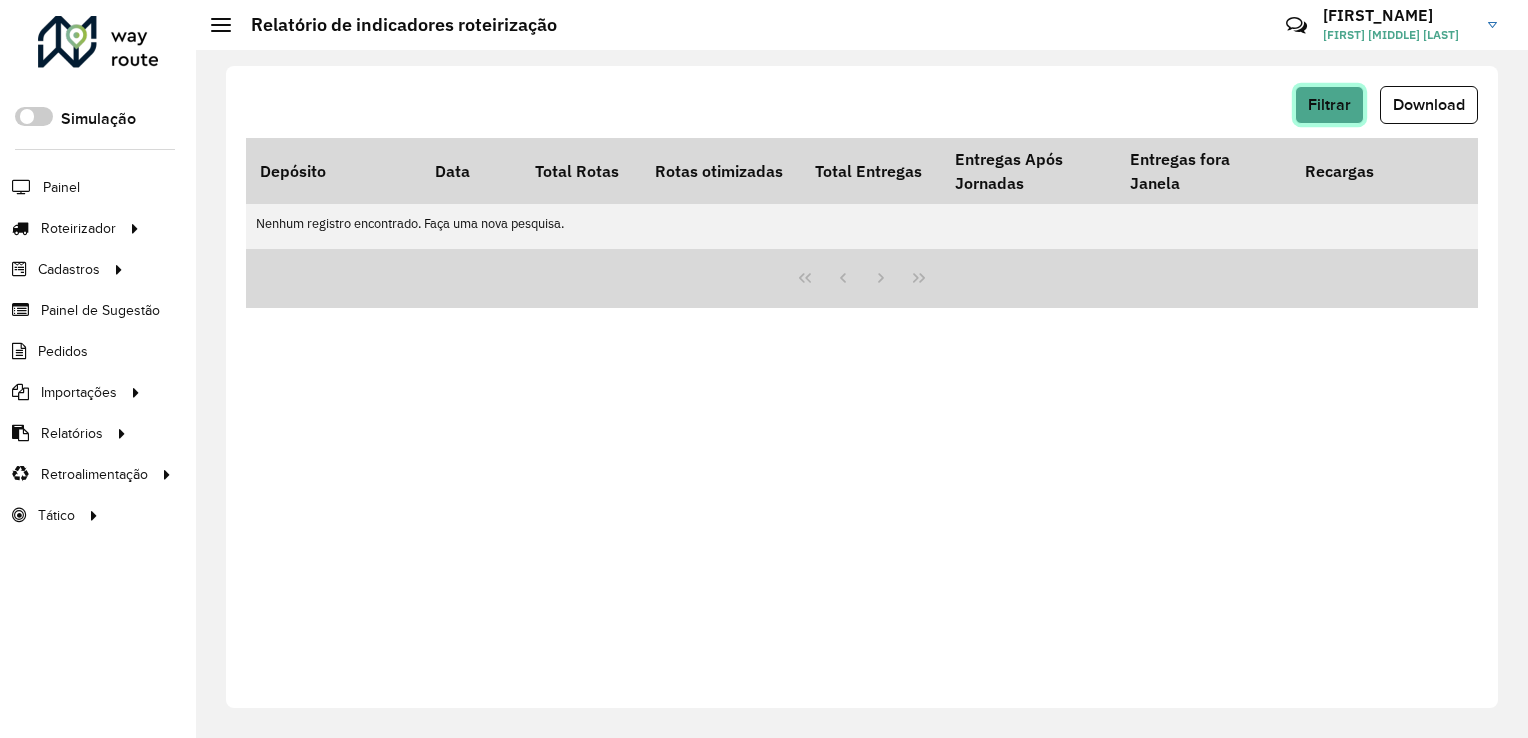 click on "Filtrar" 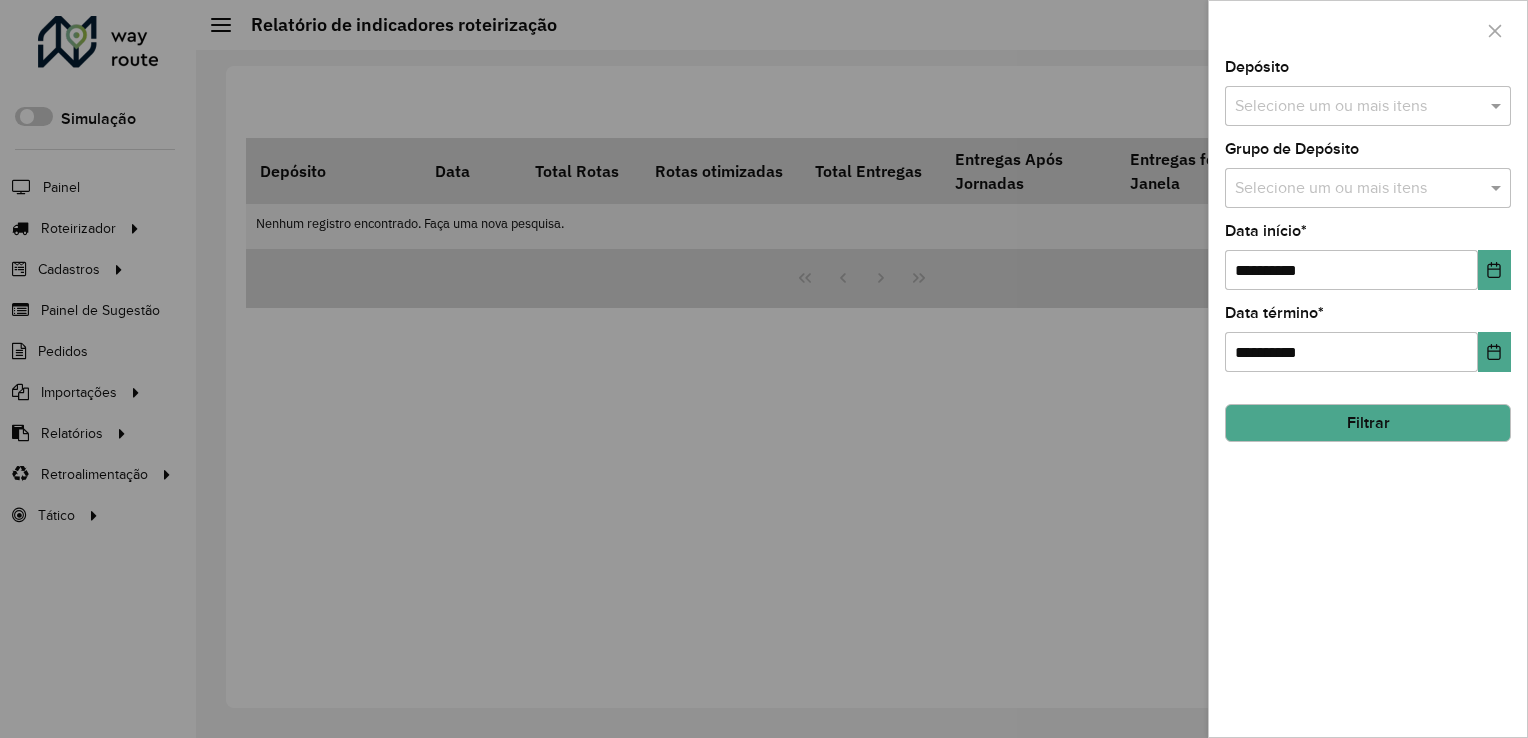 click on "**********" 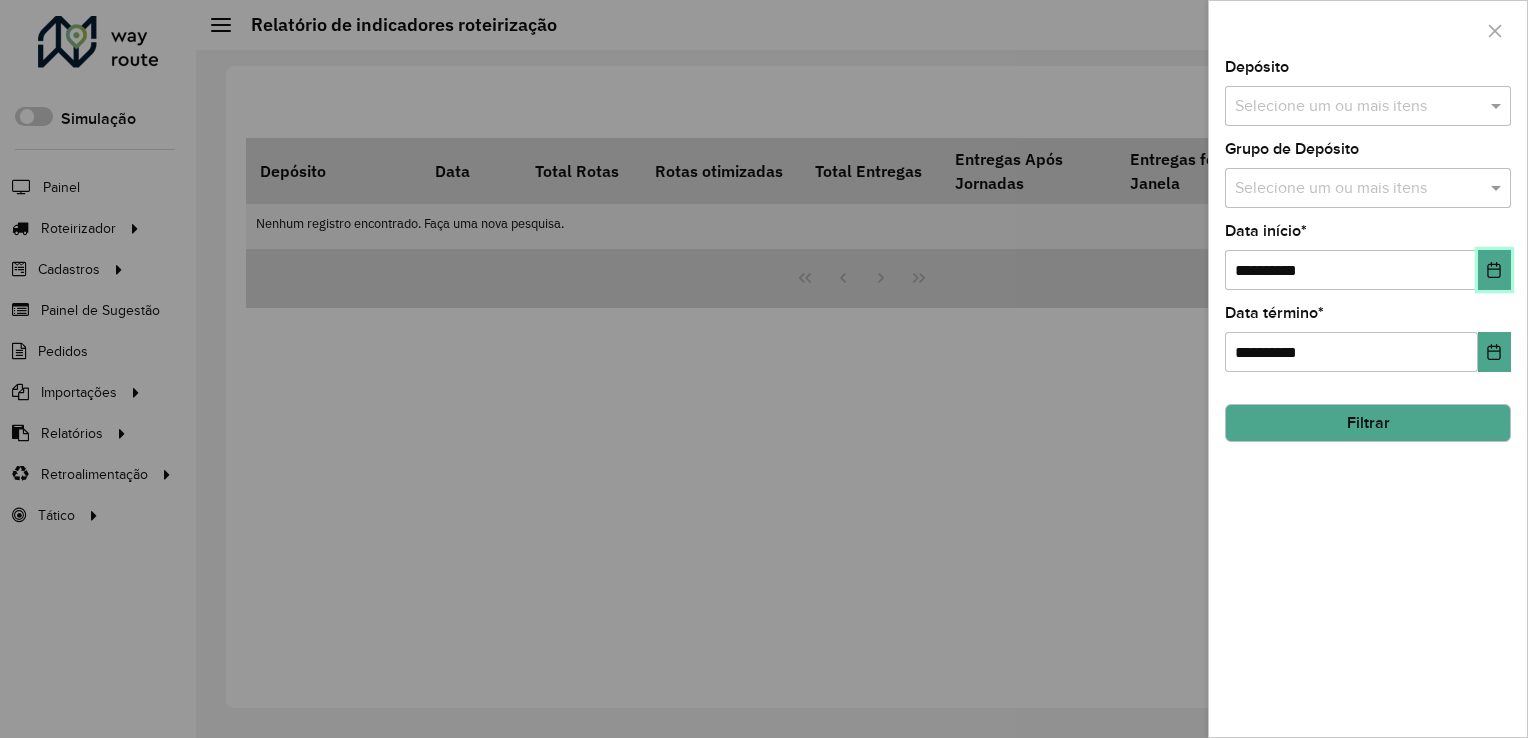 click at bounding box center (1494, 270) 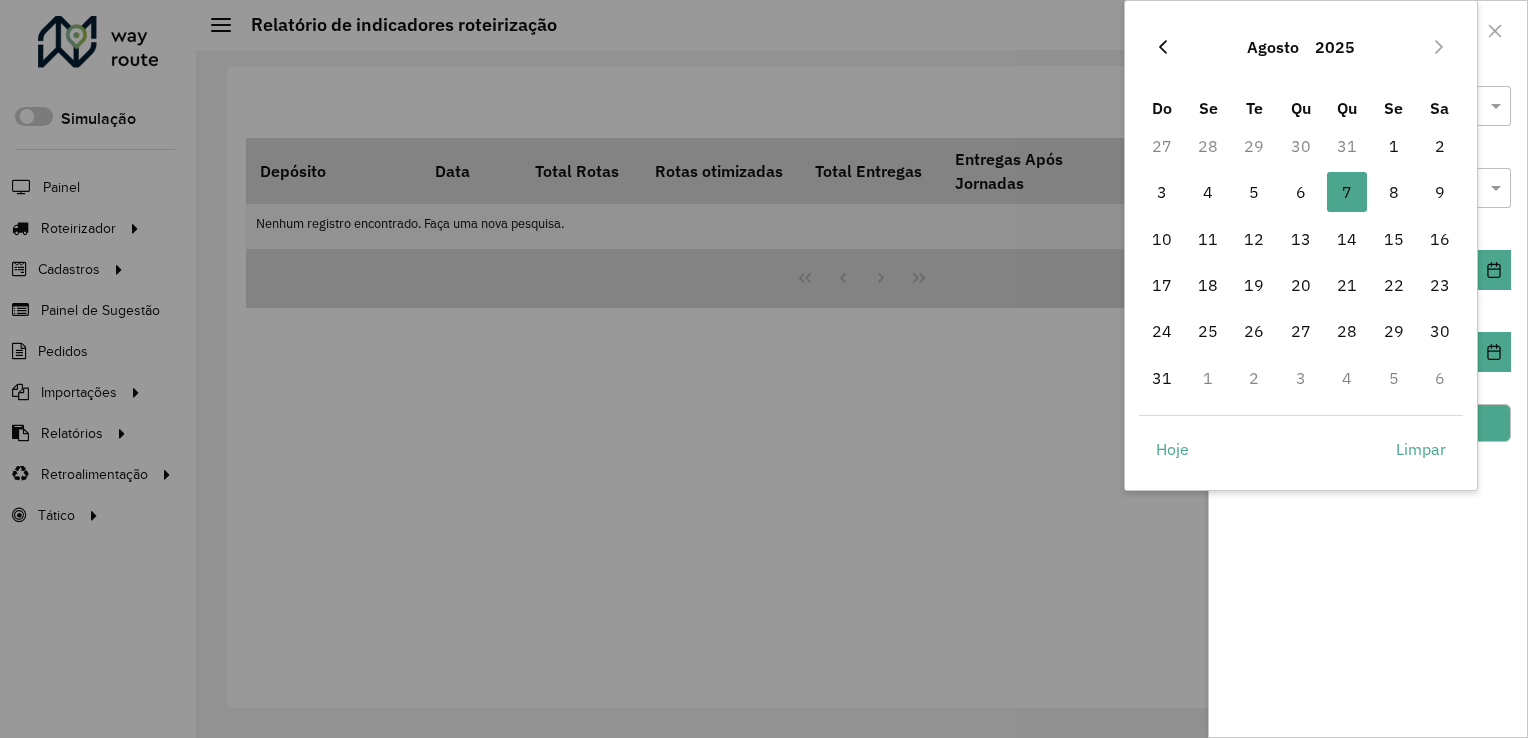 click 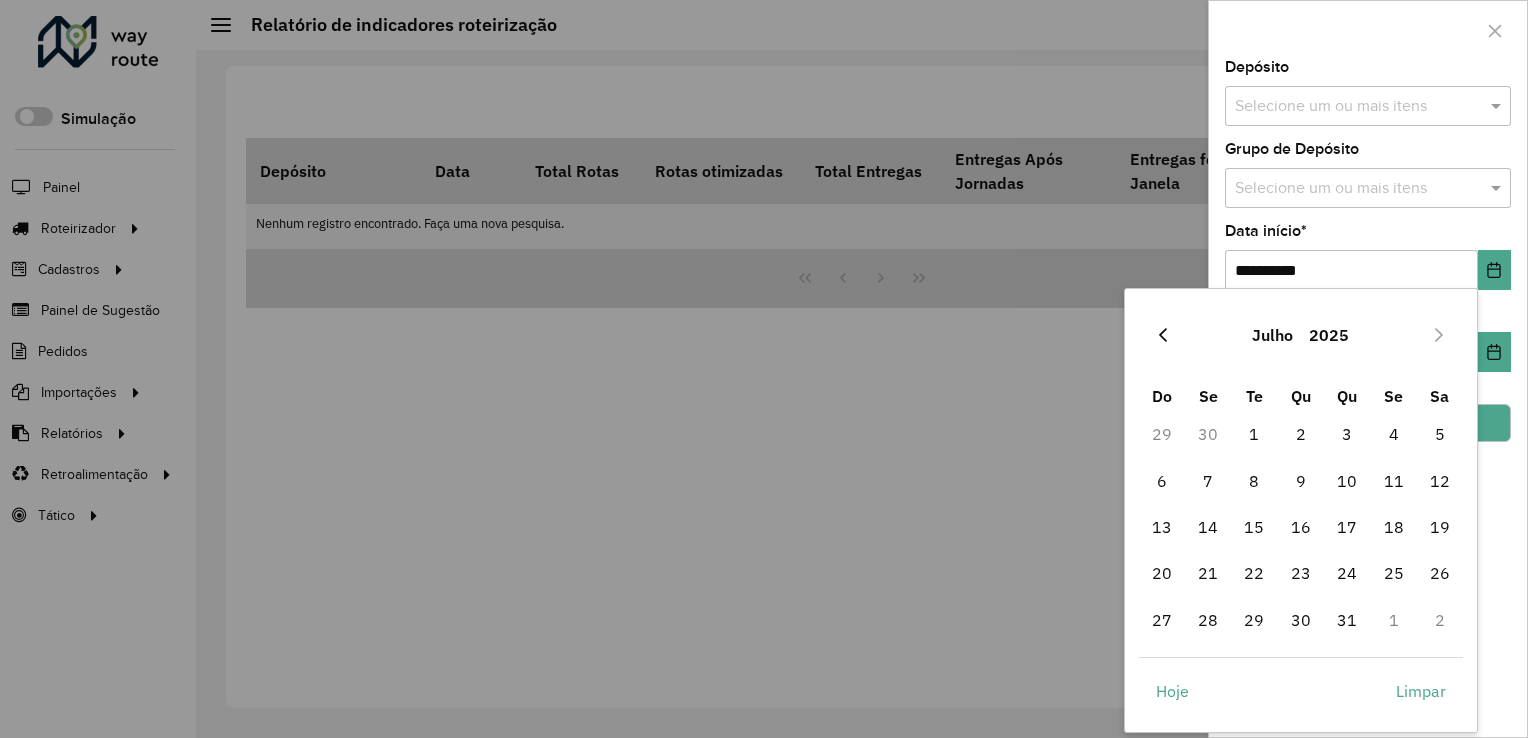 click at bounding box center (1163, 335) 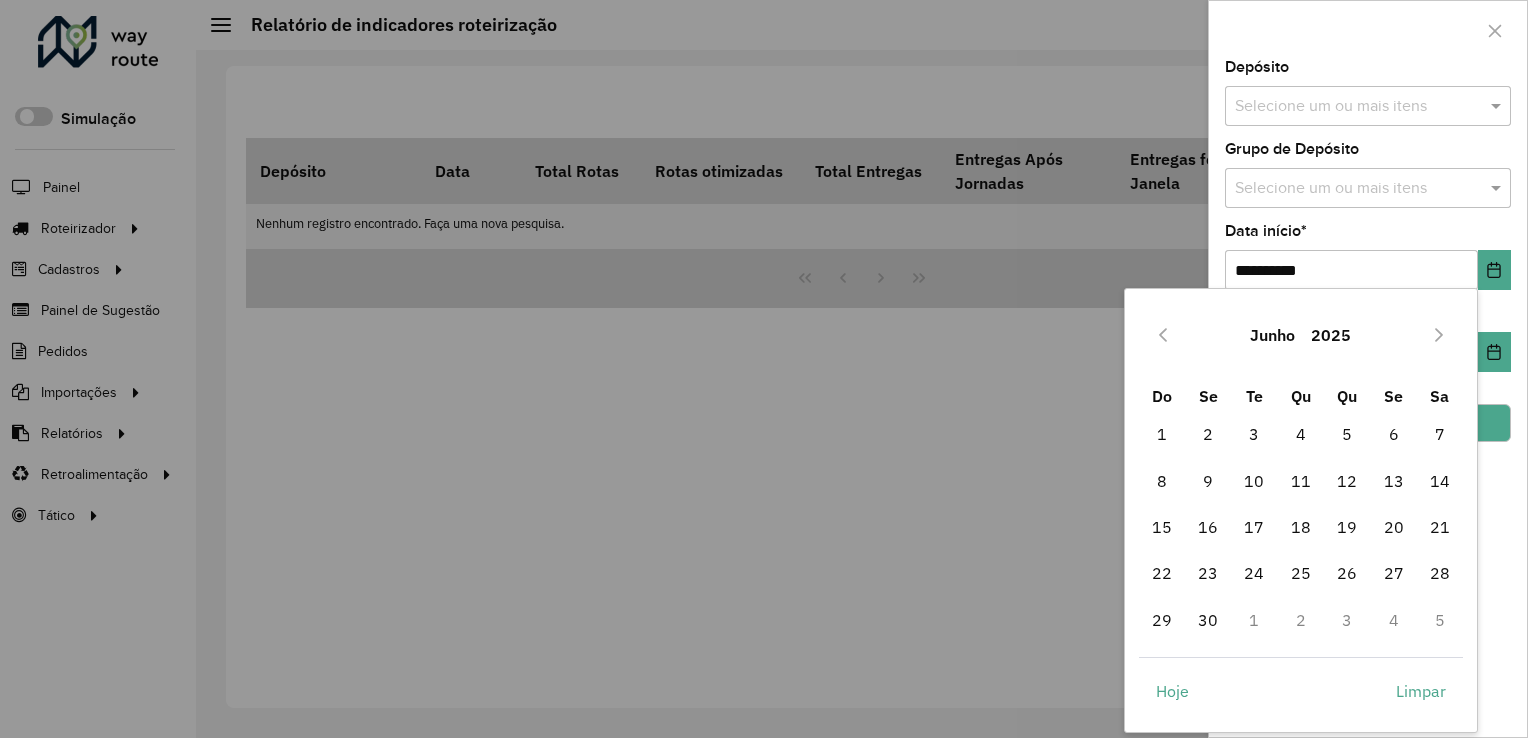 click at bounding box center [1163, 335] 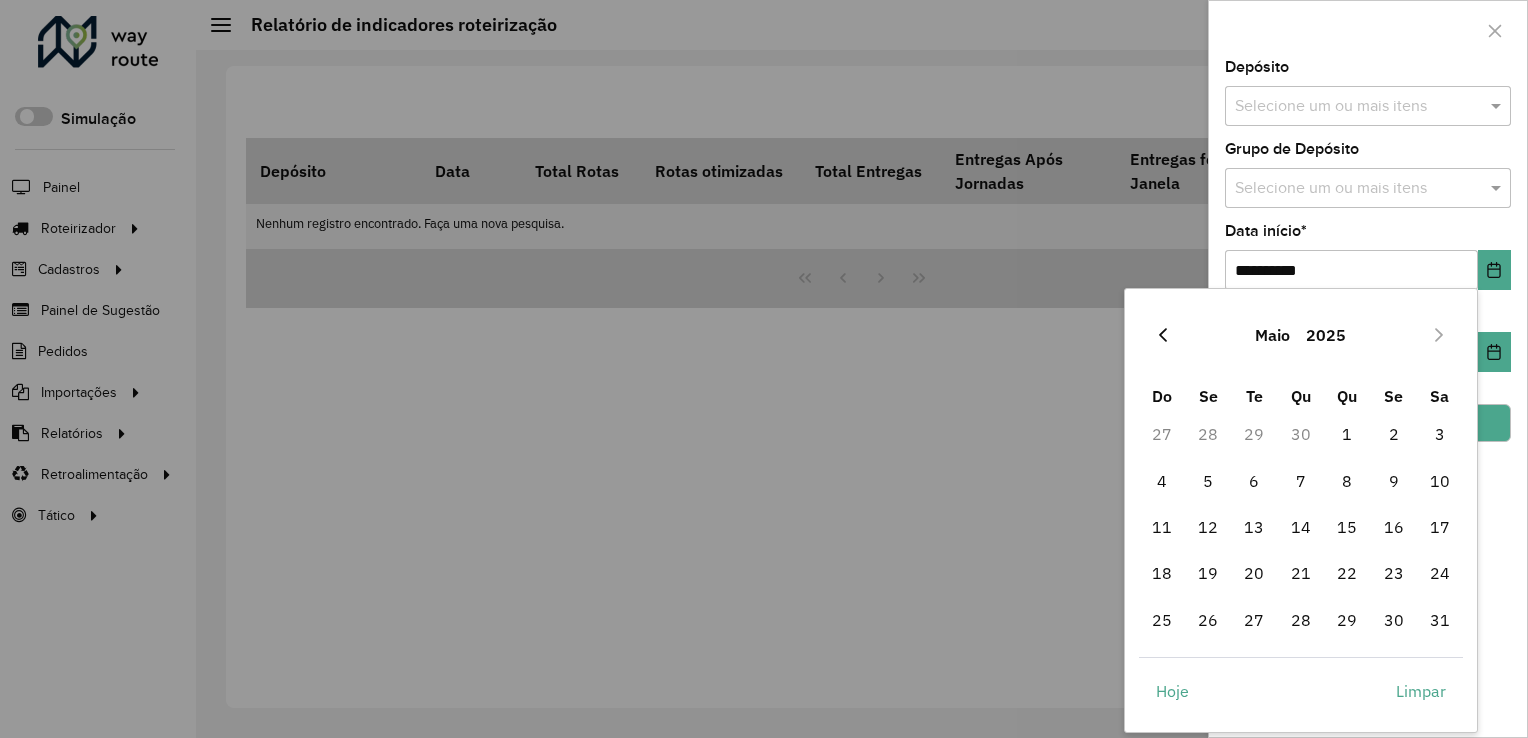 click at bounding box center (1163, 335) 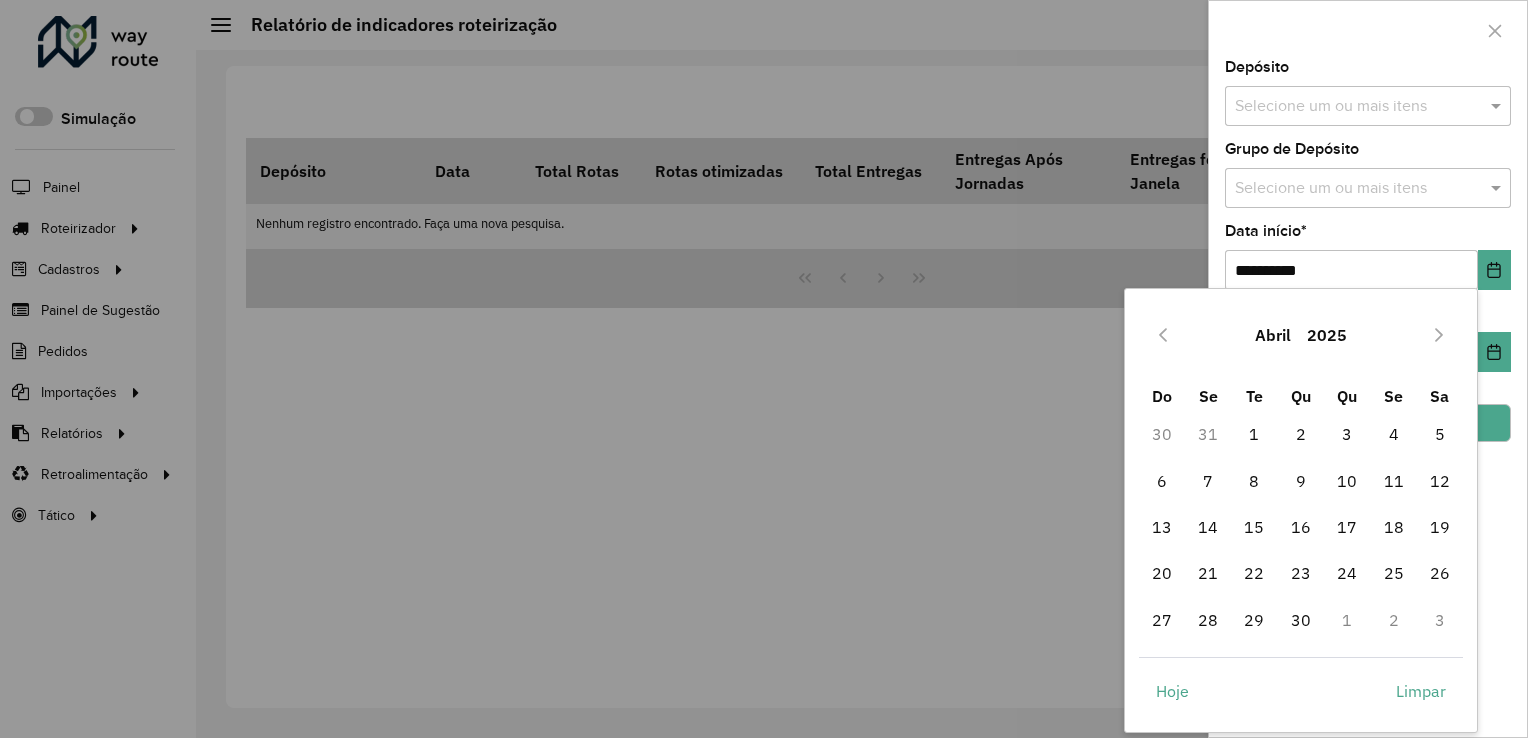 click at bounding box center [1163, 335] 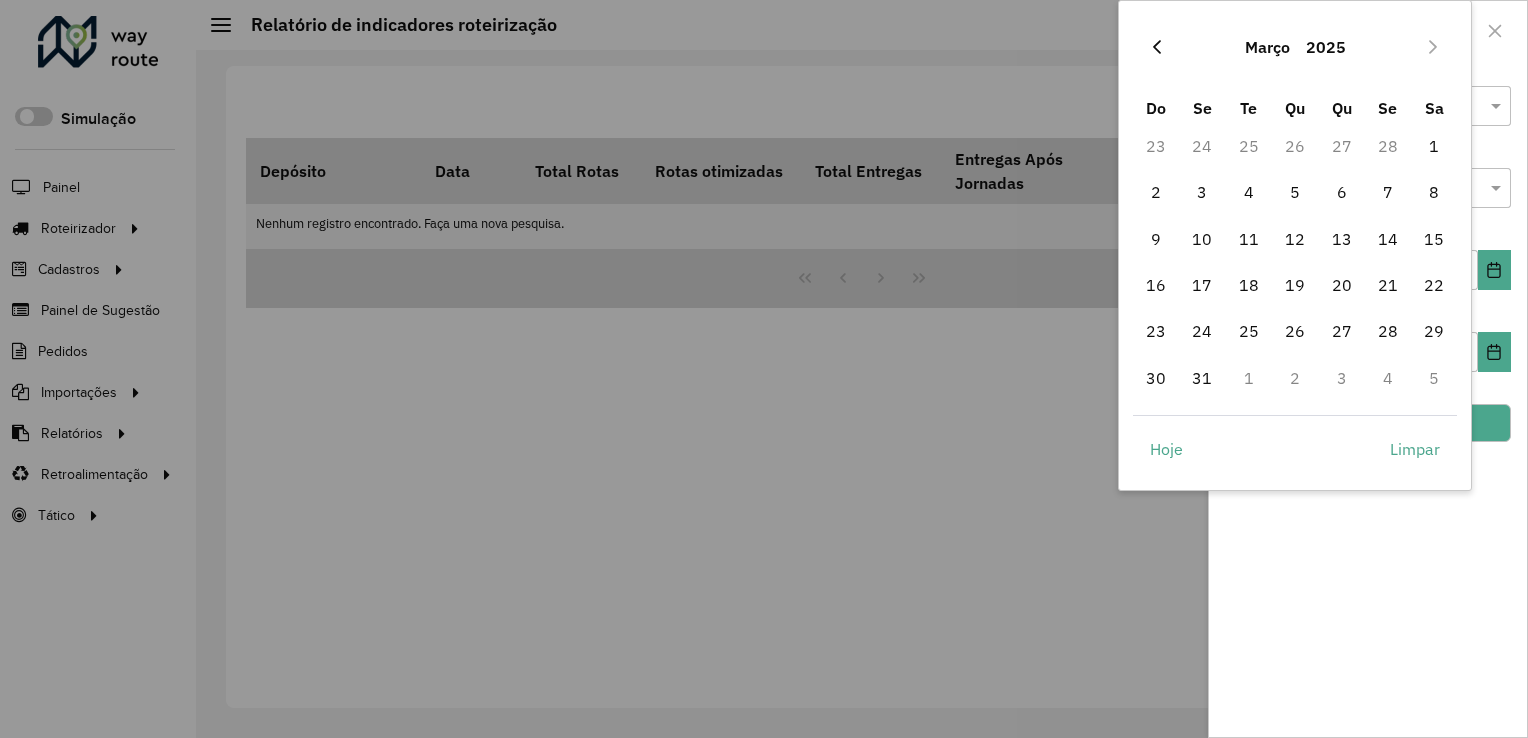 click 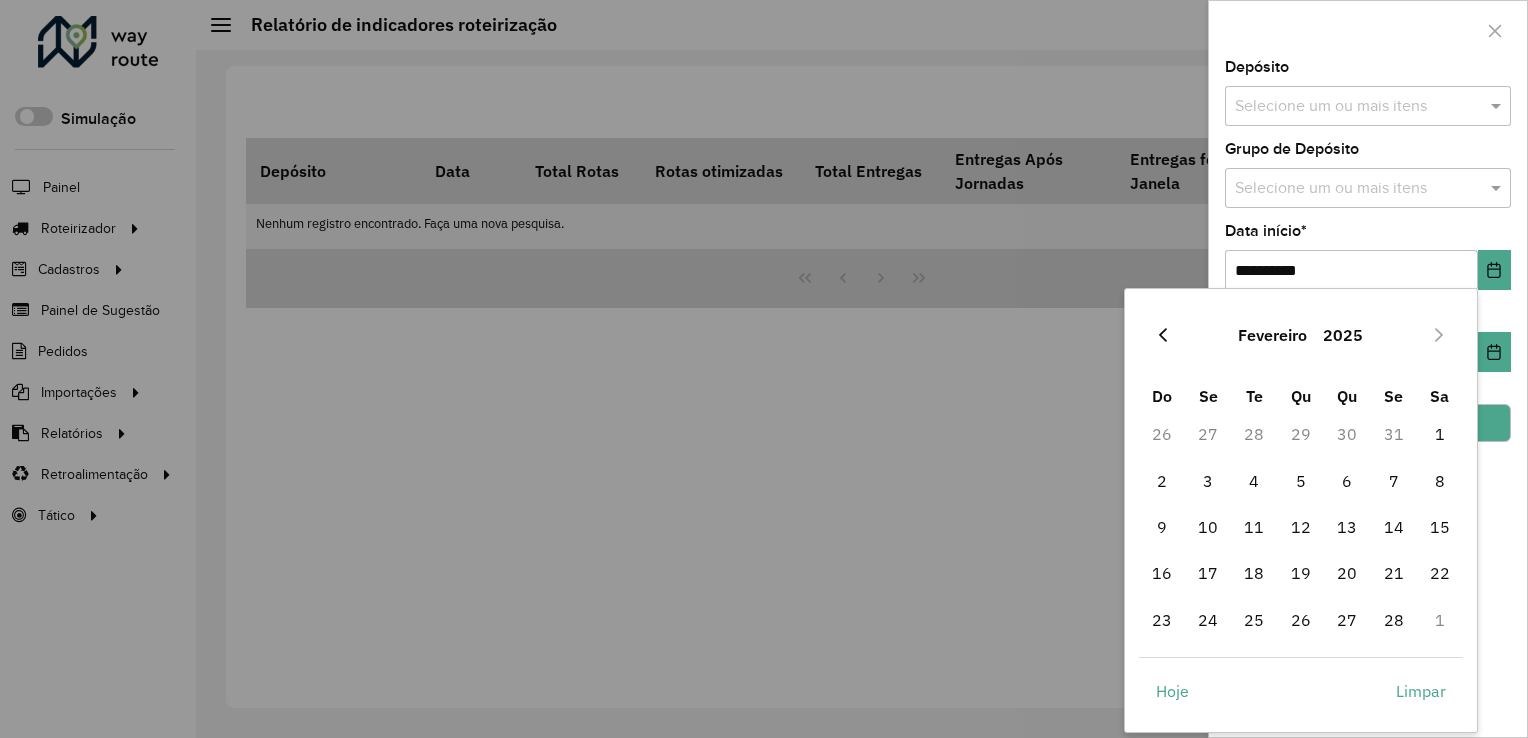 click 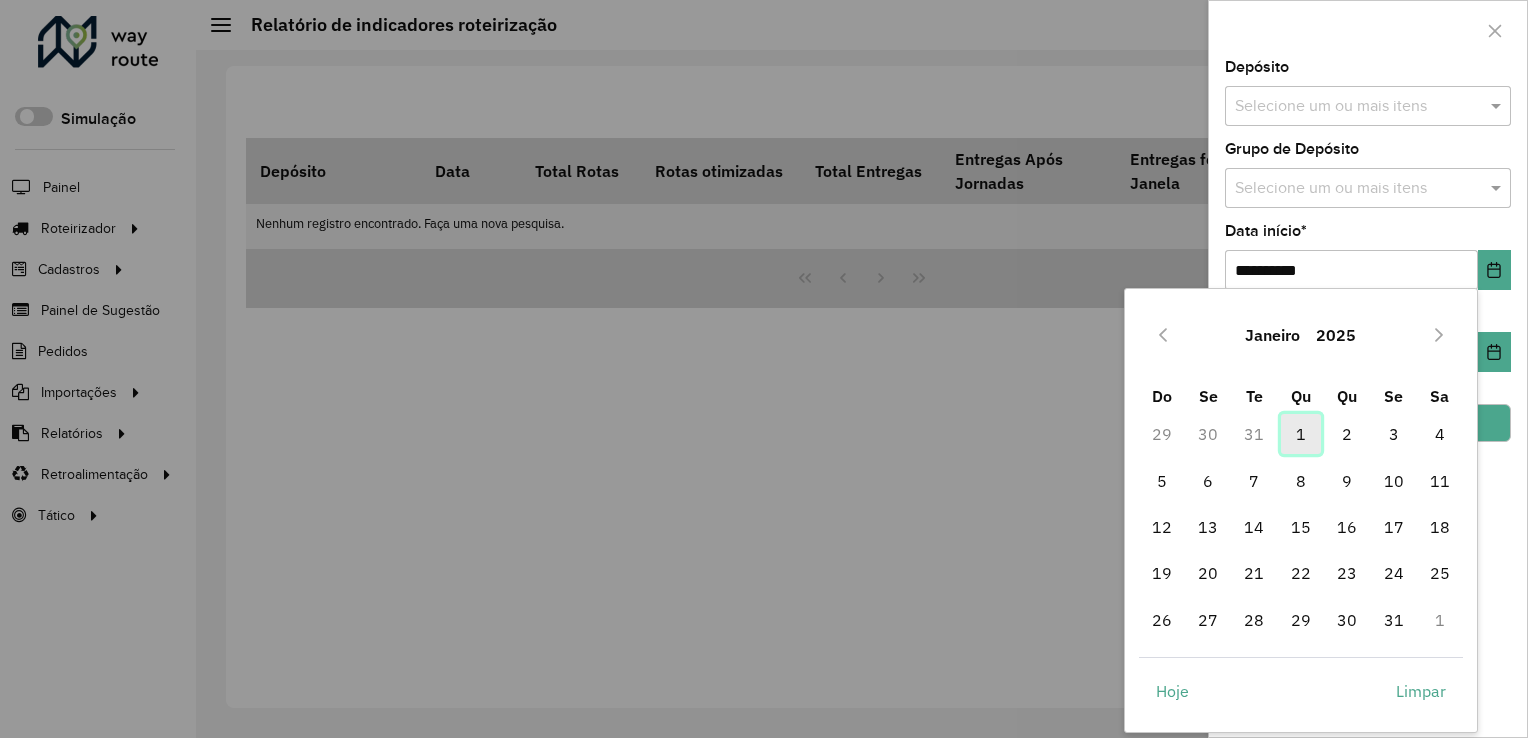 click on "1" at bounding box center [1301, 434] 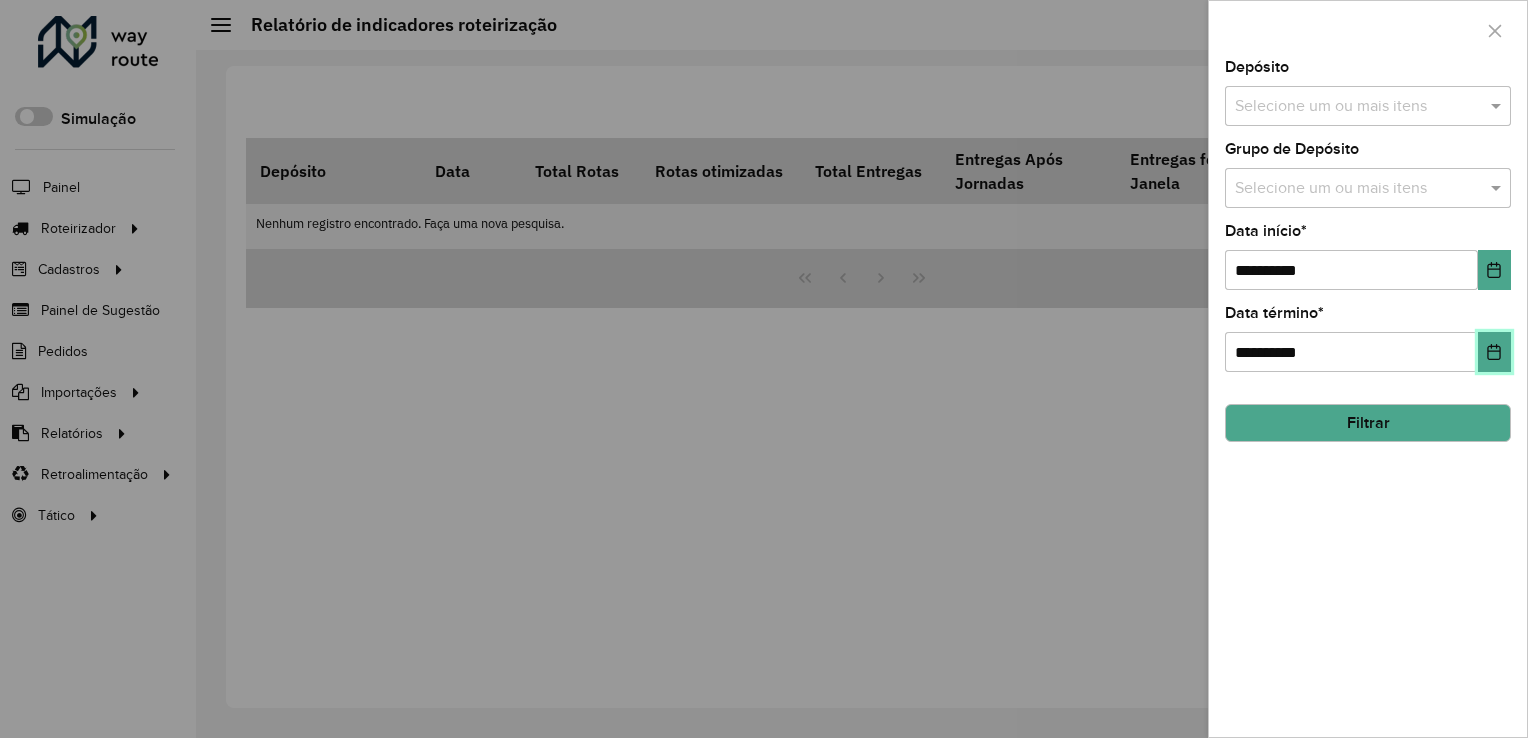 click 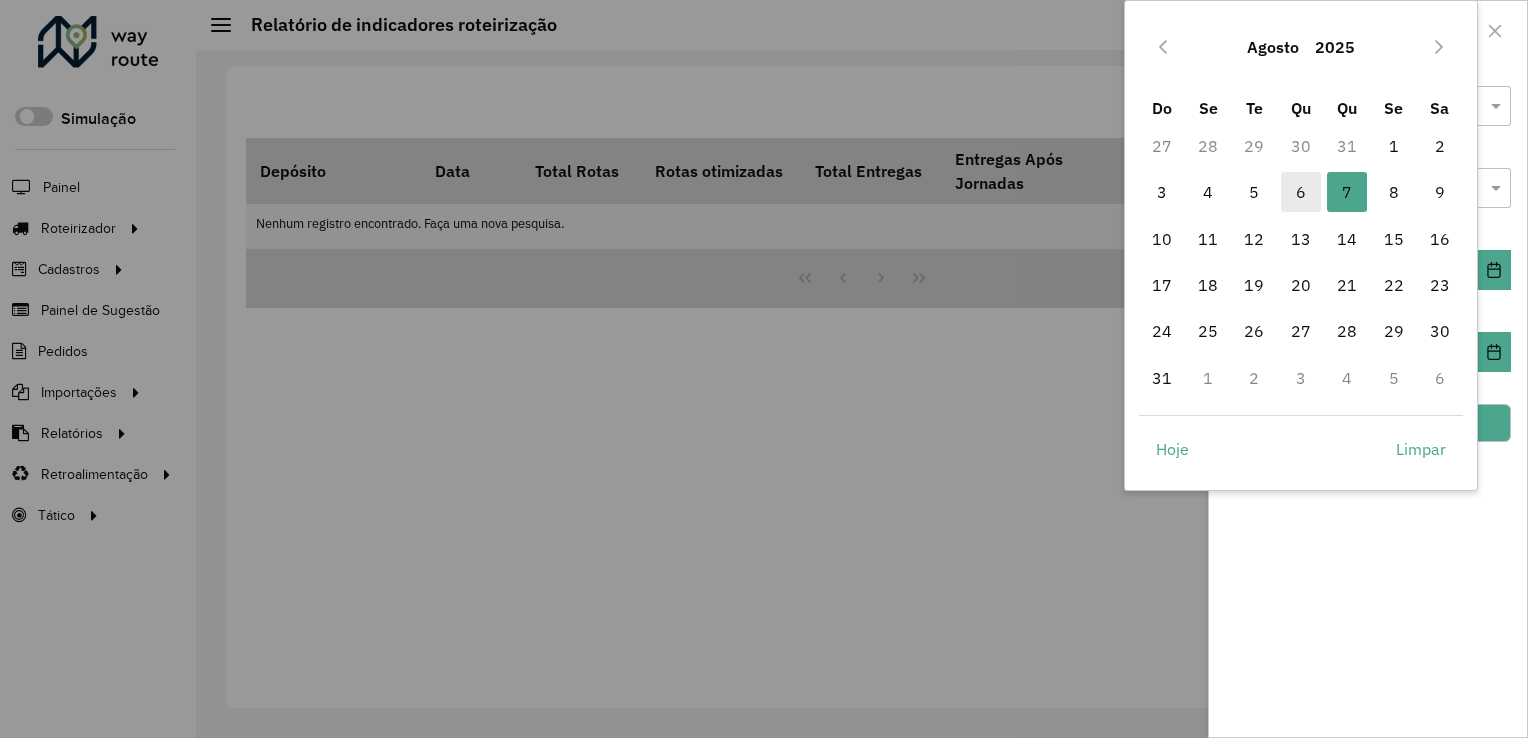 click on "6" at bounding box center [1301, 192] 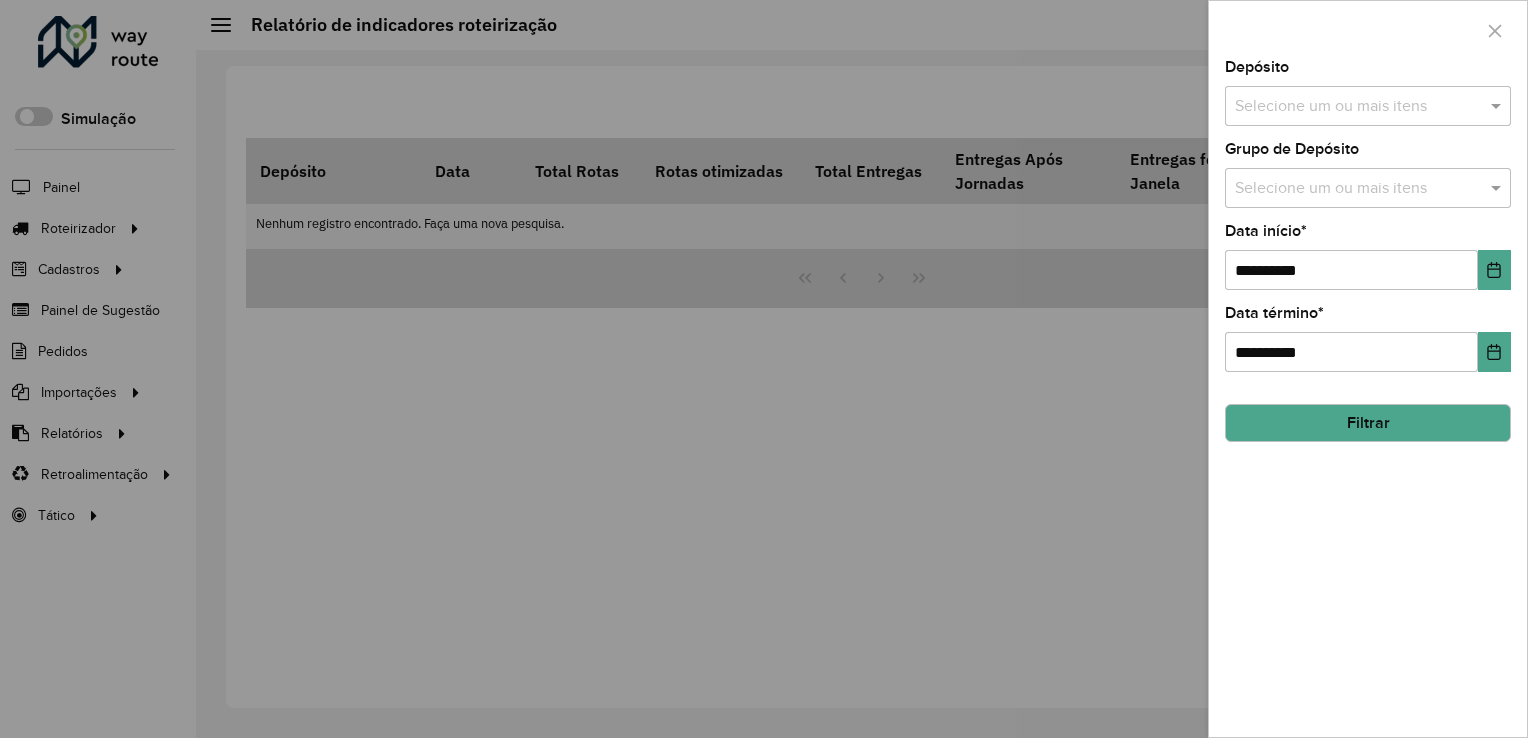 click at bounding box center (1358, 107) 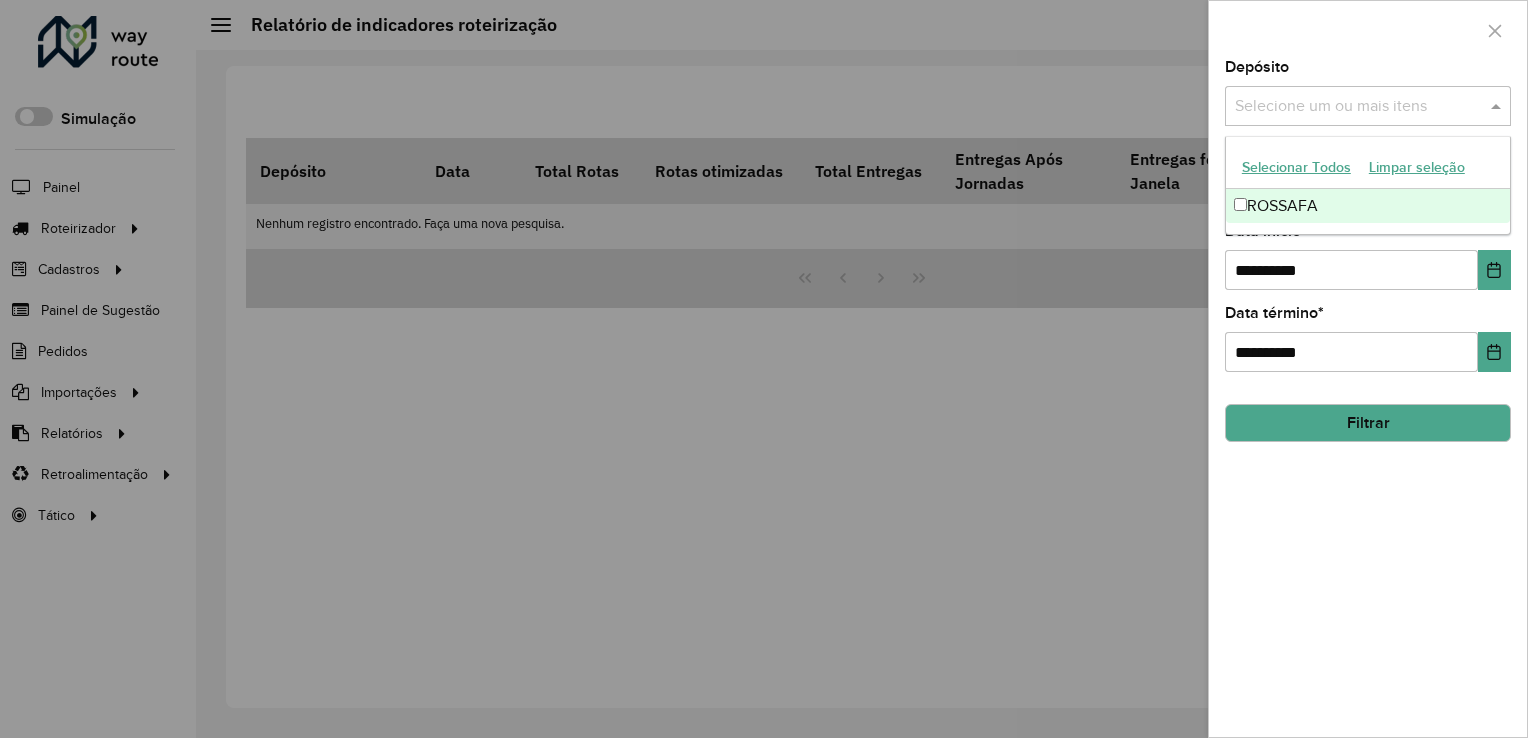 click on "ROSSAFA" at bounding box center (1368, 206) 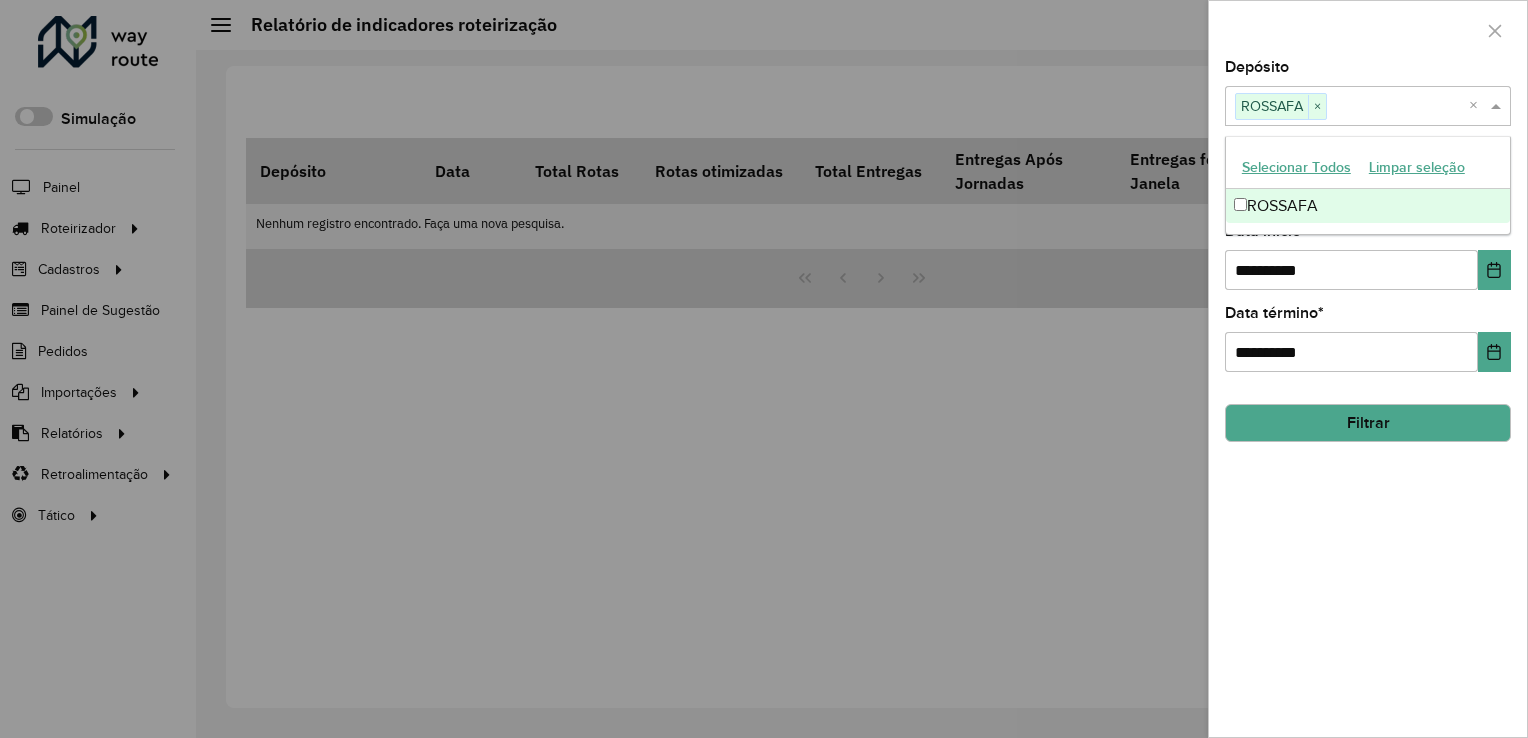 click on "**********" 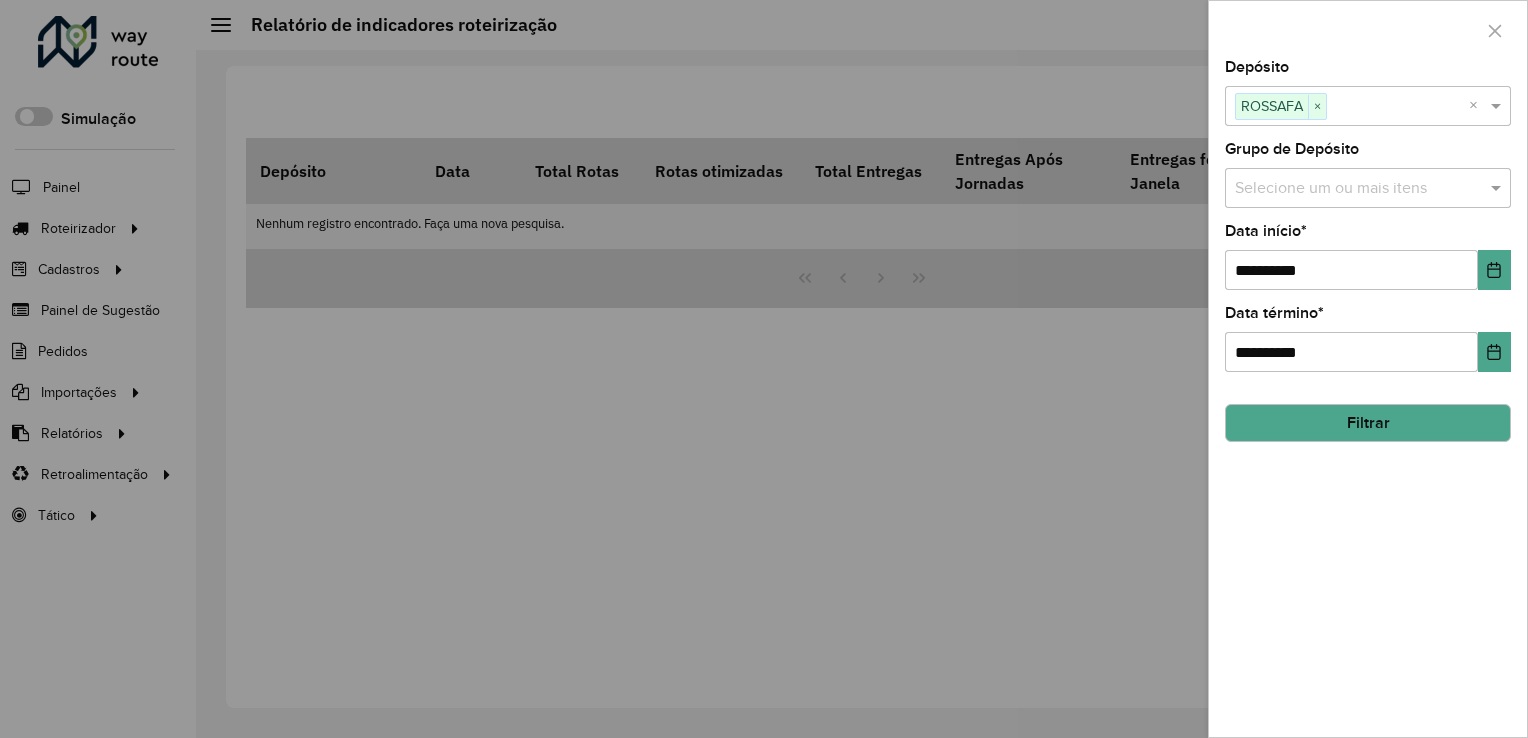 click on "**********" 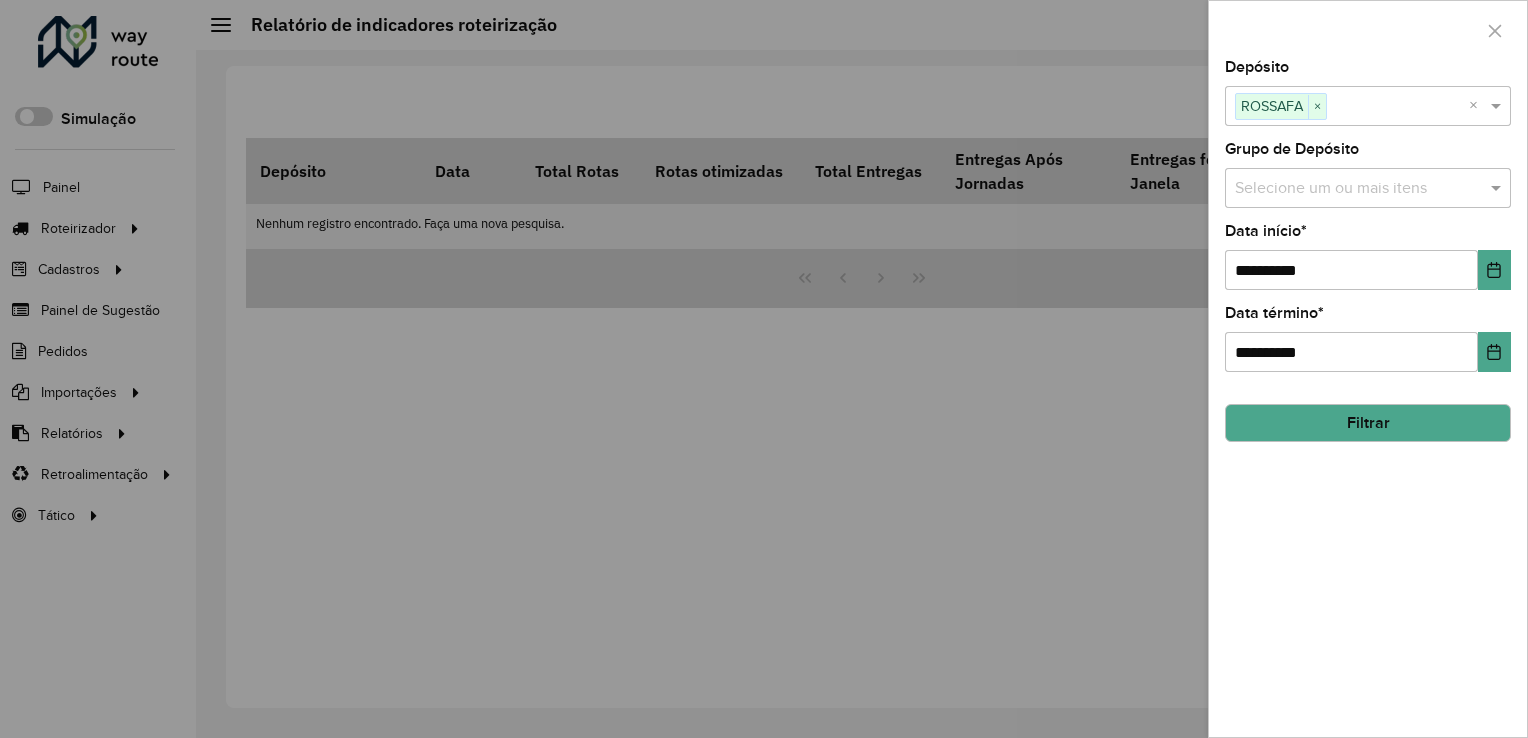 click on "Filtrar" 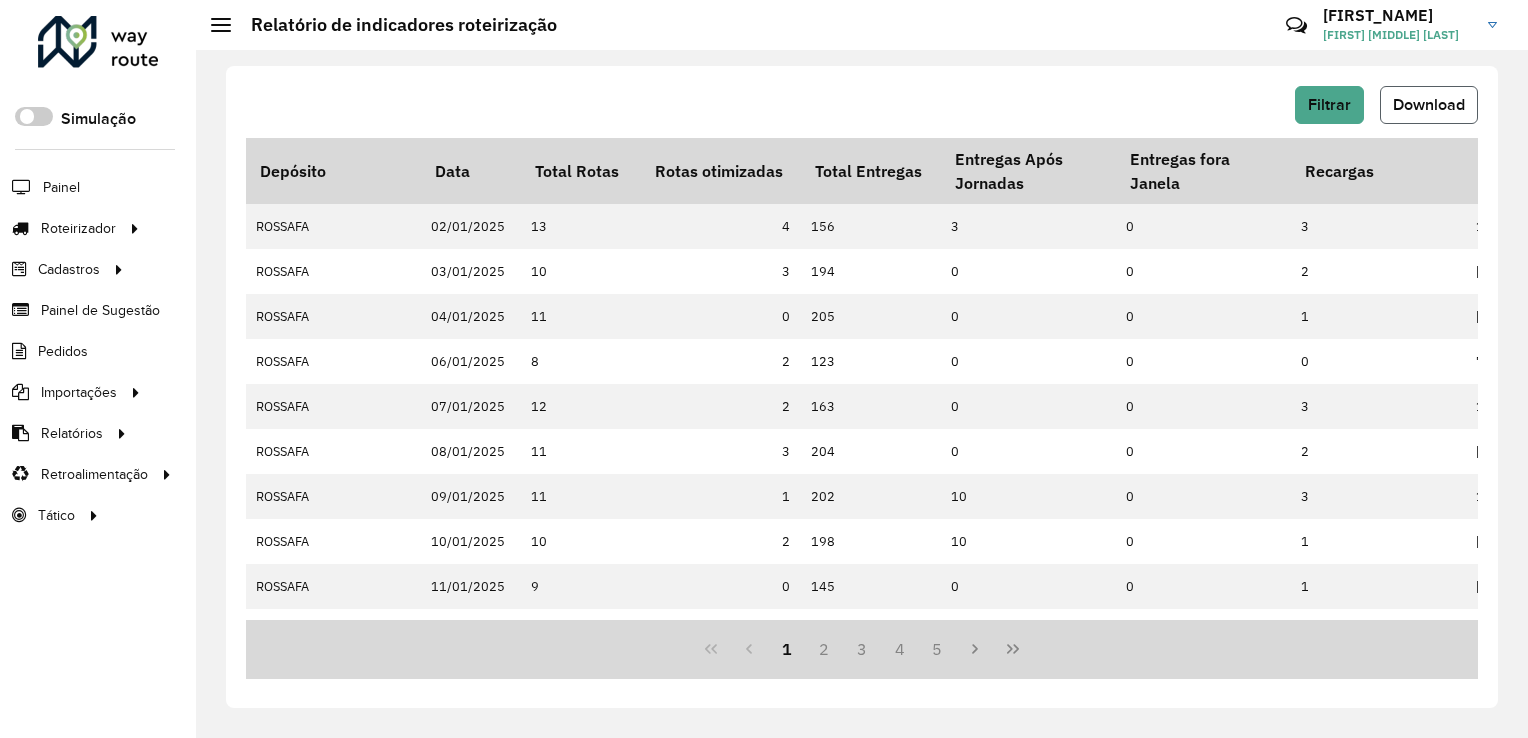 click on "Download" 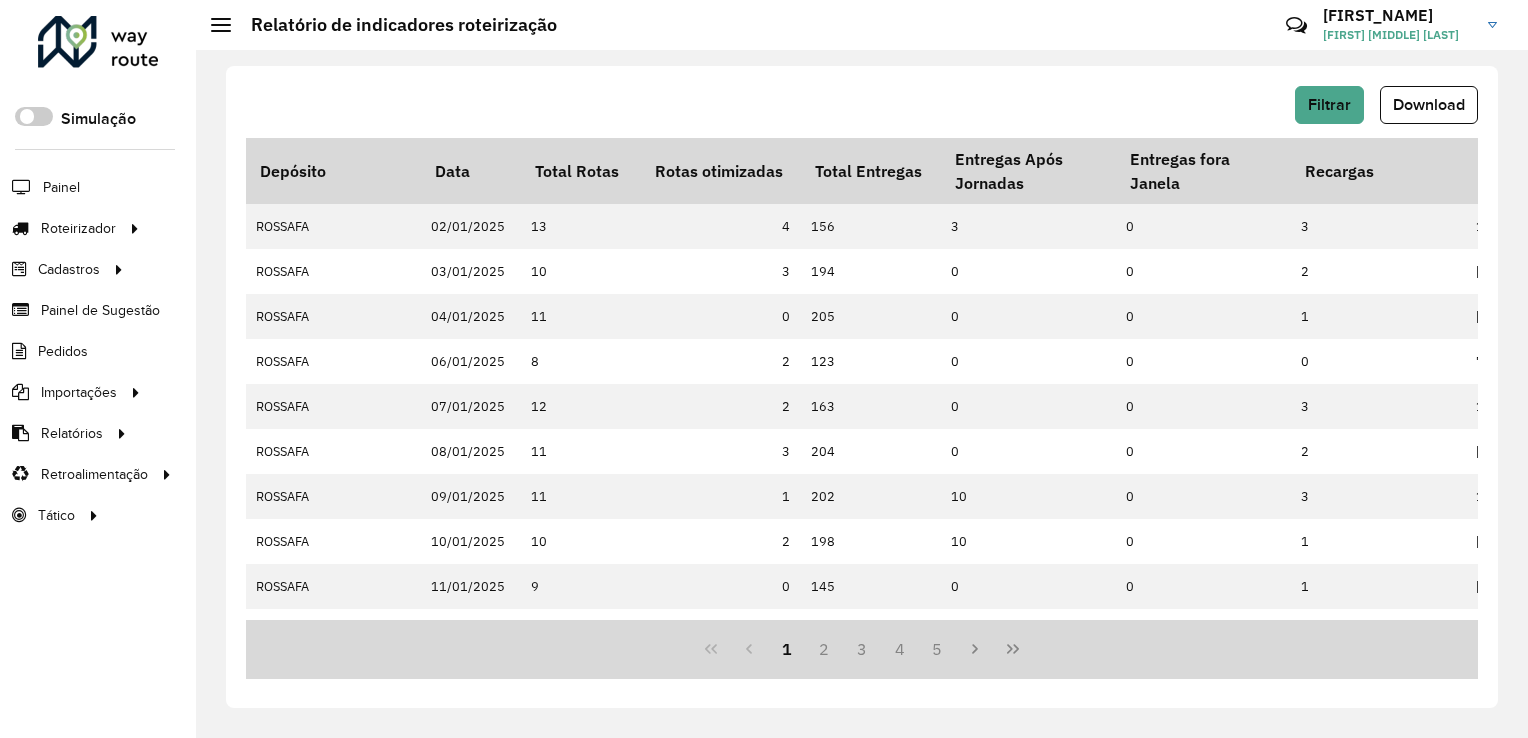 click on "Filtrar   Download" 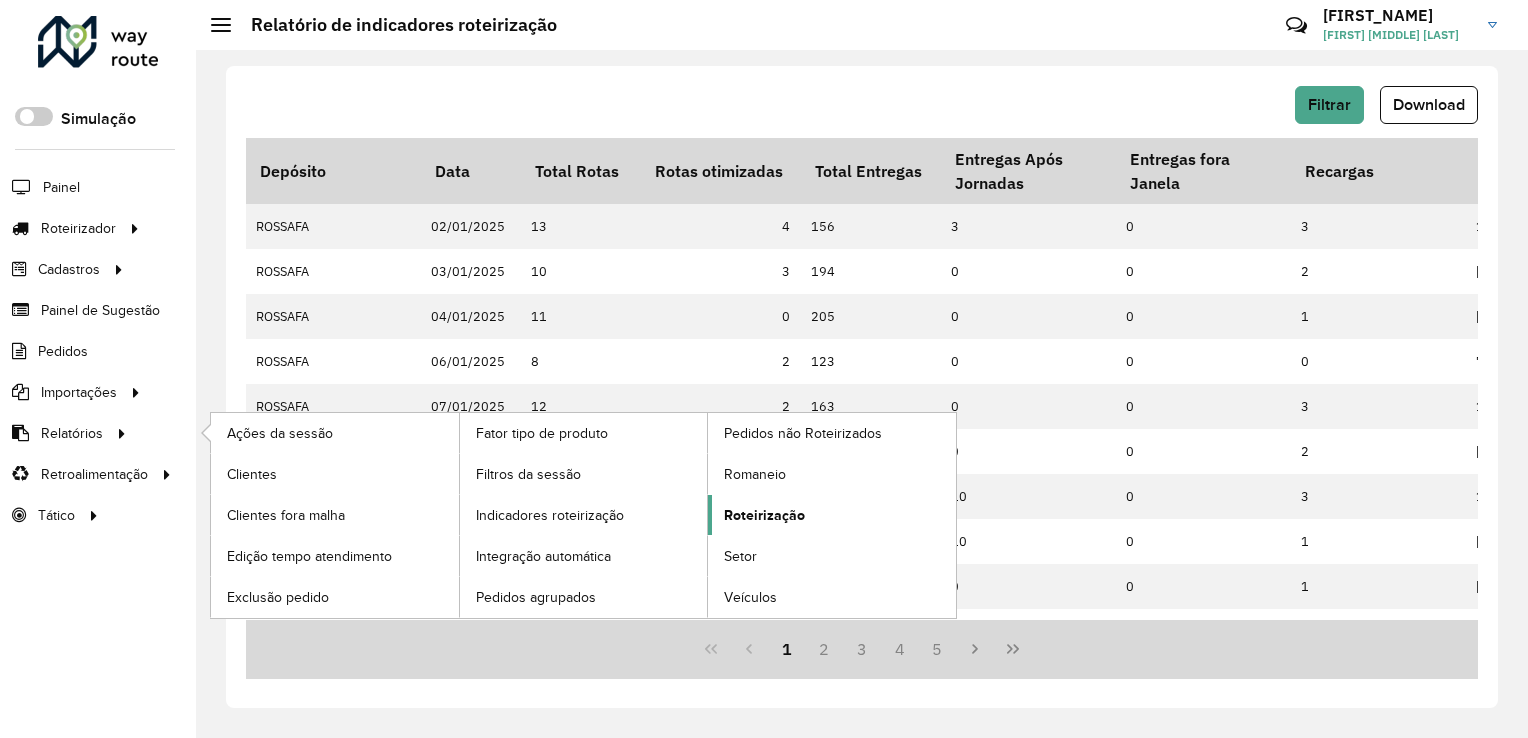 click on "Roteirização" 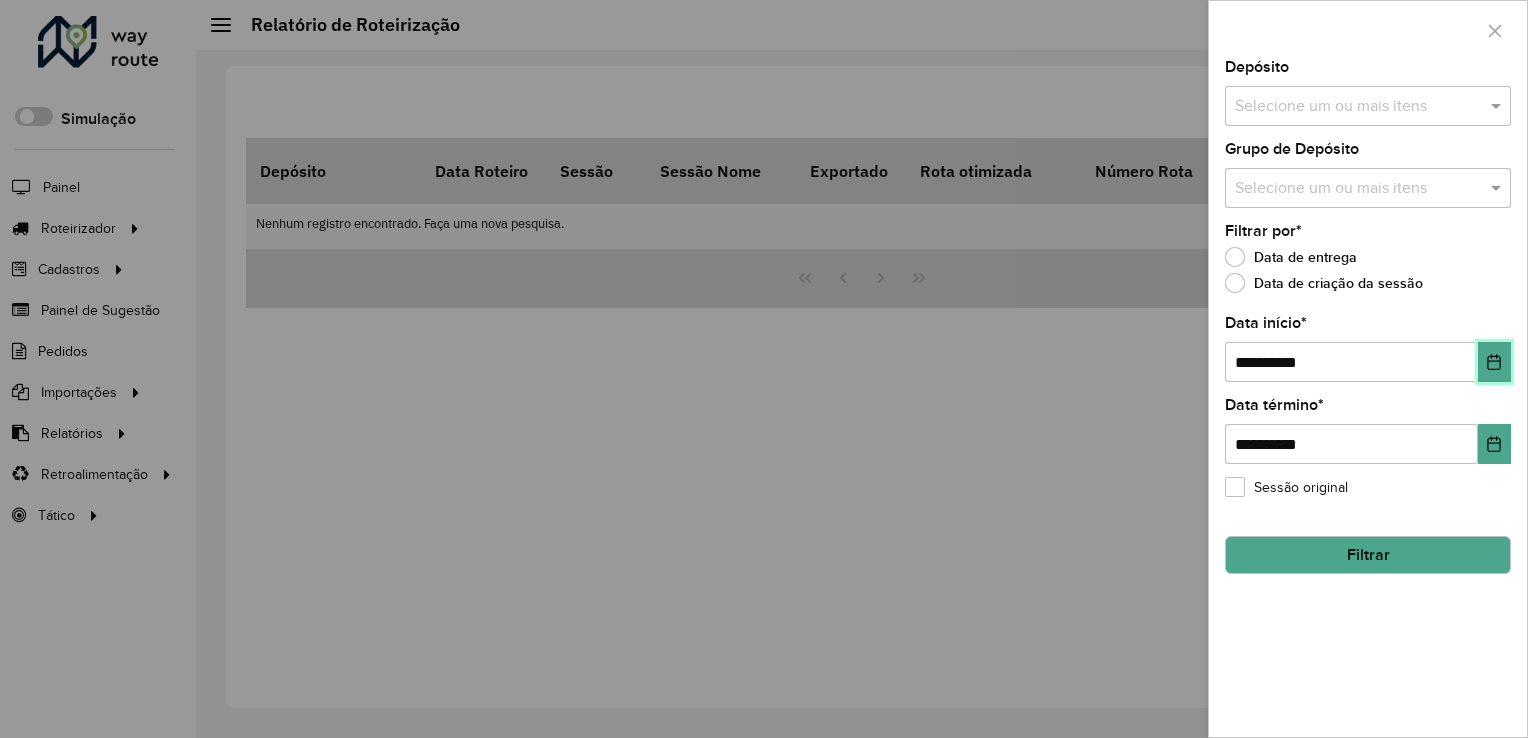 click at bounding box center [1494, 362] 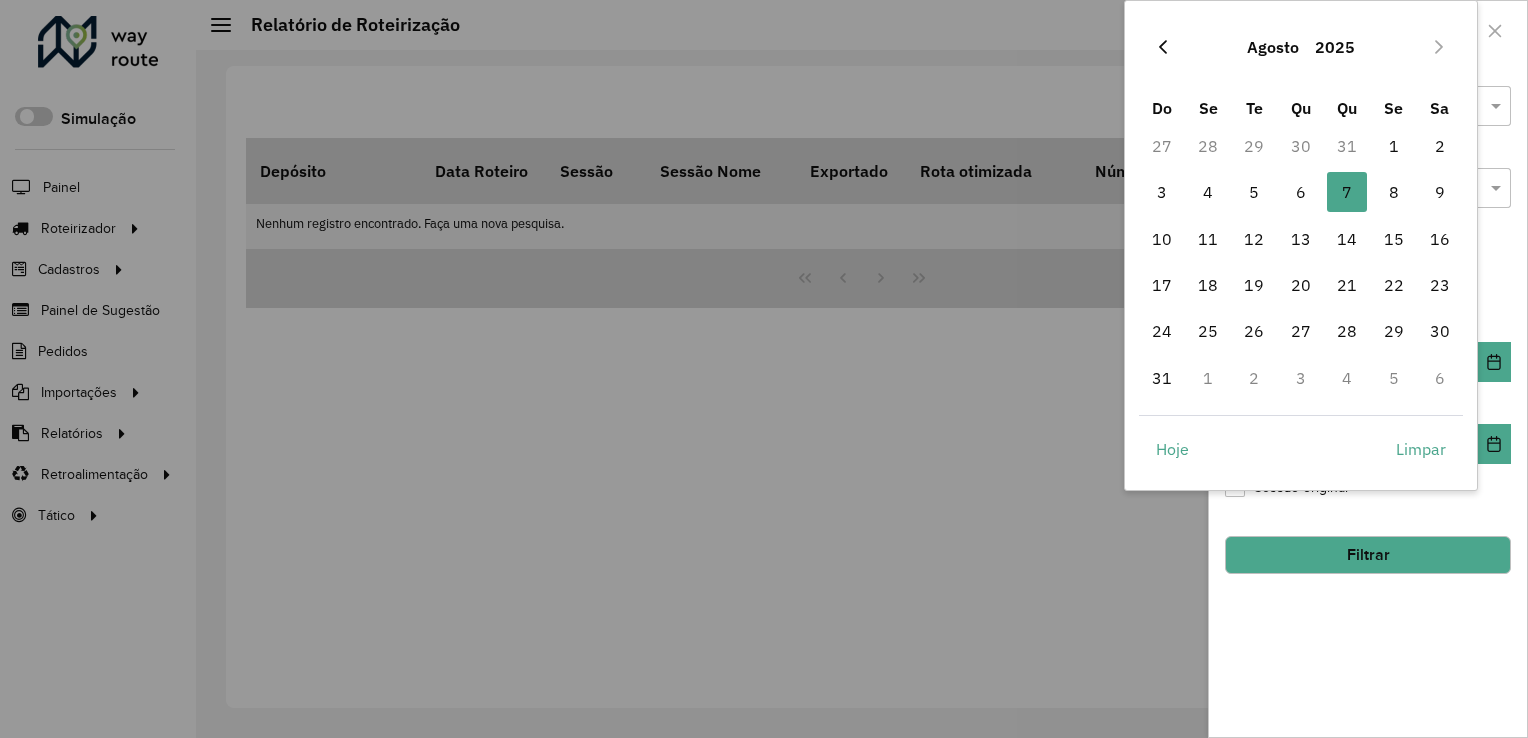 click at bounding box center [1163, 47] 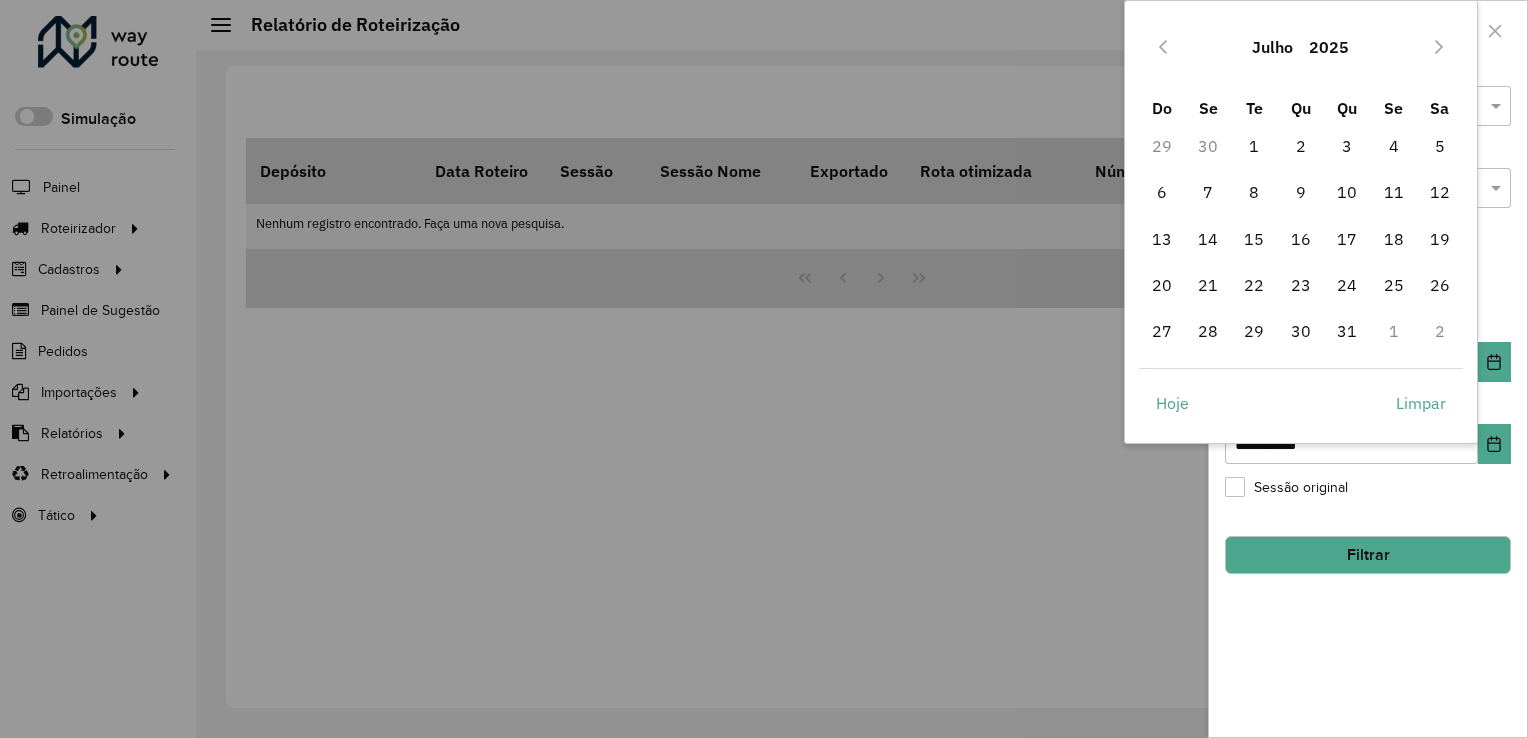 click at bounding box center [1163, 47] 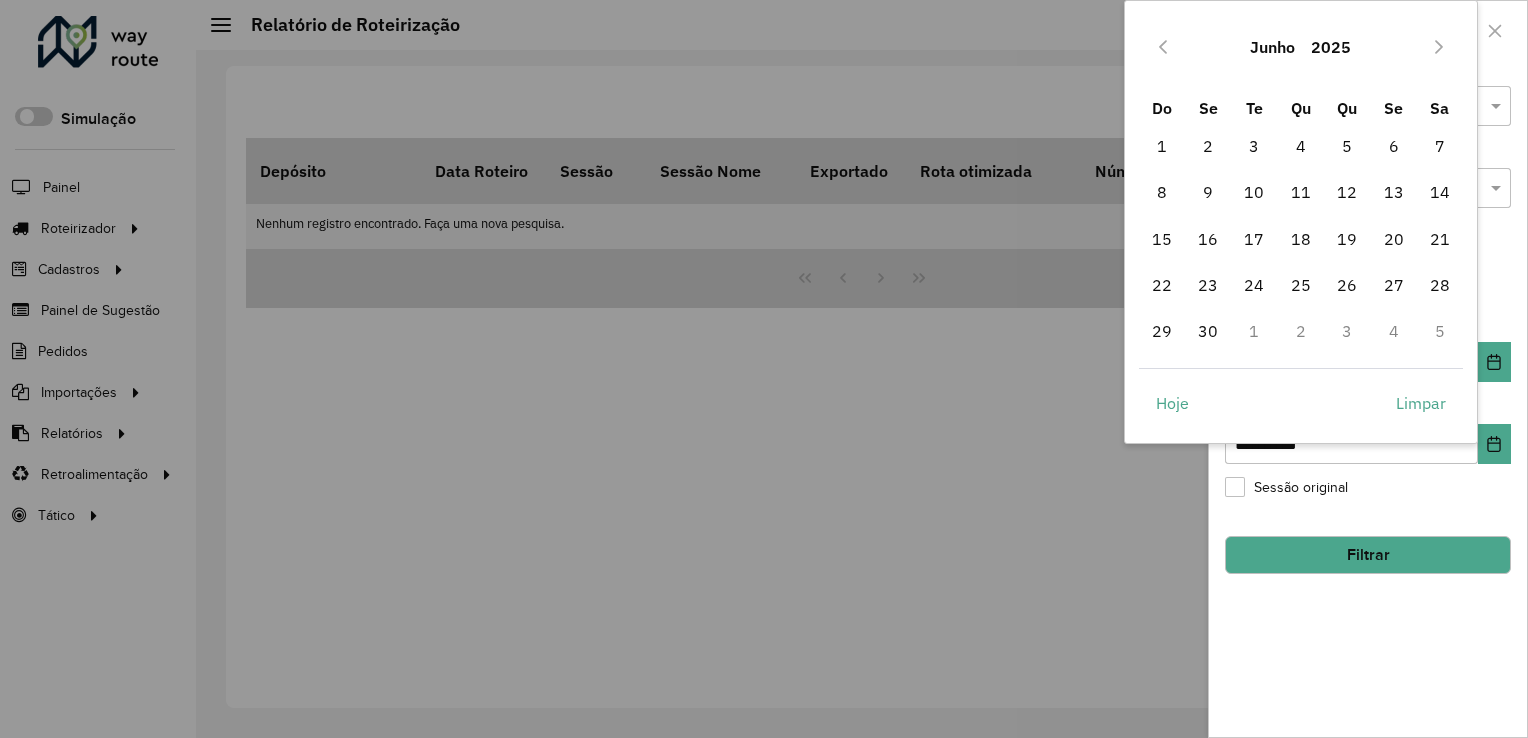 click at bounding box center (1163, 47) 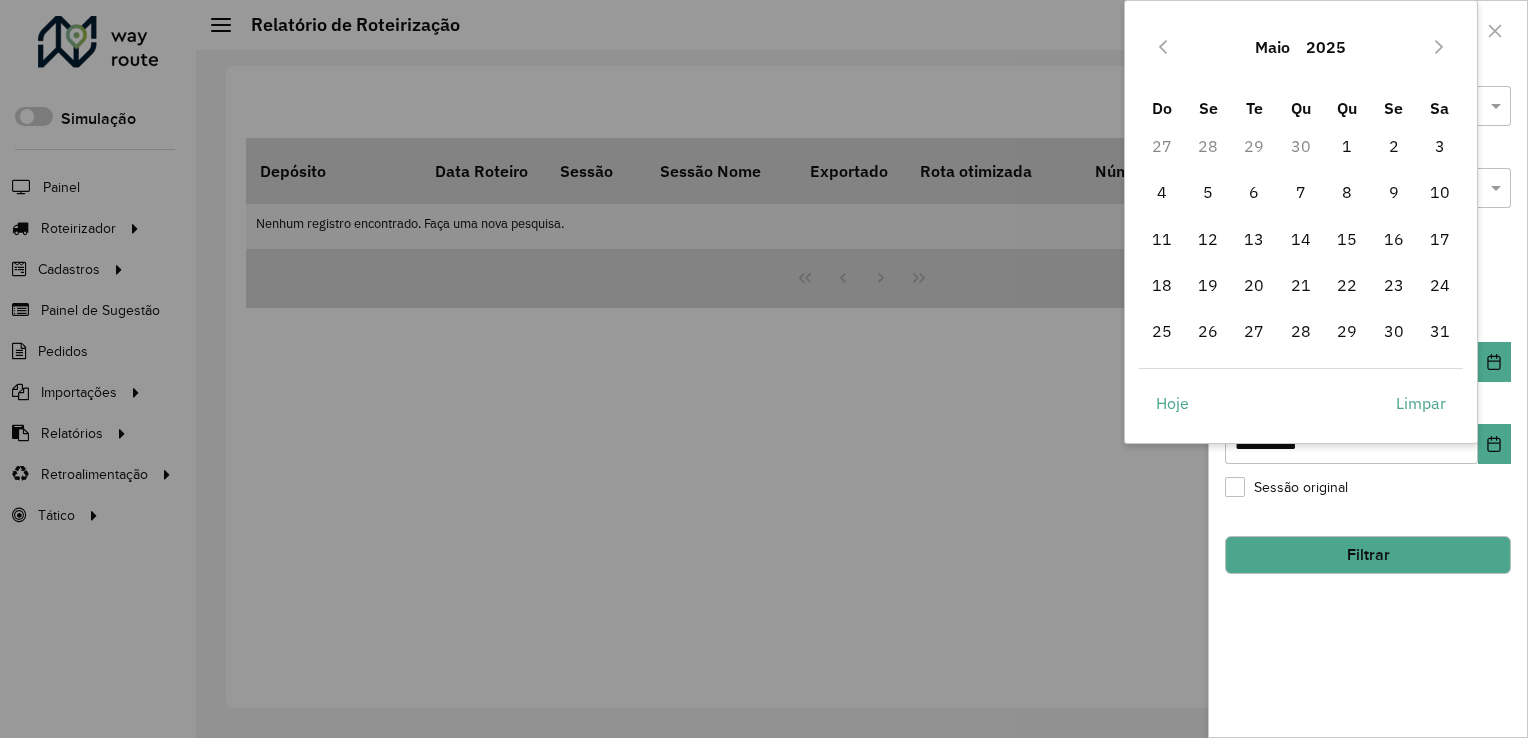 click at bounding box center [1163, 47] 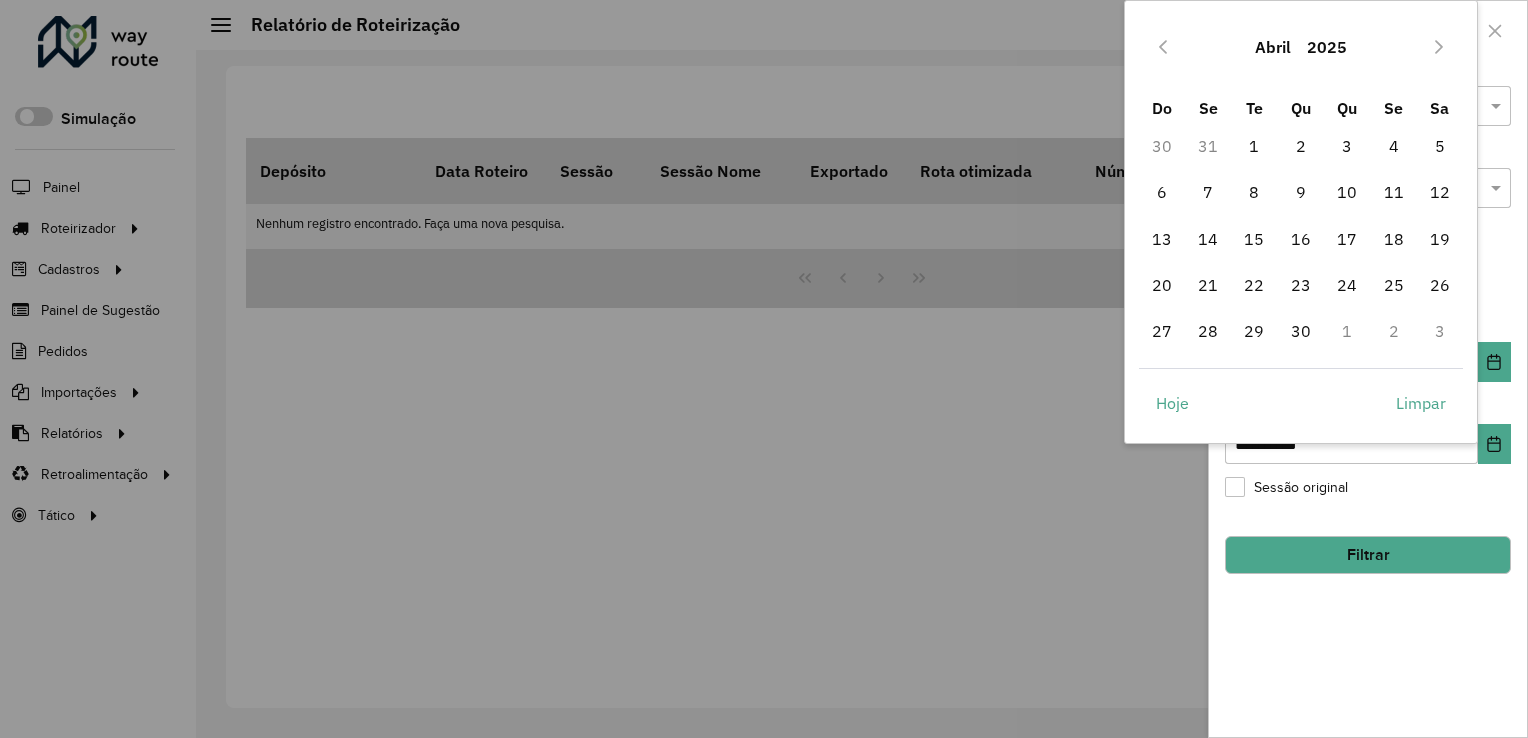 click at bounding box center [1163, 47] 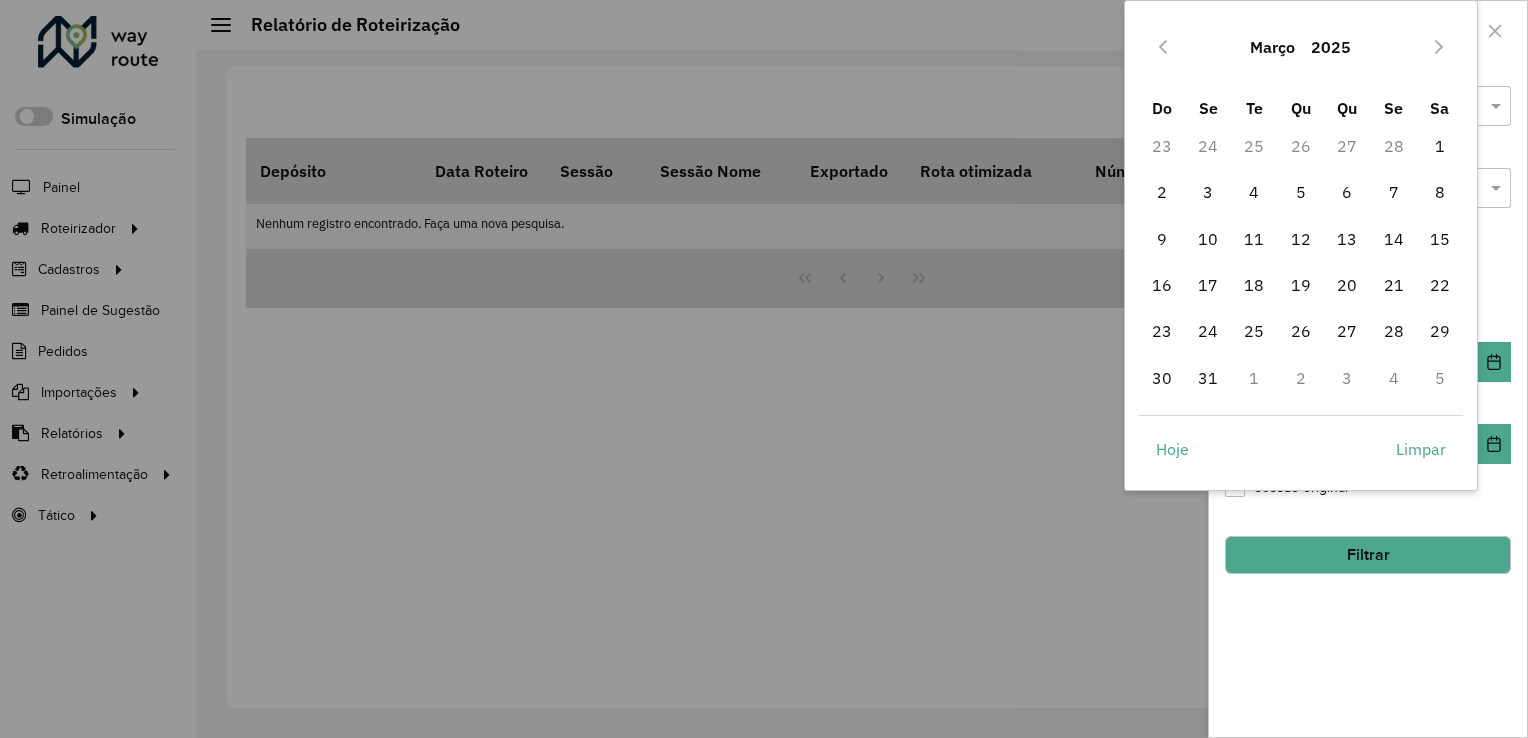 click at bounding box center [1163, 47] 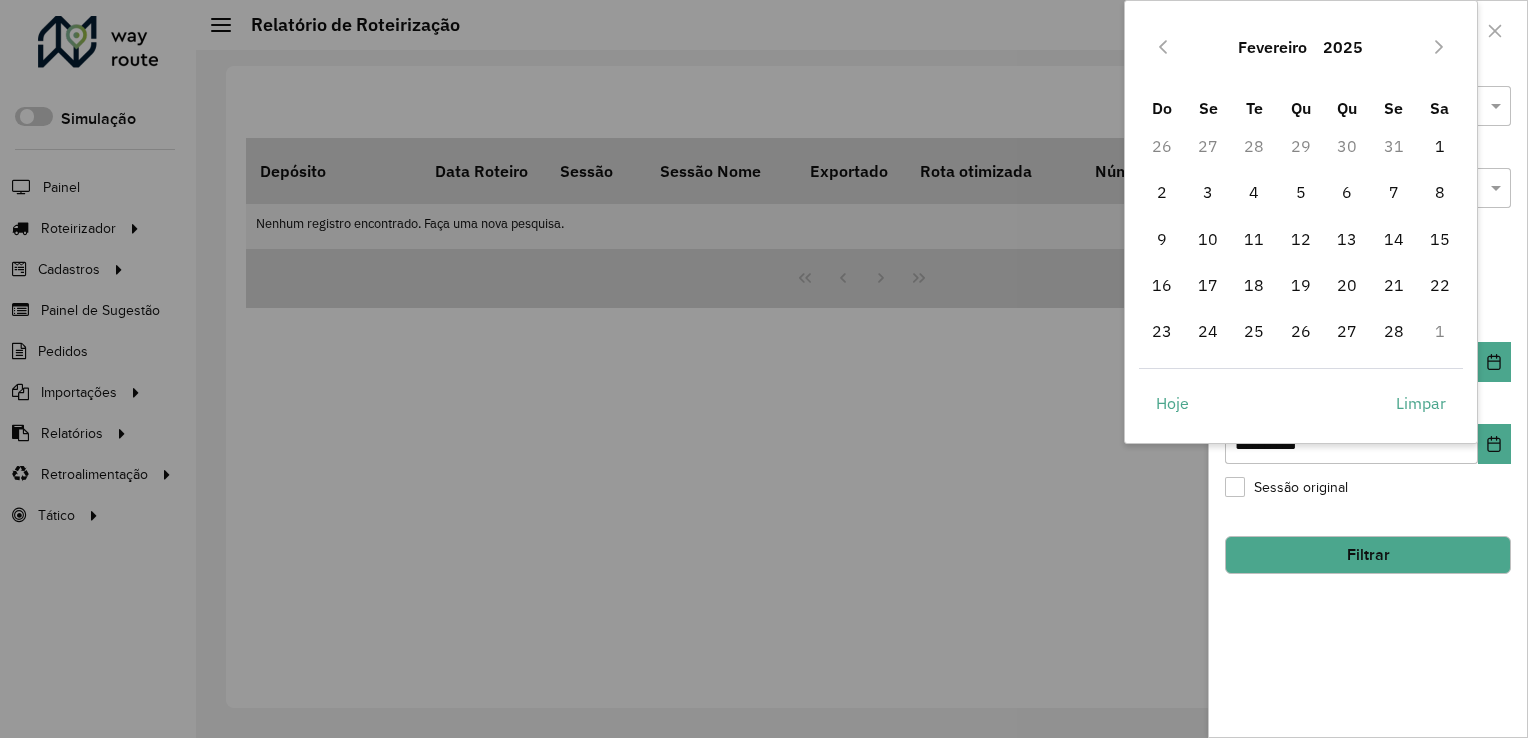 click at bounding box center (1163, 47) 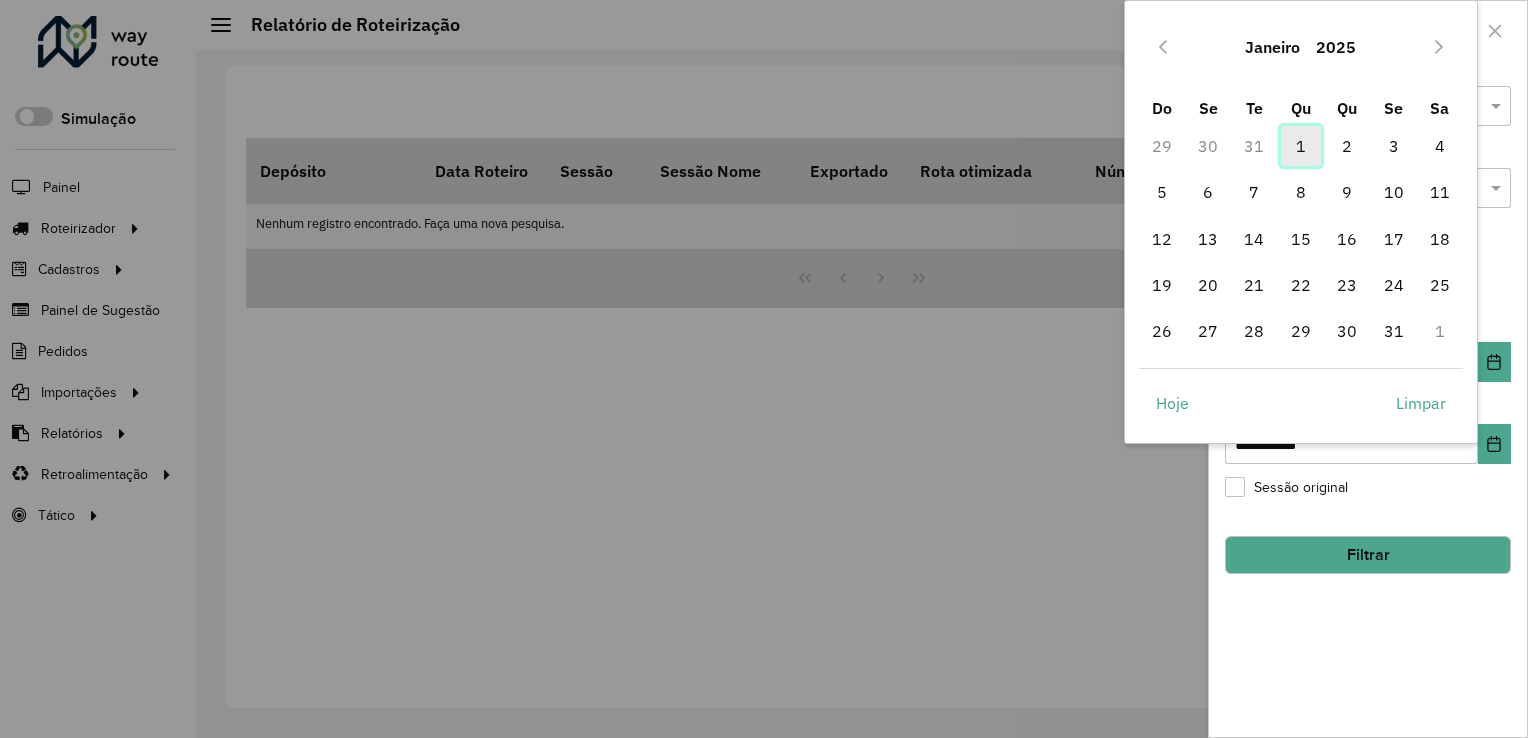 click on "1" at bounding box center [1301, 146] 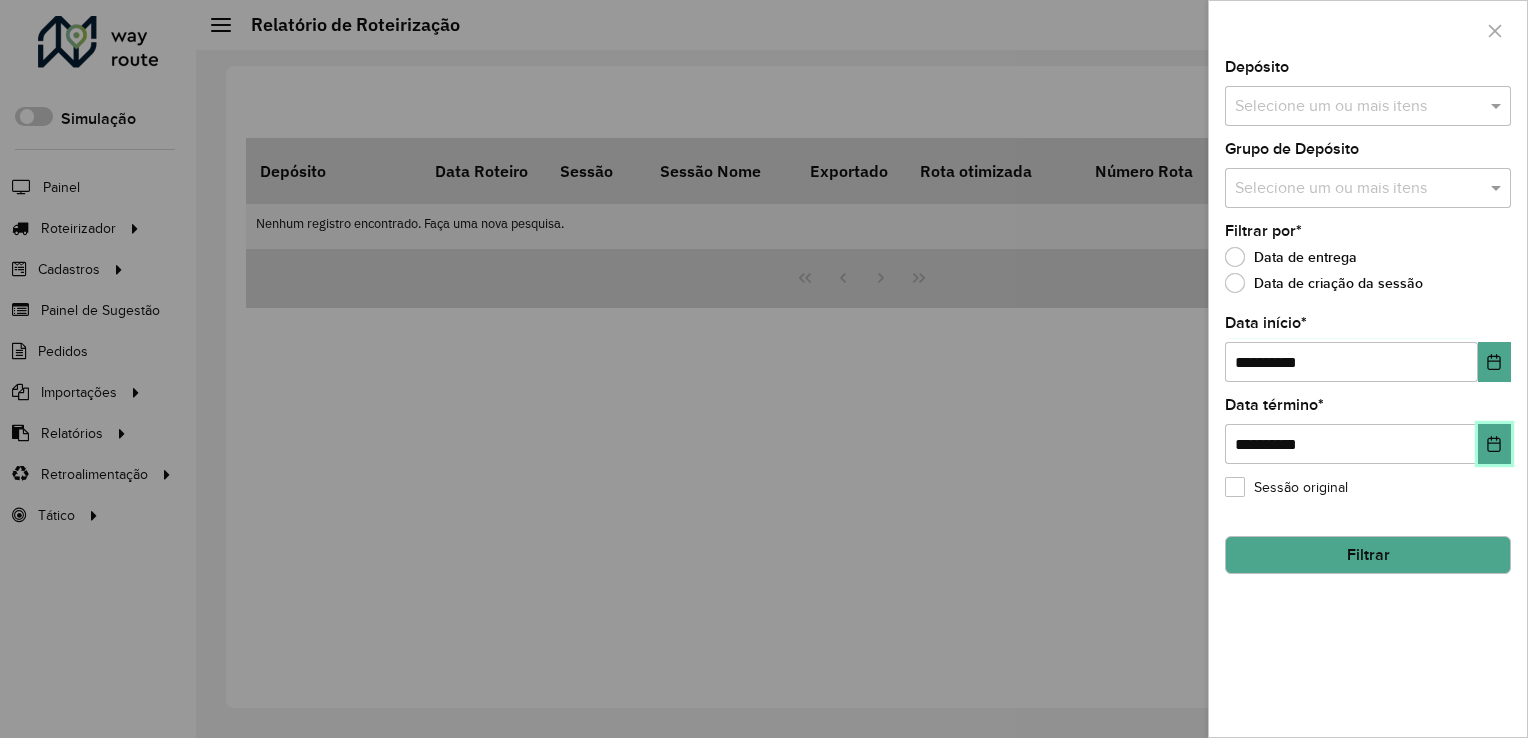 click 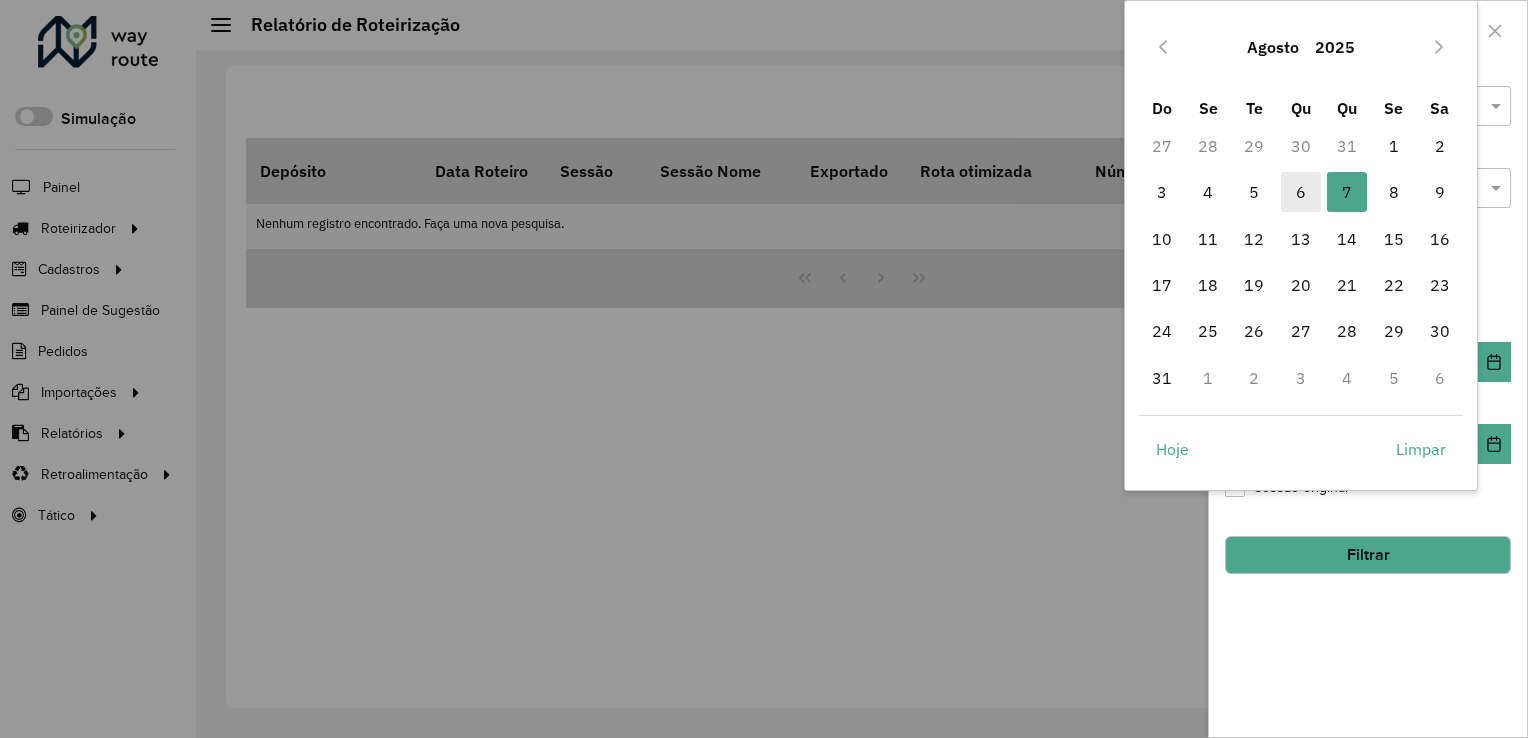 click on "6" at bounding box center [1301, 192] 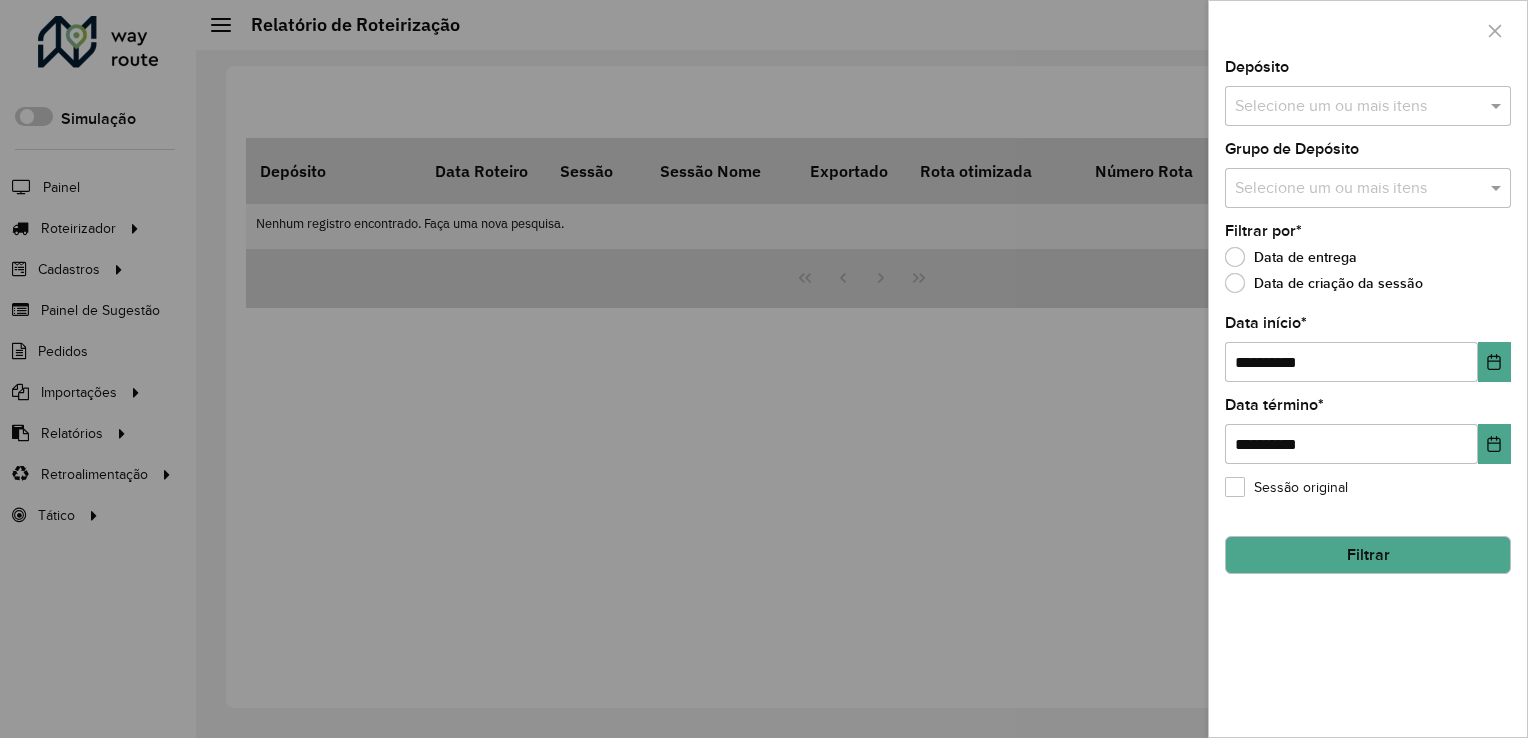 click on "**********" 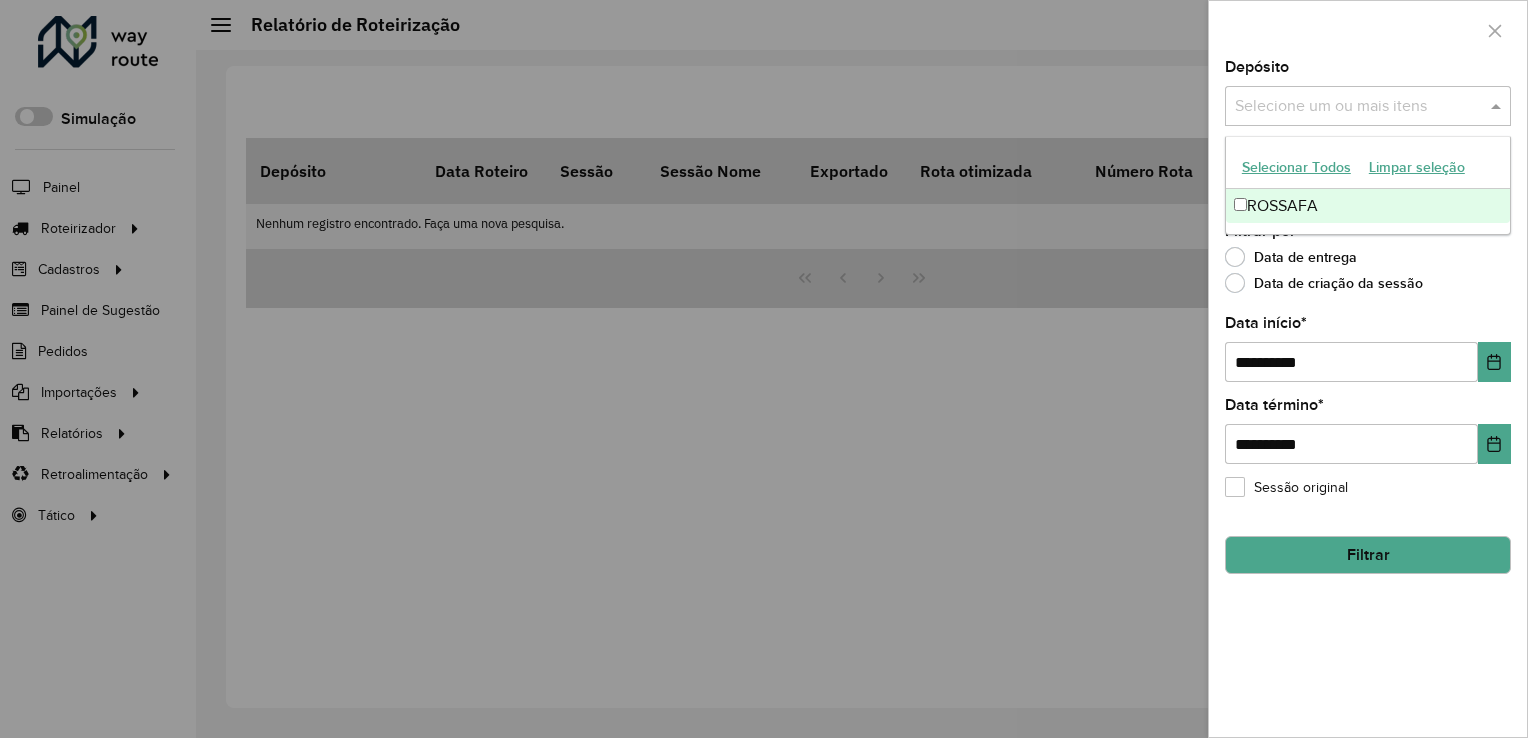 click on "ROSSAFA" at bounding box center [1368, 206] 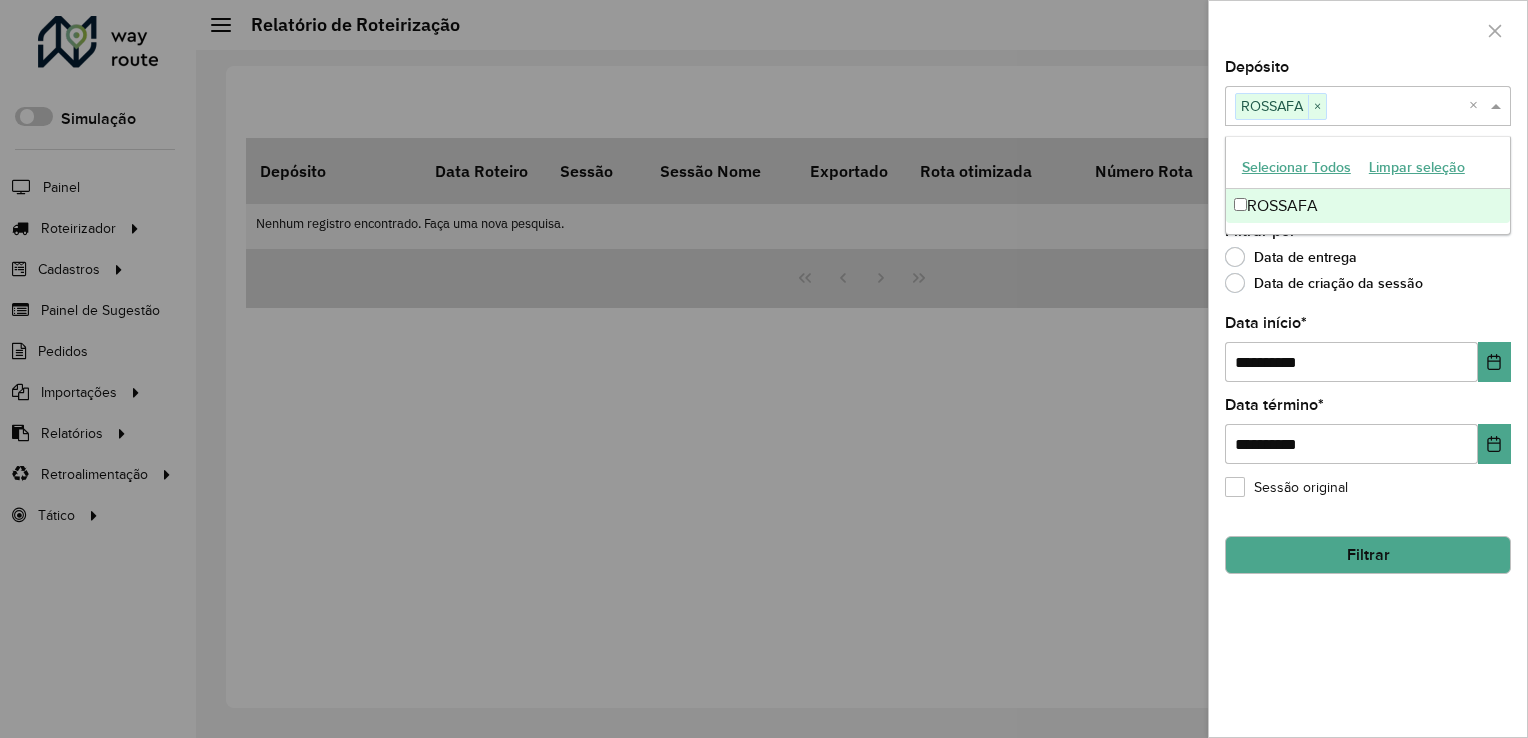 click on "**********" 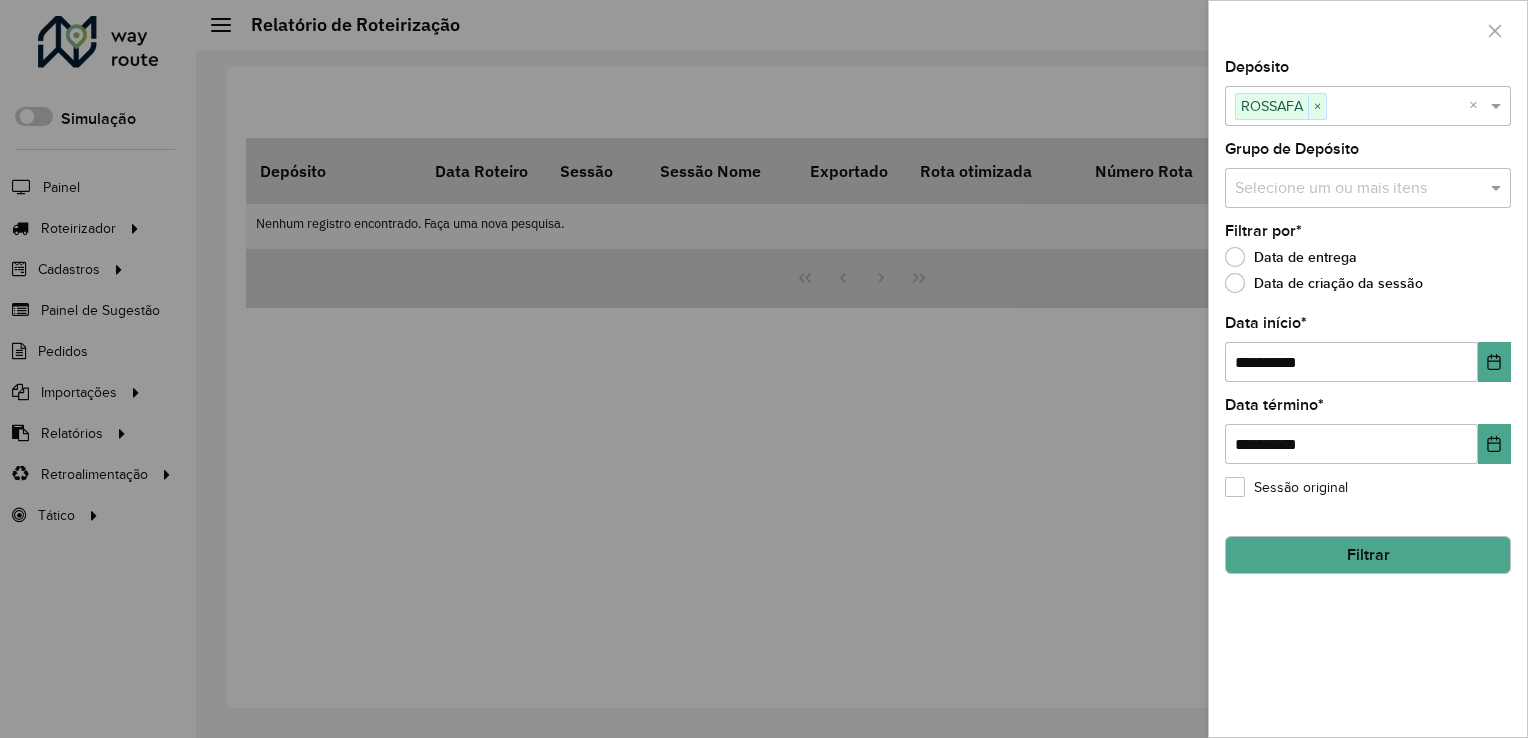 click on "Filtrar" 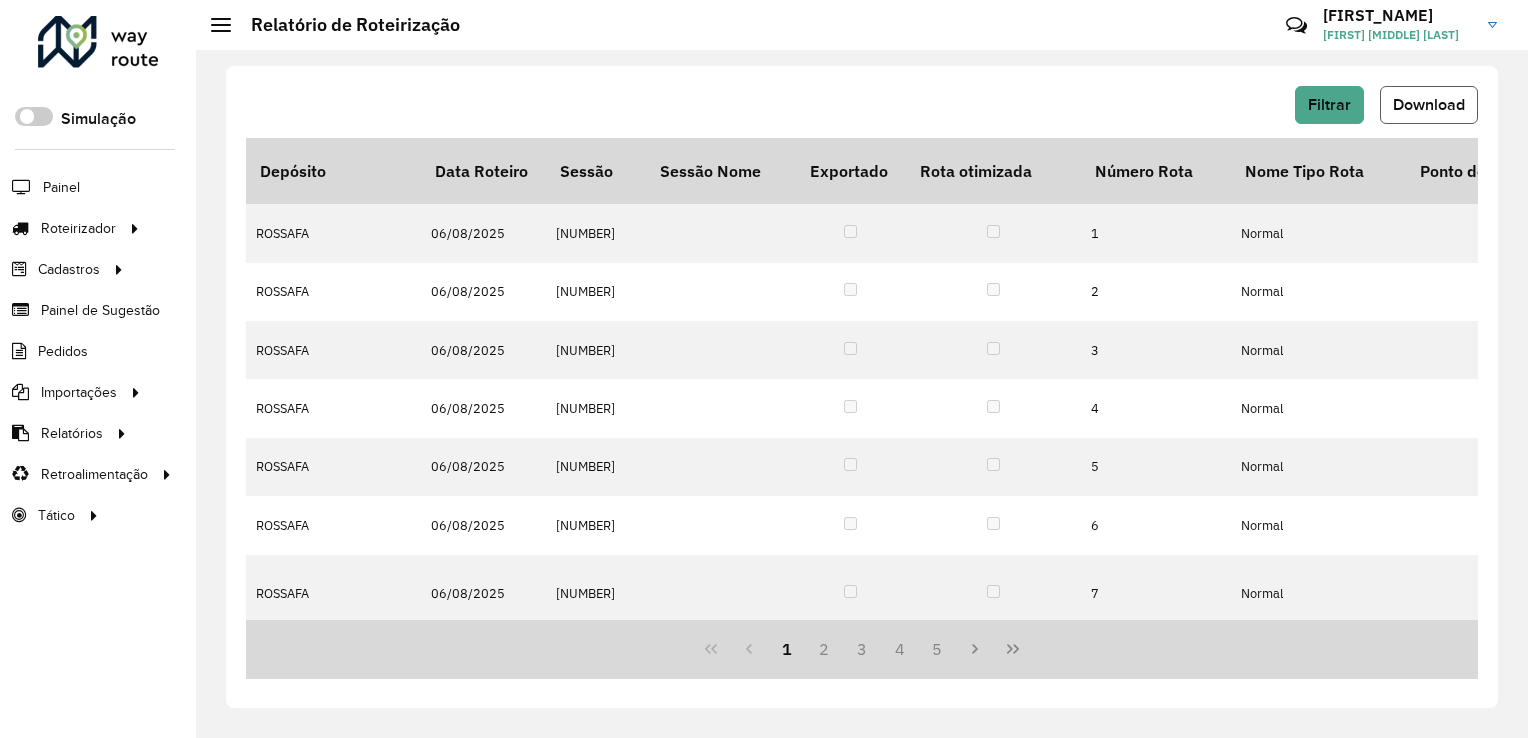 click on "Download" 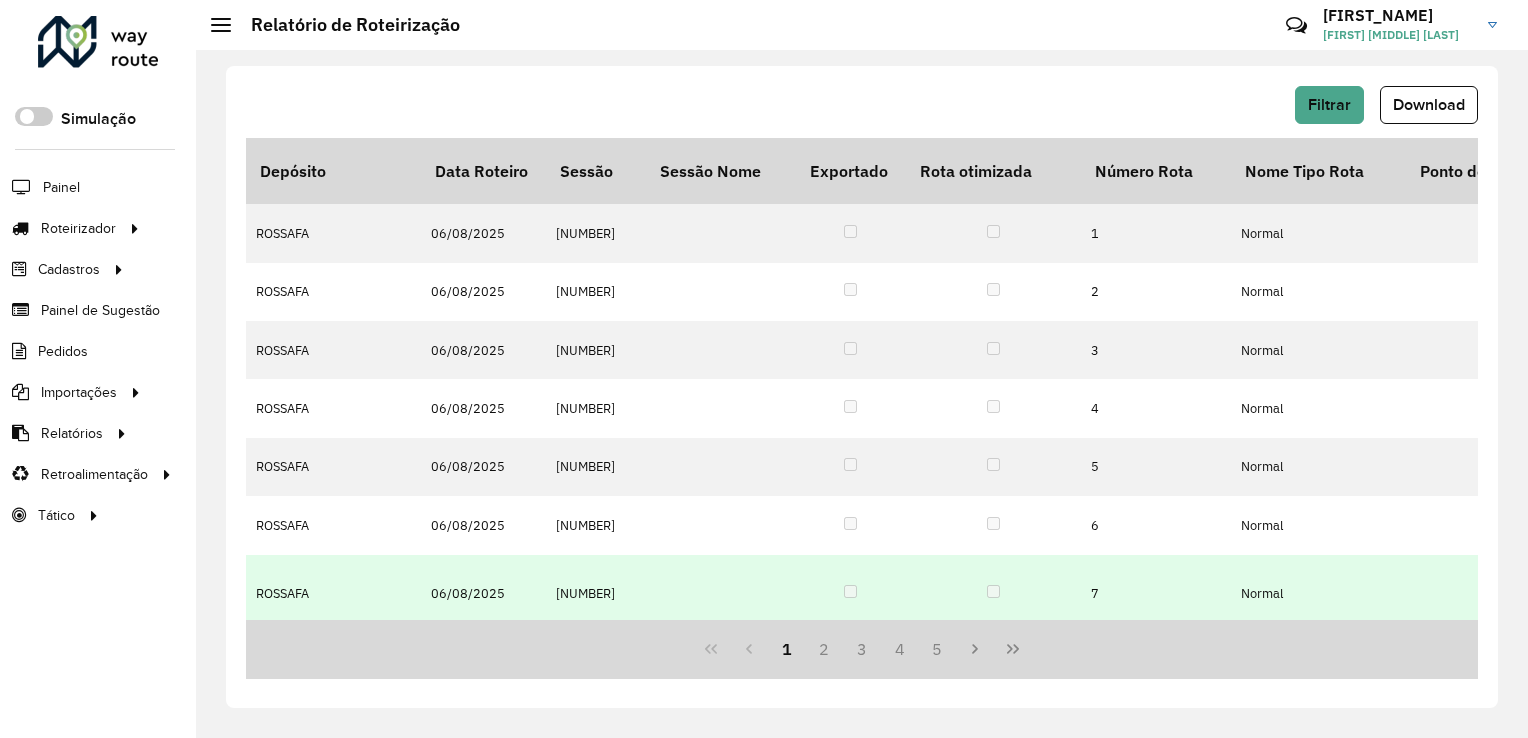 click at bounding box center [721, 594] 